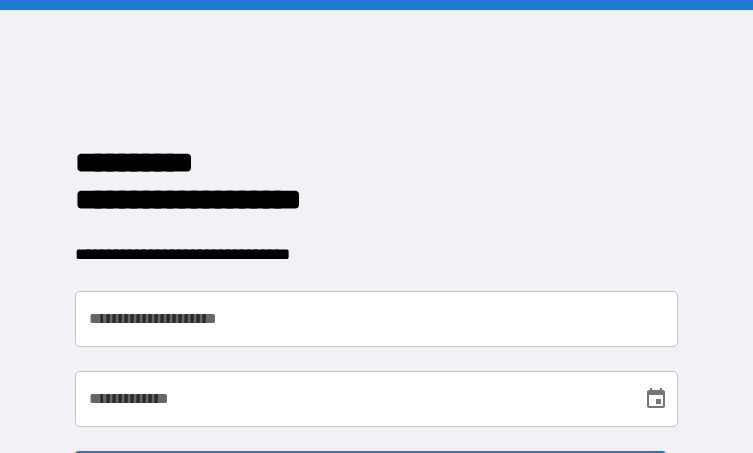 scroll, scrollTop: 0, scrollLeft: 0, axis: both 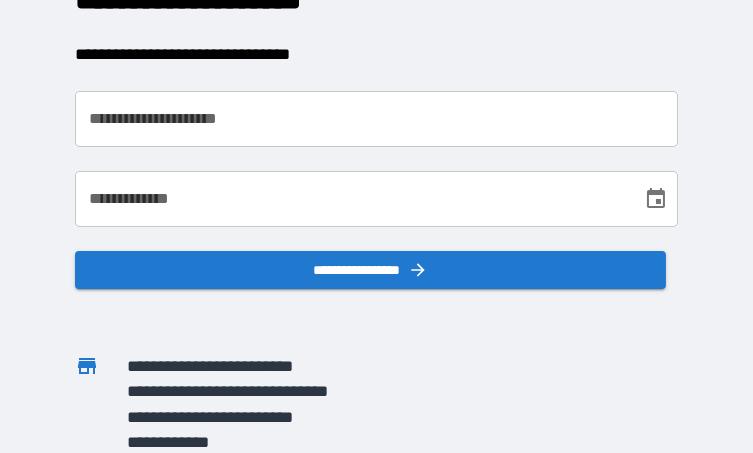 click on "**********" at bounding box center (376, 119) 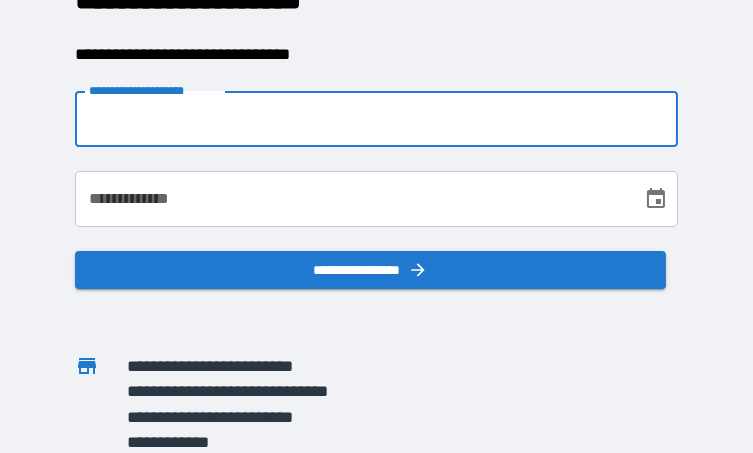 type on "**********" 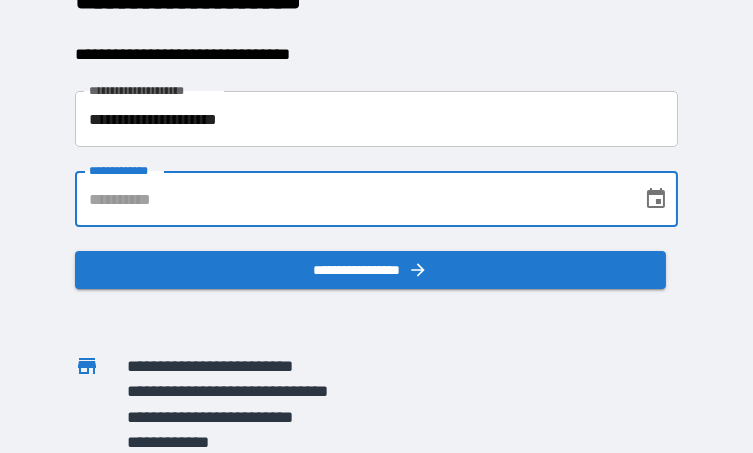 click on "**********" at bounding box center (351, 199) 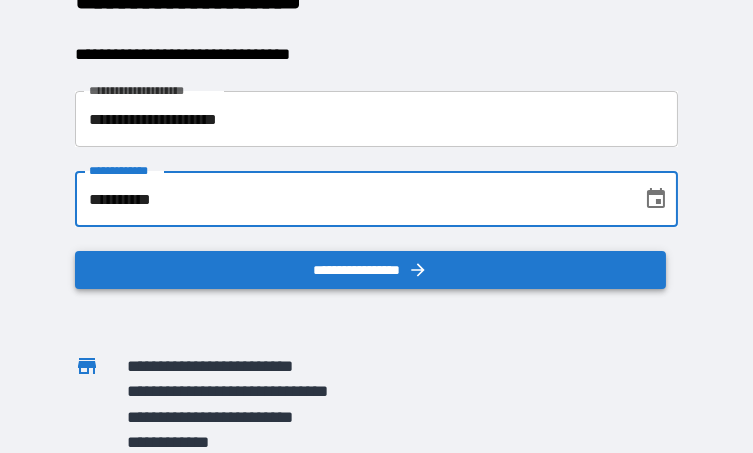type on "**********" 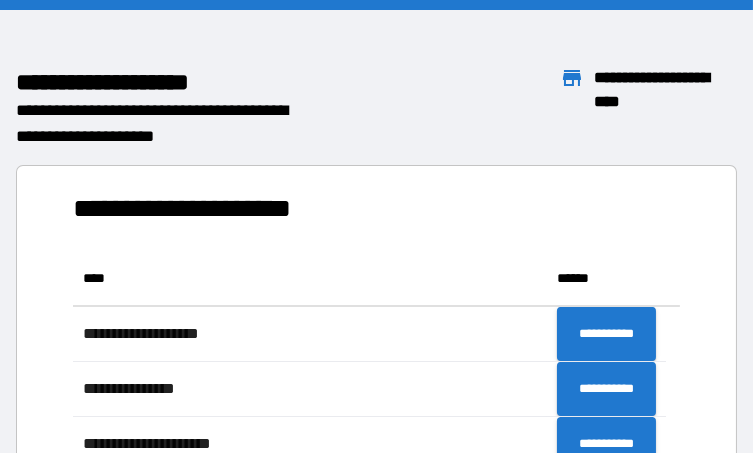scroll, scrollTop: 16, scrollLeft: 16, axis: both 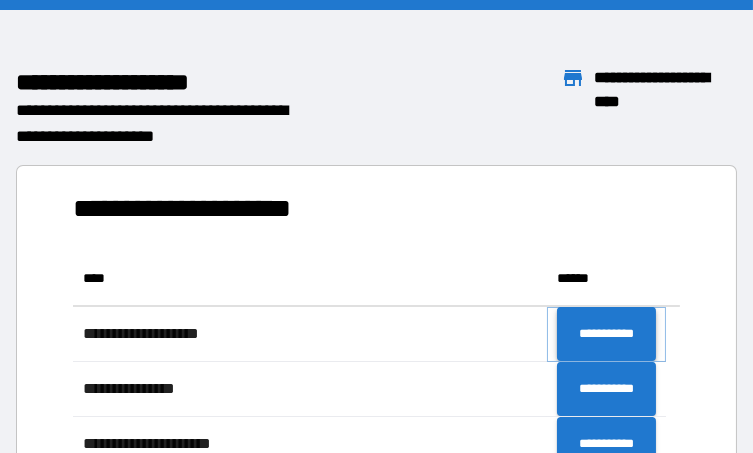 click on "**********" at bounding box center (606, 334) 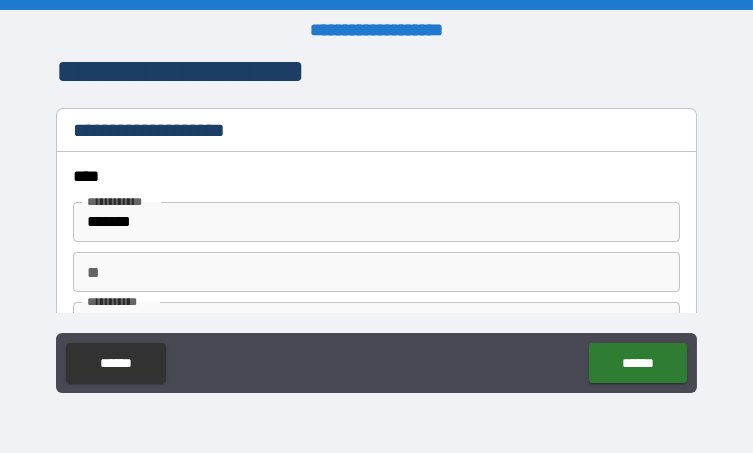 click on "**" at bounding box center (376, 272) 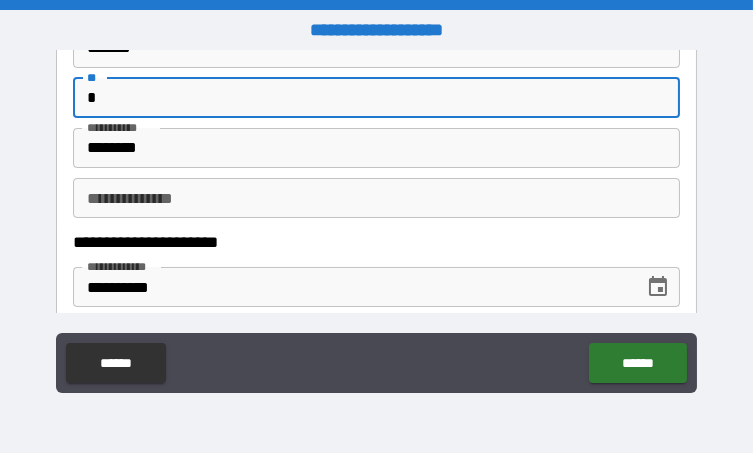 scroll, scrollTop: 200, scrollLeft: 0, axis: vertical 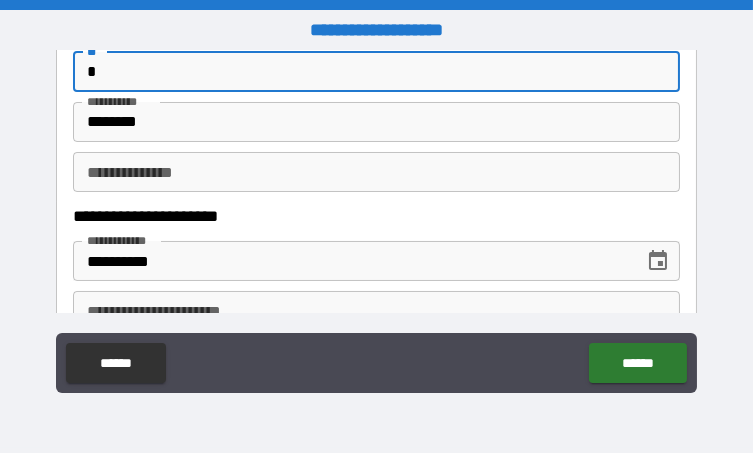 type on "*" 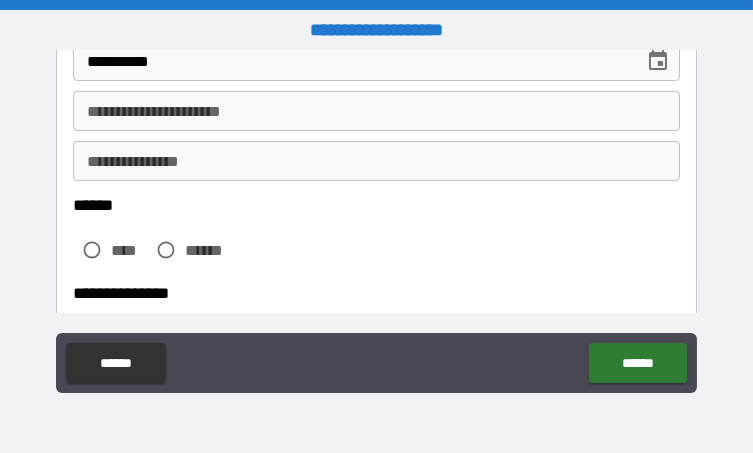 scroll, scrollTop: 500, scrollLeft: 0, axis: vertical 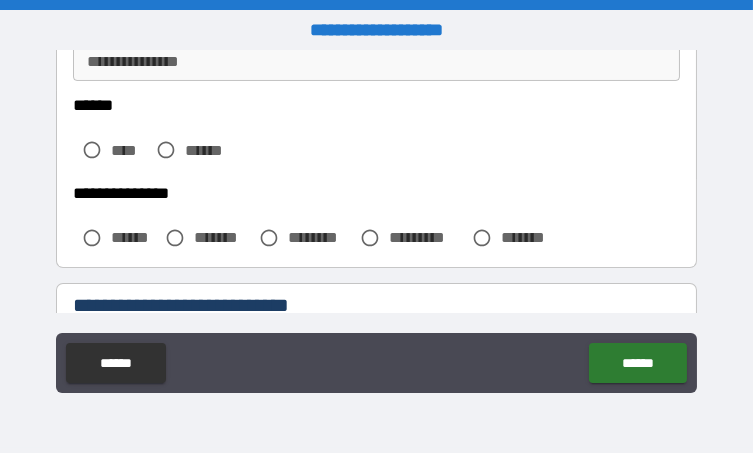 type on "****" 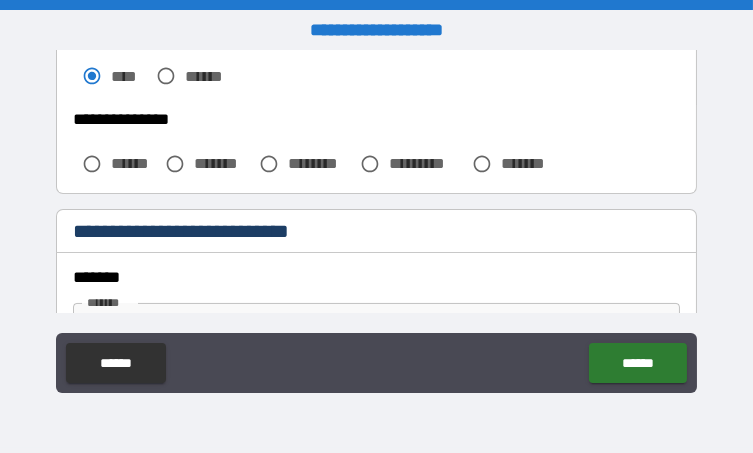 scroll, scrollTop: 600, scrollLeft: 0, axis: vertical 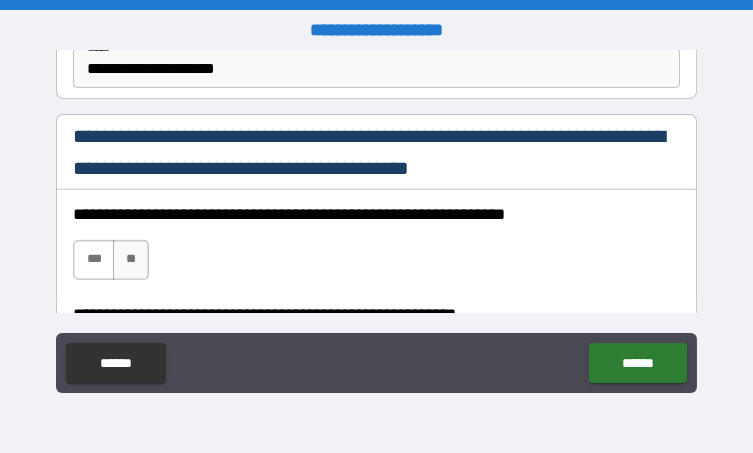 click on "***" at bounding box center (93, 260) 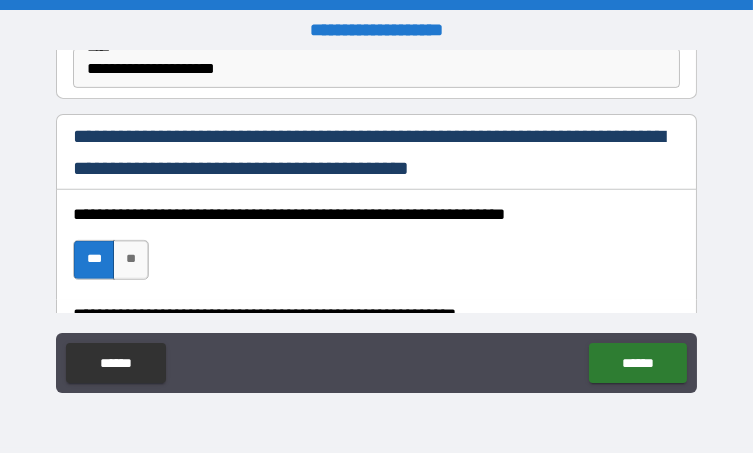 scroll, scrollTop: 1400, scrollLeft: 0, axis: vertical 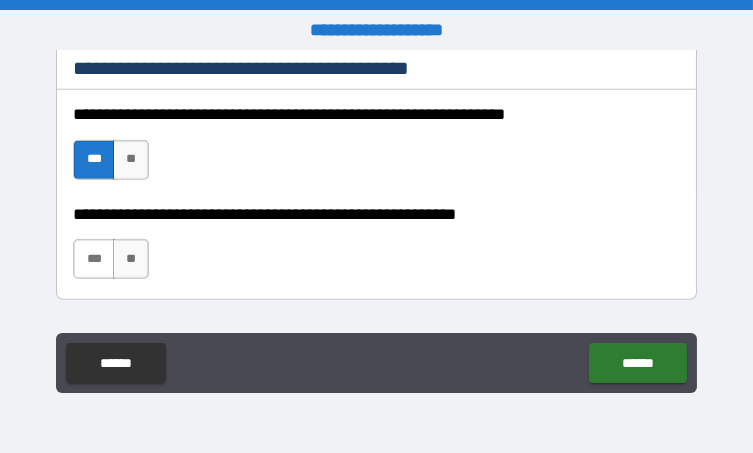 click on "***" at bounding box center [93, 259] 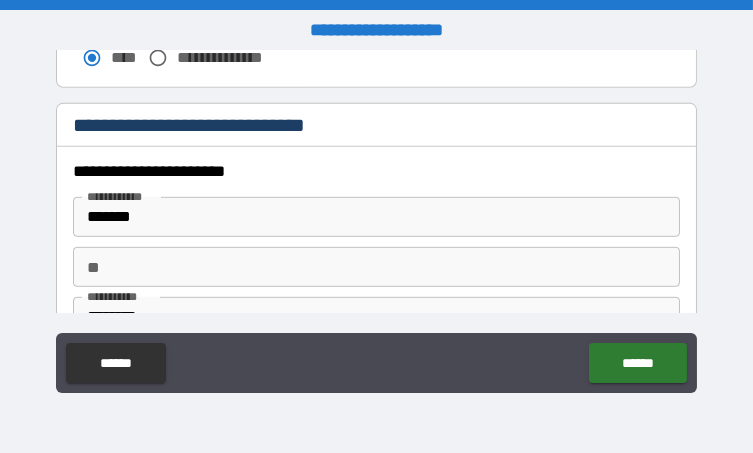 scroll, scrollTop: 1900, scrollLeft: 0, axis: vertical 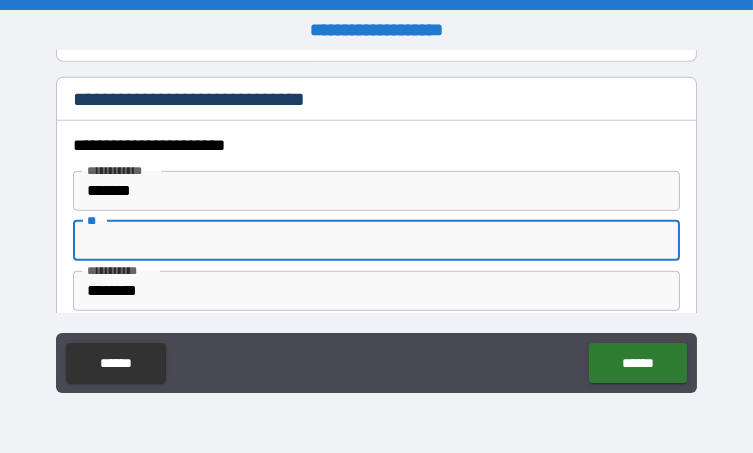 click on "**" at bounding box center (376, 241) 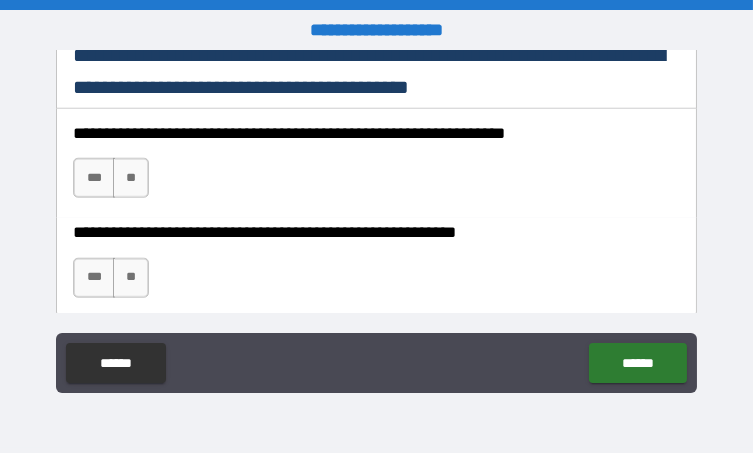 scroll, scrollTop: 3000, scrollLeft: 0, axis: vertical 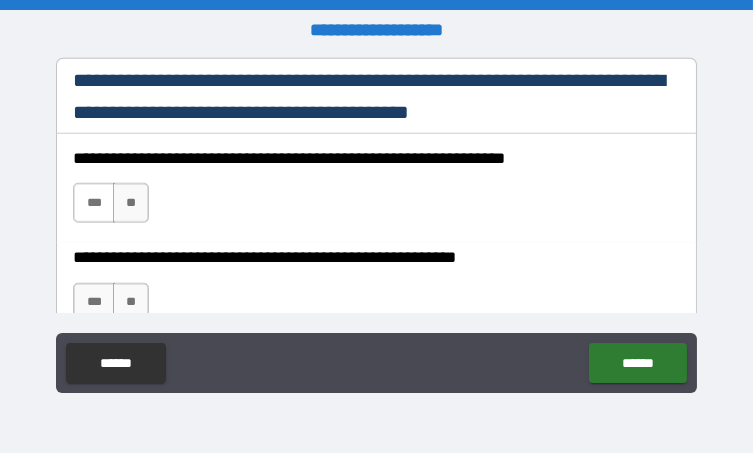 type on "*" 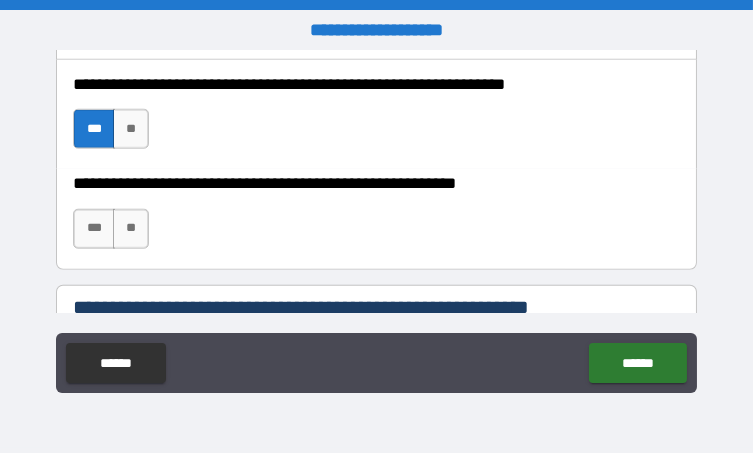 scroll, scrollTop: 3100, scrollLeft: 0, axis: vertical 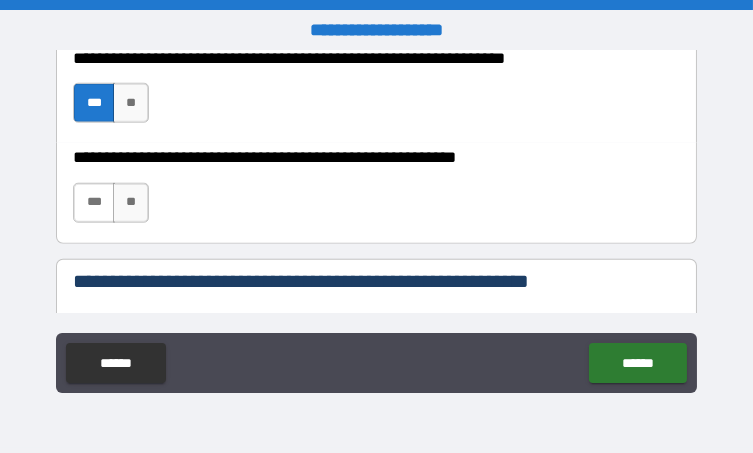 click on "***" at bounding box center (93, 203) 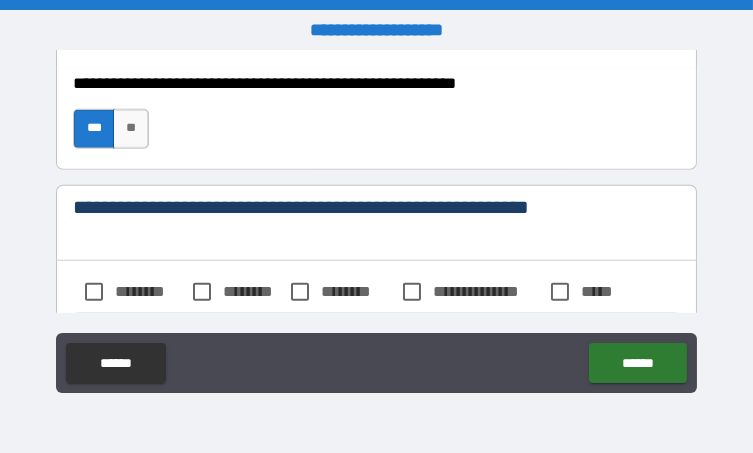scroll, scrollTop: 3200, scrollLeft: 0, axis: vertical 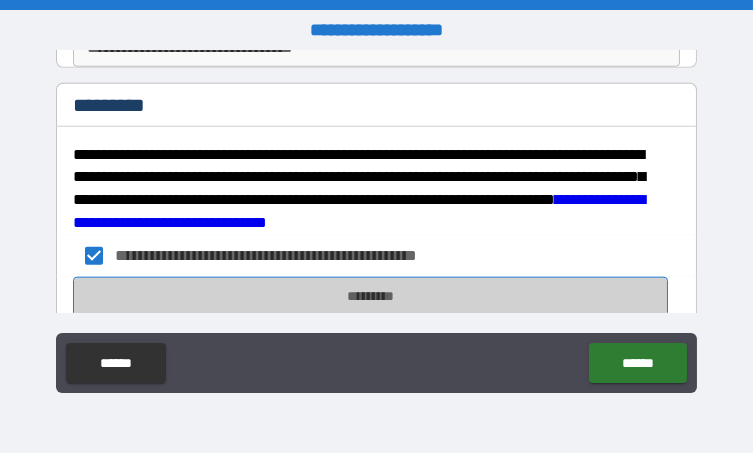click on "*********" at bounding box center (370, 297) 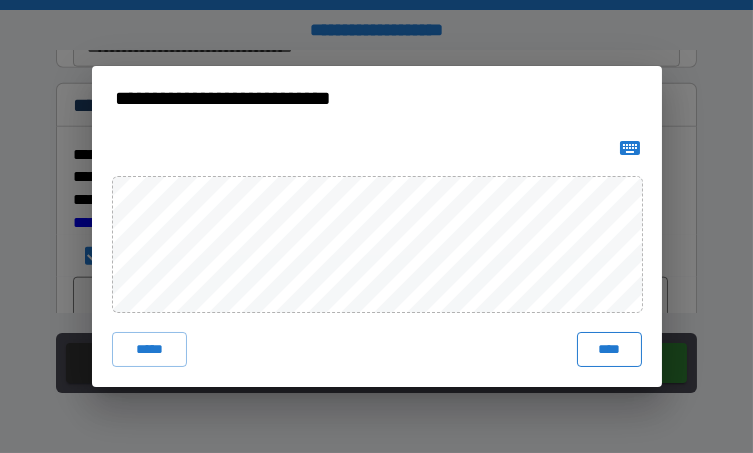 click on "****" at bounding box center (609, 350) 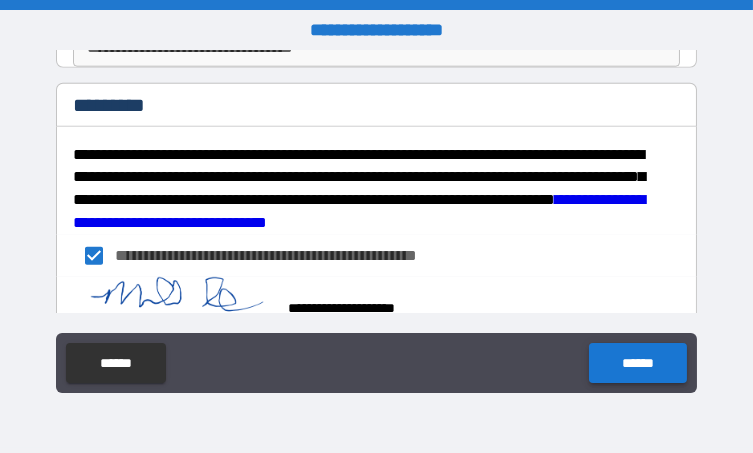 click on "******" at bounding box center (637, 363) 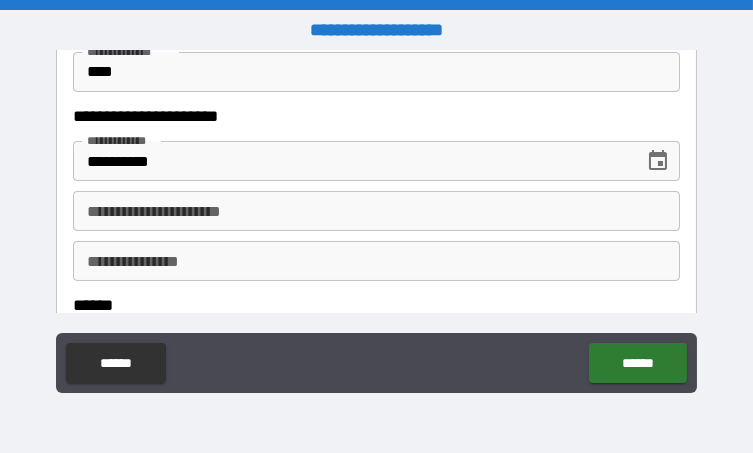 scroll, scrollTop: 0, scrollLeft: 0, axis: both 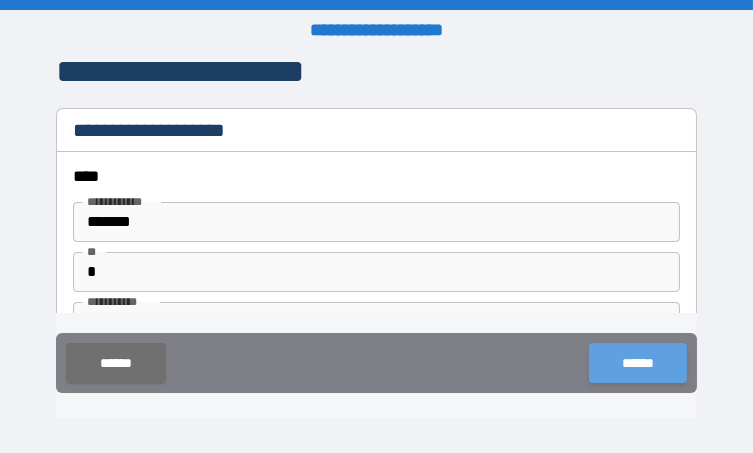 click on "******" at bounding box center [637, 363] 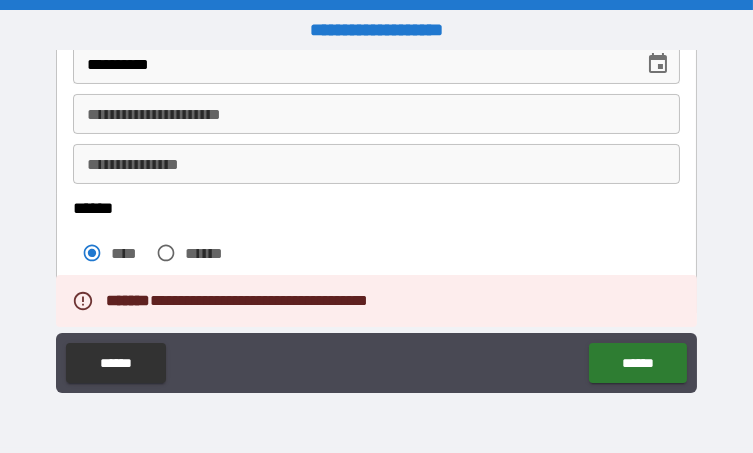 scroll, scrollTop: 400, scrollLeft: 0, axis: vertical 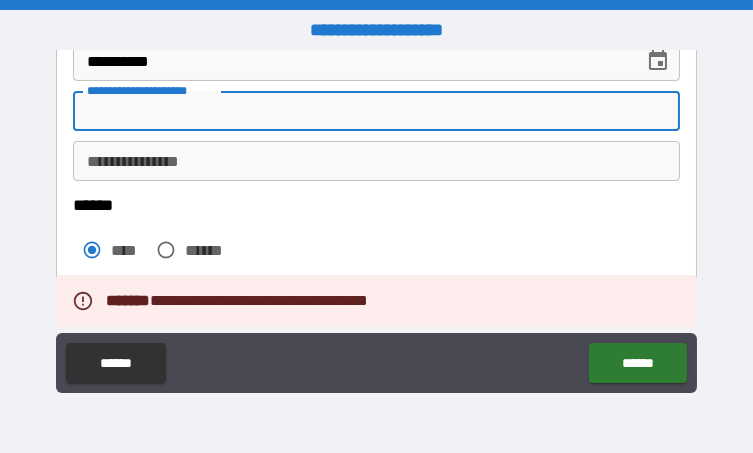 click on "**********" at bounding box center (376, 111) 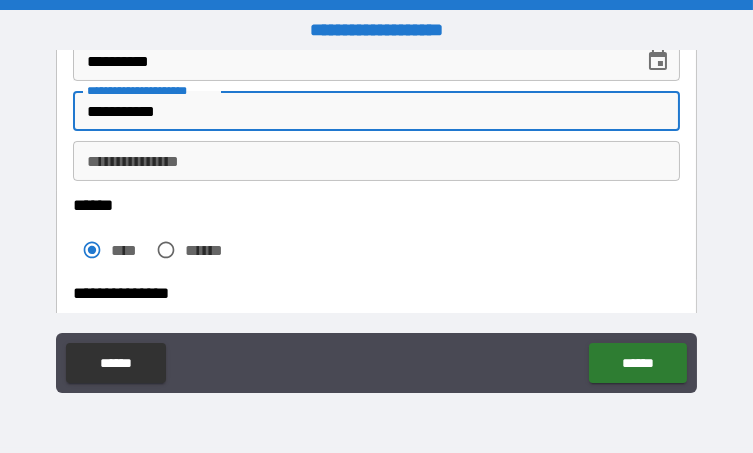 type on "**********" 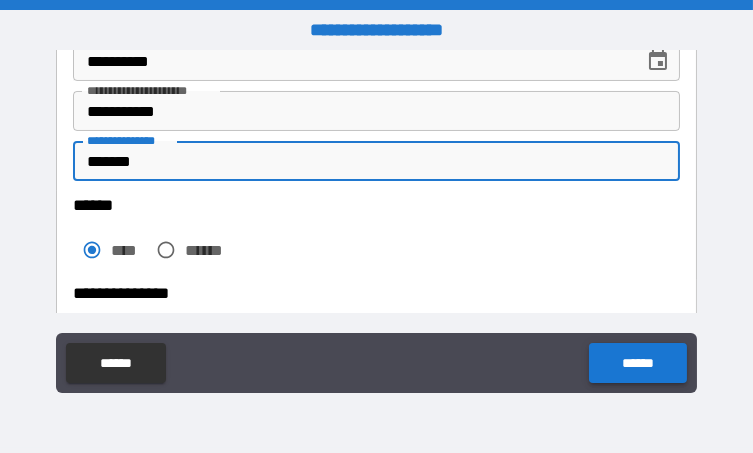 type on "*******" 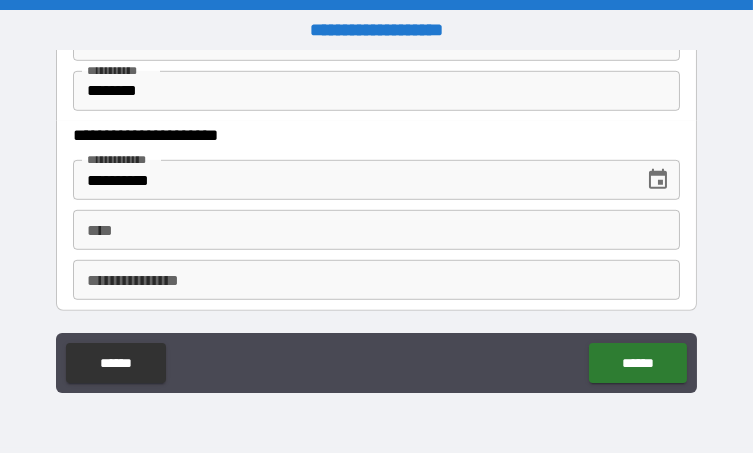 scroll, scrollTop: 2200, scrollLeft: 0, axis: vertical 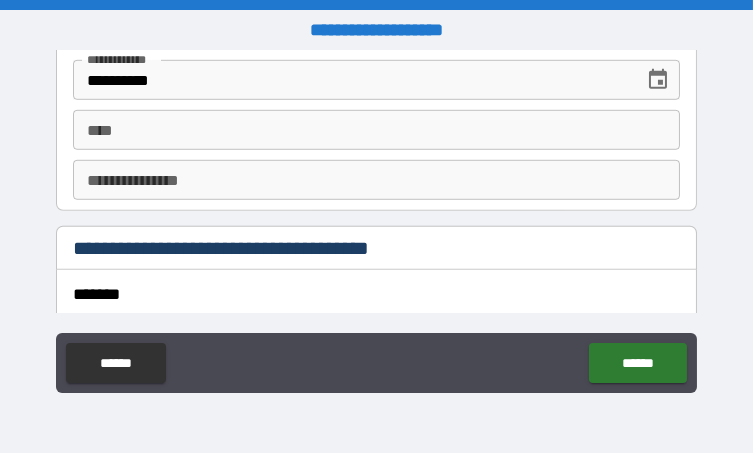 click on "****" at bounding box center (376, 130) 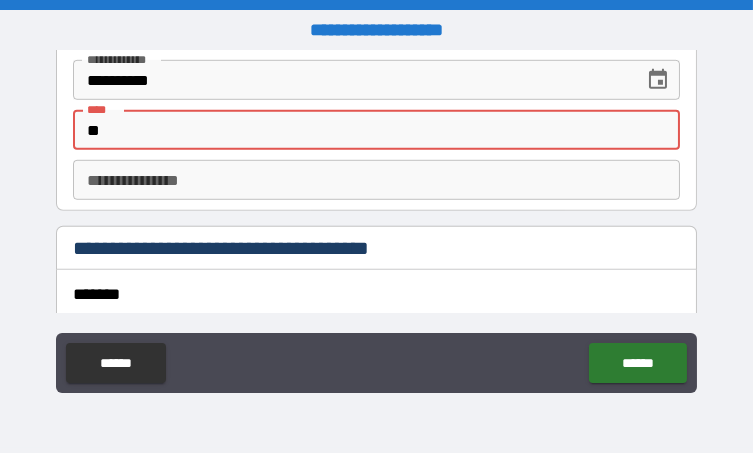 type on "*" 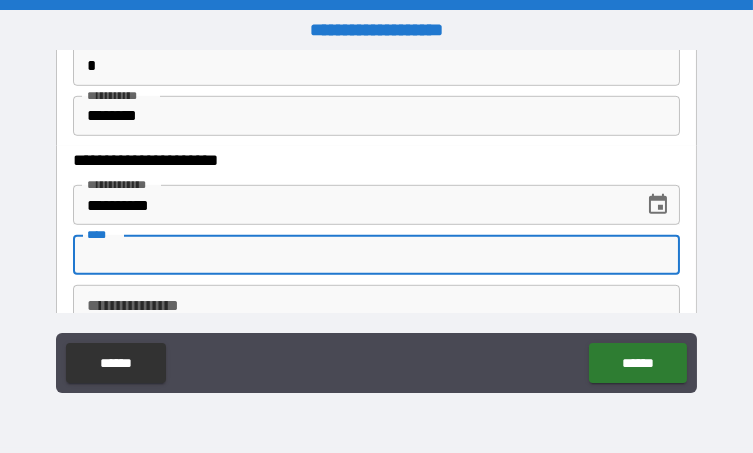 scroll, scrollTop: 2100, scrollLeft: 0, axis: vertical 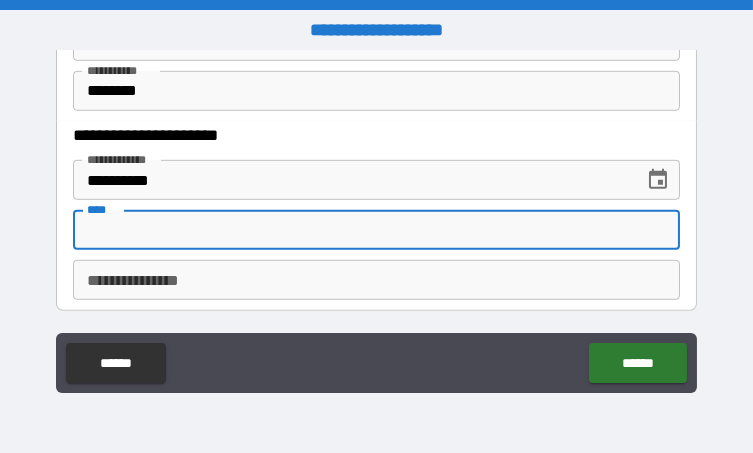 click on "****" at bounding box center (376, 230) 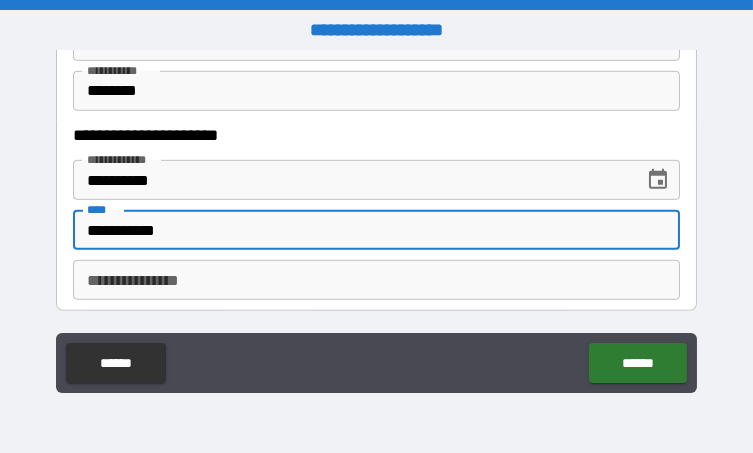 type on "**********" 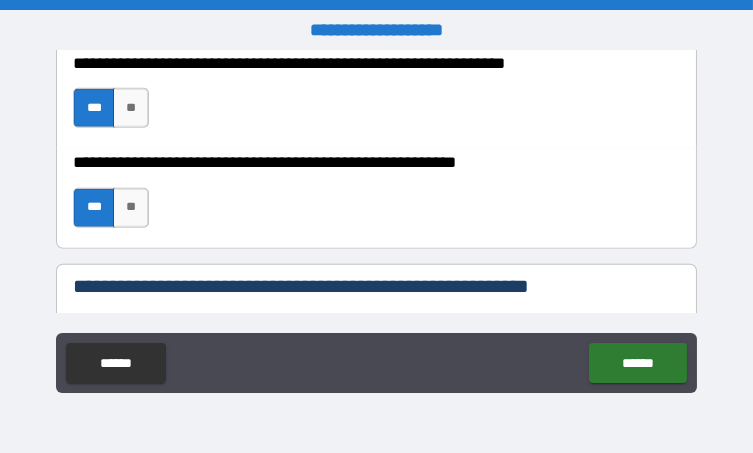 scroll, scrollTop: 3200, scrollLeft: 0, axis: vertical 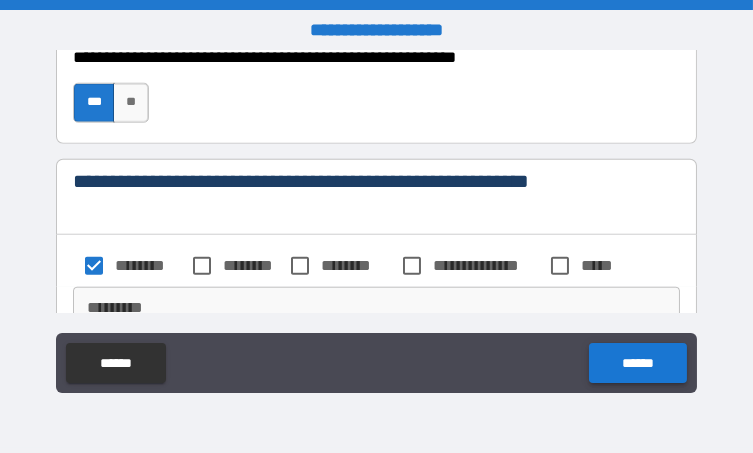 type on "****" 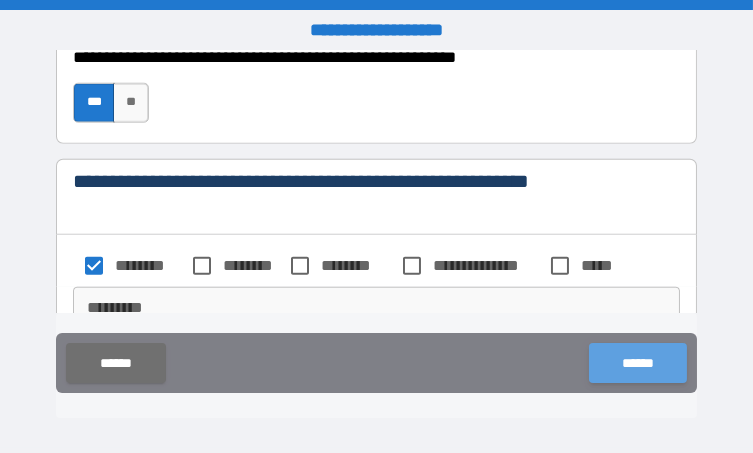 click on "******" at bounding box center (637, 363) 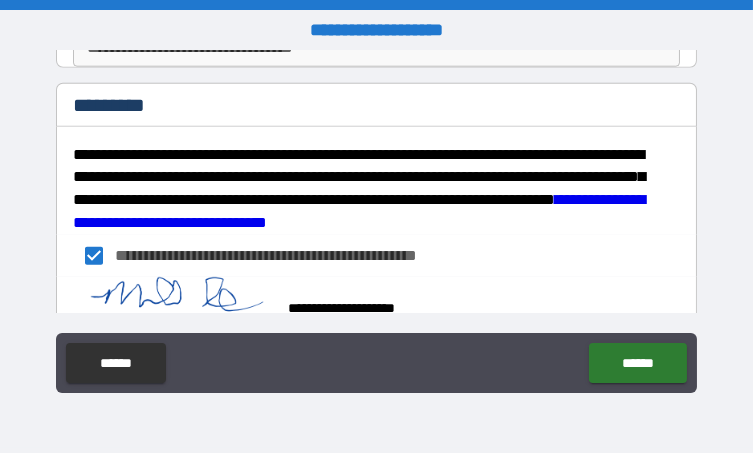 scroll, scrollTop: 3584, scrollLeft: 0, axis: vertical 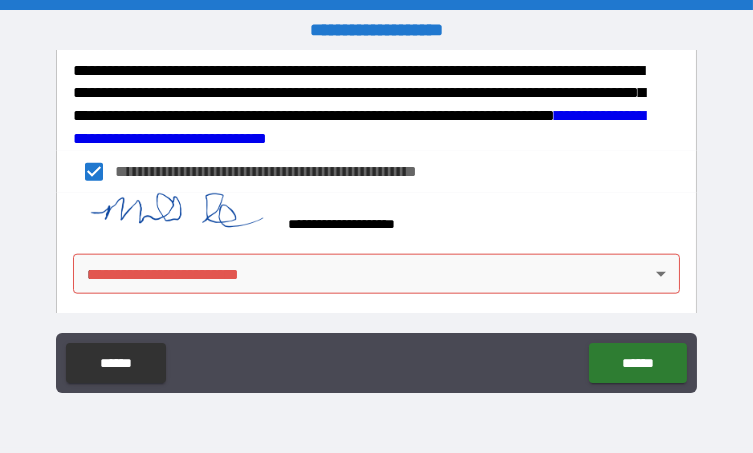 click on "**********" at bounding box center (376, 226) 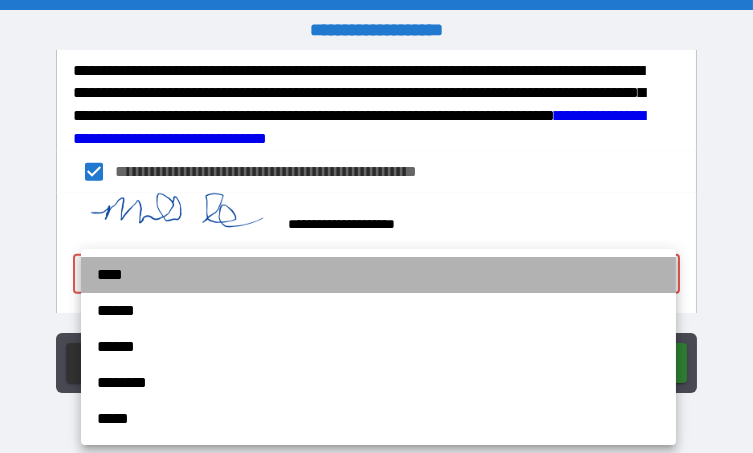 click on "****" at bounding box center [378, 275] 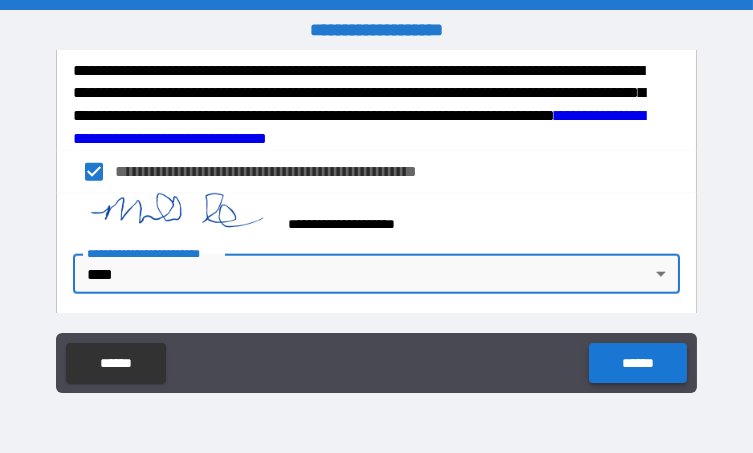 click on "******" at bounding box center [637, 363] 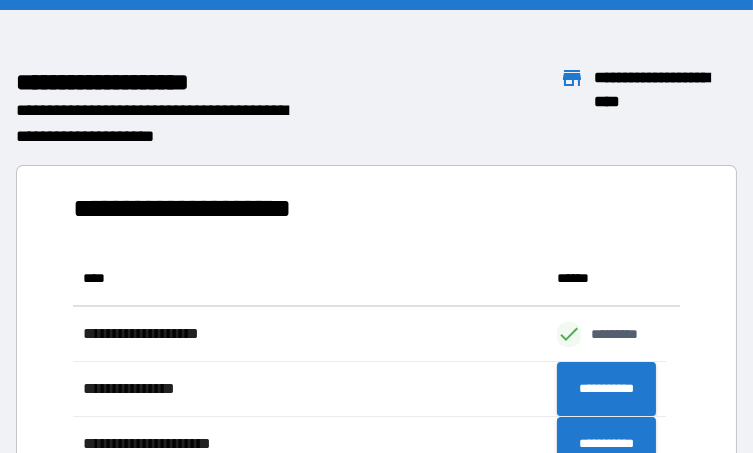 scroll, scrollTop: 16, scrollLeft: 16, axis: both 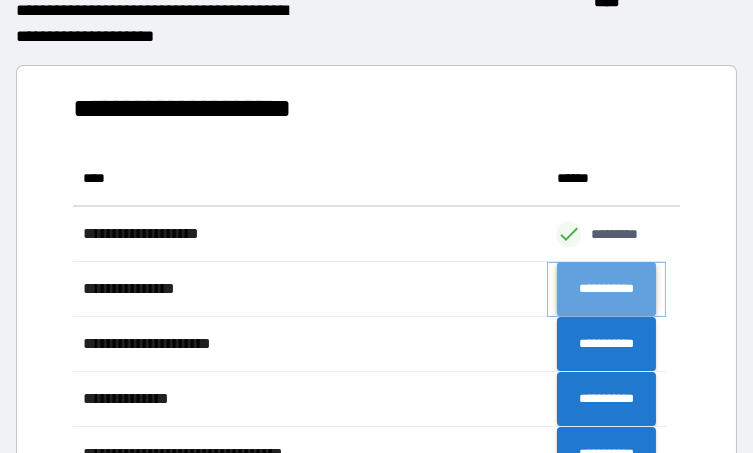 click on "**********" at bounding box center [606, 289] 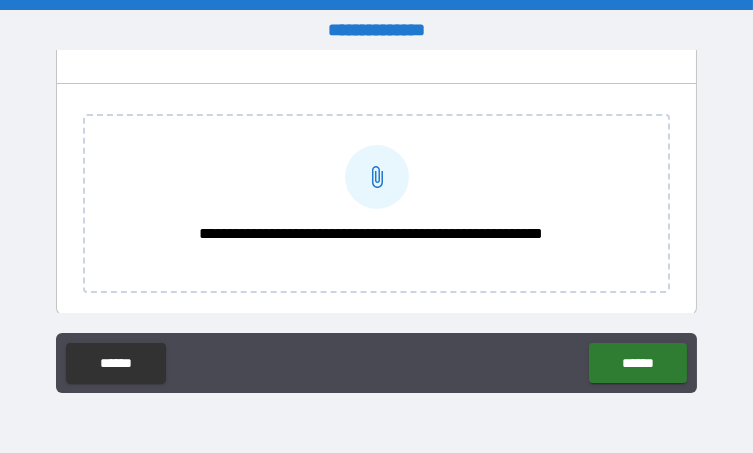 scroll, scrollTop: 0, scrollLeft: 0, axis: both 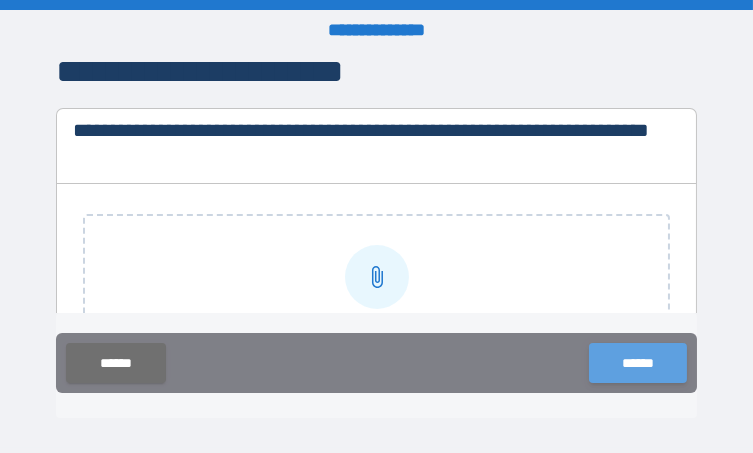 click on "******" at bounding box center (637, 363) 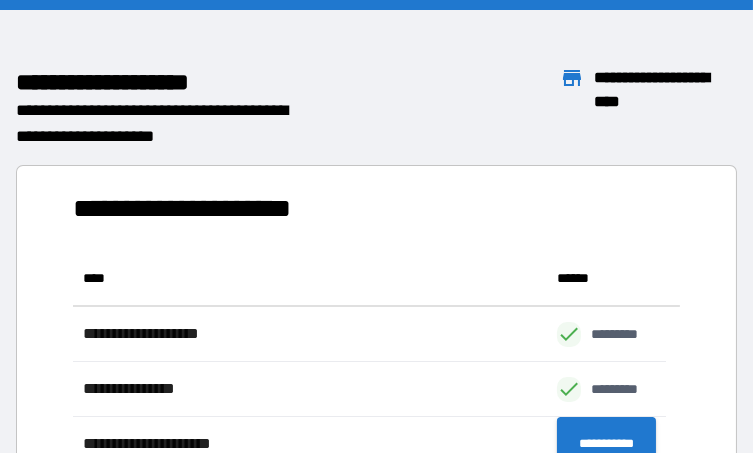 scroll, scrollTop: 16, scrollLeft: 16, axis: both 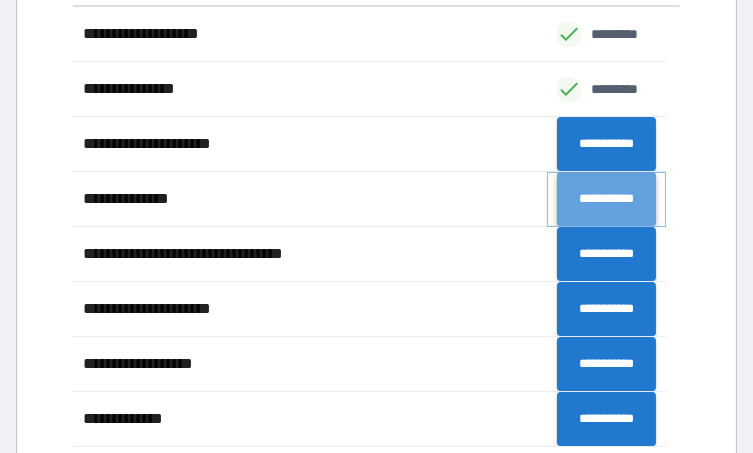 click on "**********" at bounding box center (606, 199) 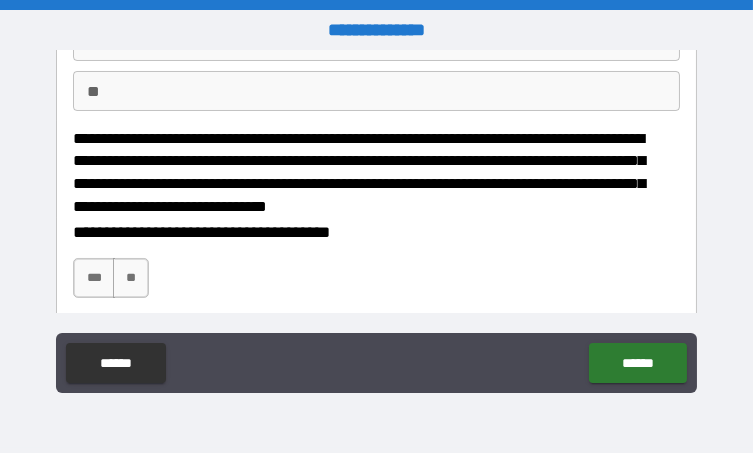 scroll, scrollTop: 200, scrollLeft: 0, axis: vertical 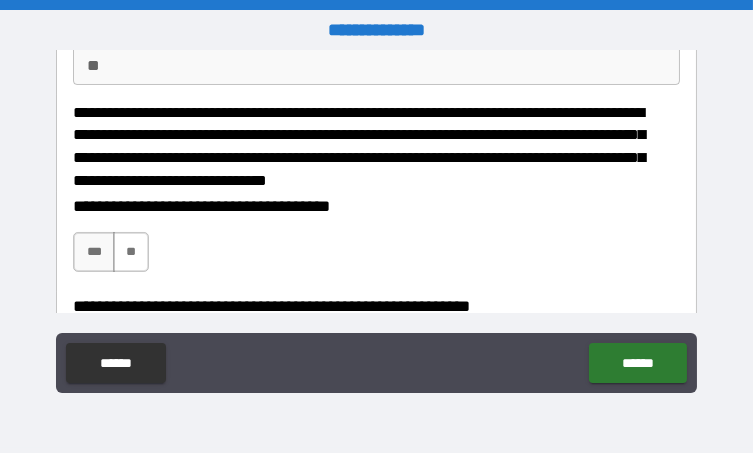 click on "**" at bounding box center [131, 252] 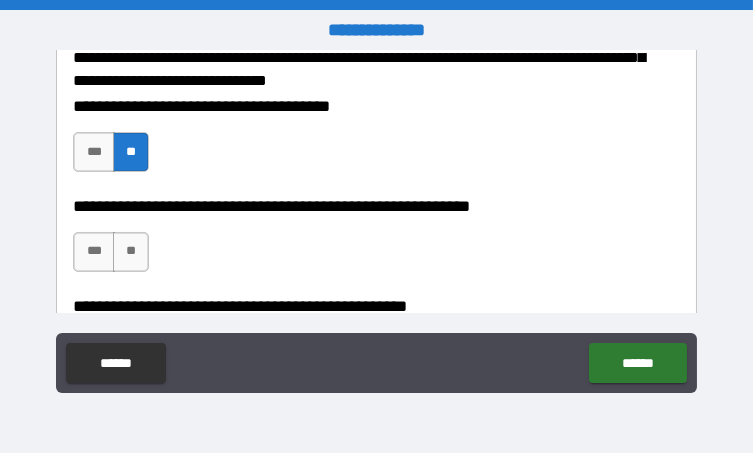 scroll, scrollTop: 400, scrollLeft: 0, axis: vertical 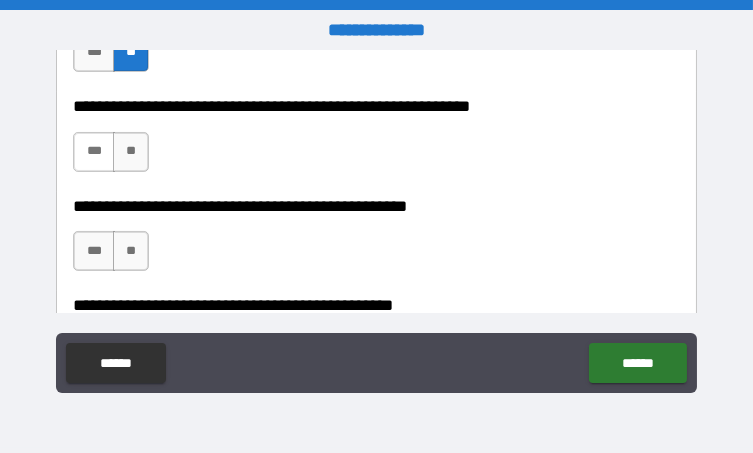 click on "***" at bounding box center (93, 152) 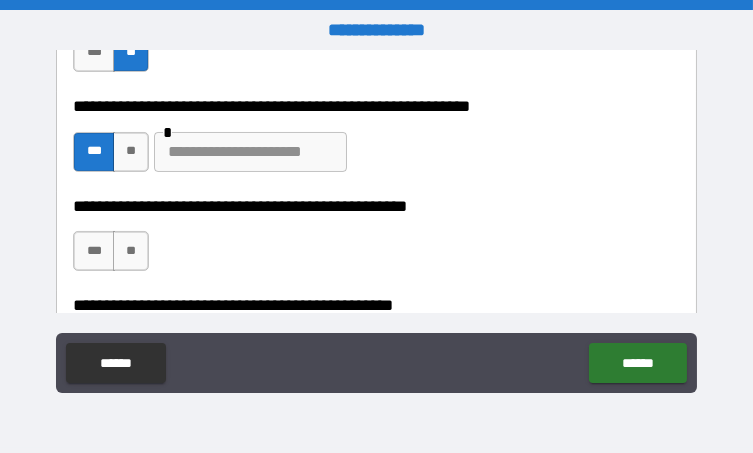 scroll, scrollTop: 500, scrollLeft: 0, axis: vertical 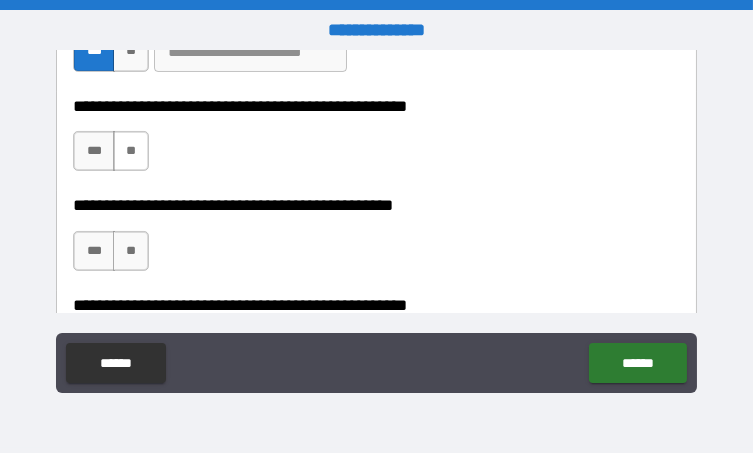 click on "**" at bounding box center (131, 151) 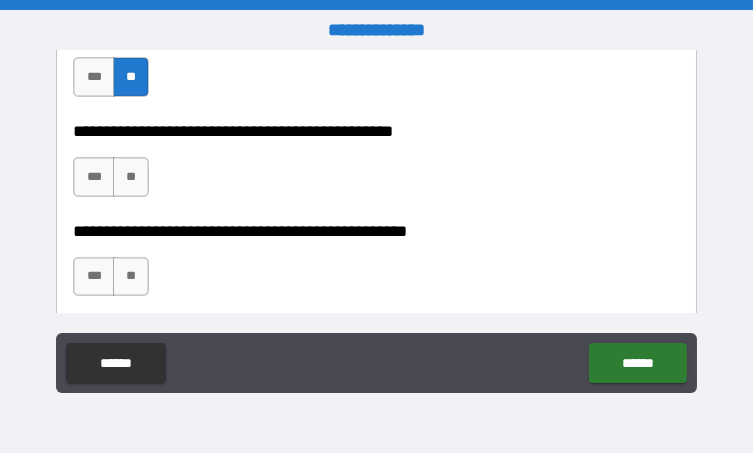 scroll, scrollTop: 600, scrollLeft: 0, axis: vertical 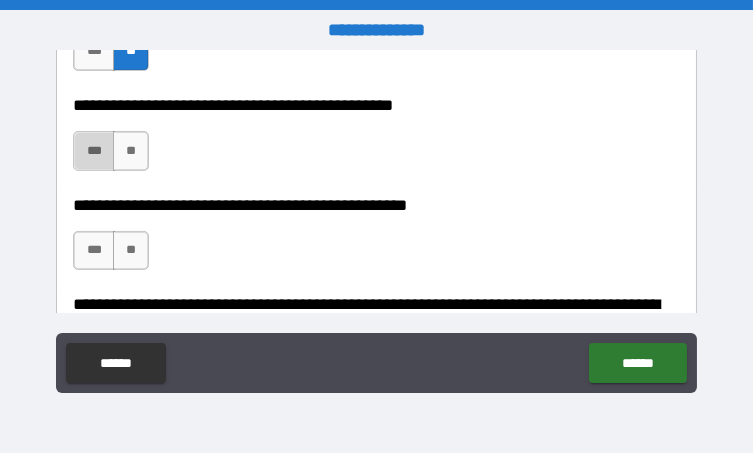 click on "***" at bounding box center (93, 151) 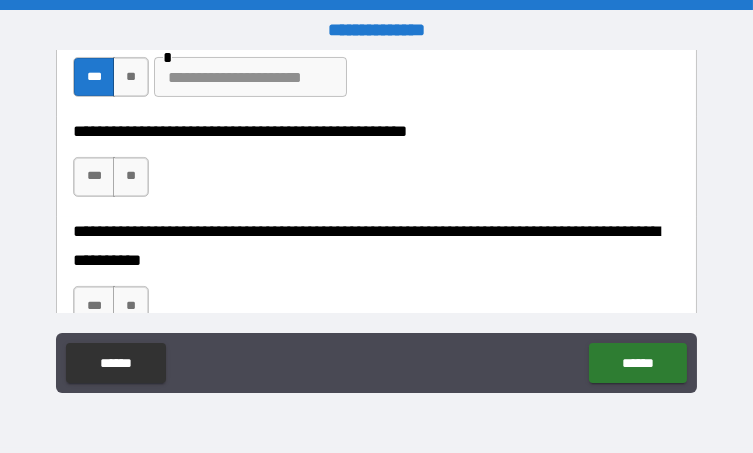 scroll, scrollTop: 700, scrollLeft: 0, axis: vertical 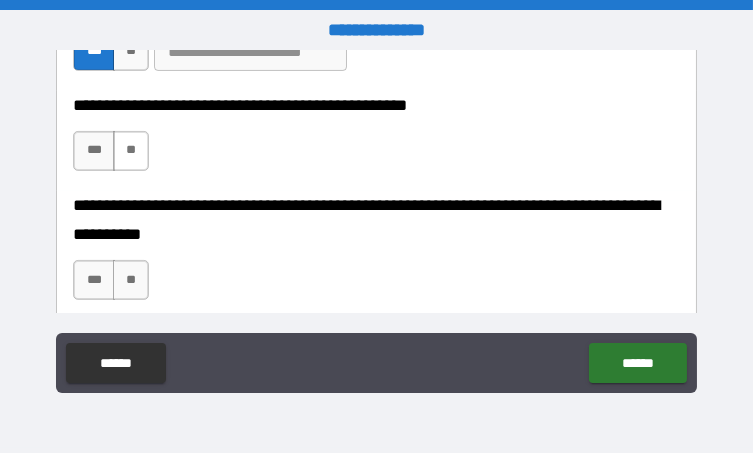 click on "**" at bounding box center (131, 151) 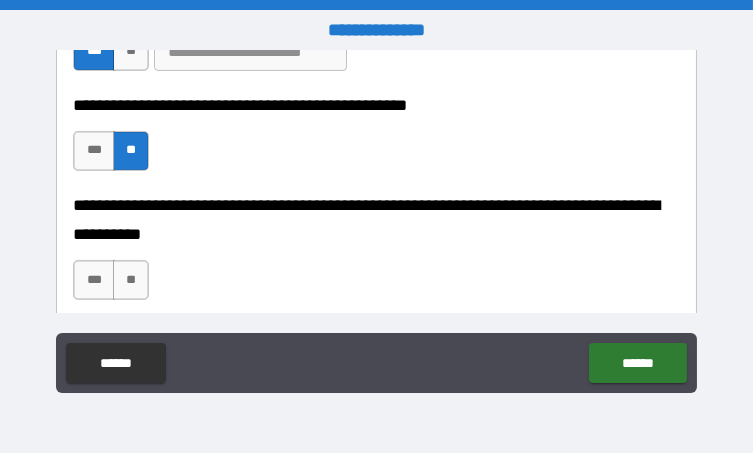scroll, scrollTop: 800, scrollLeft: 0, axis: vertical 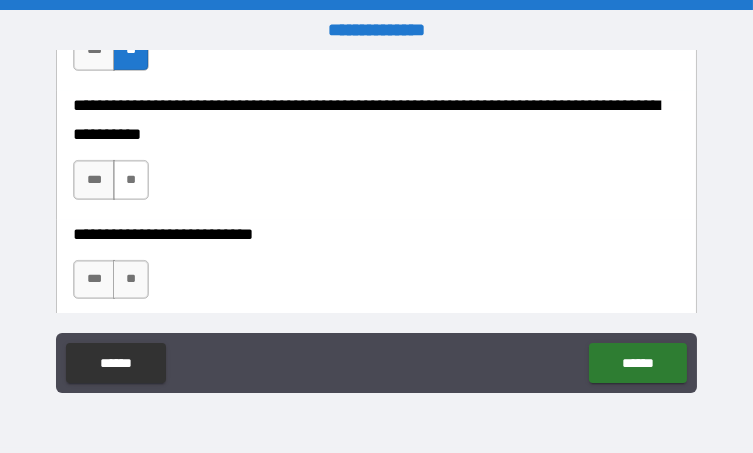 click on "**" at bounding box center (131, 180) 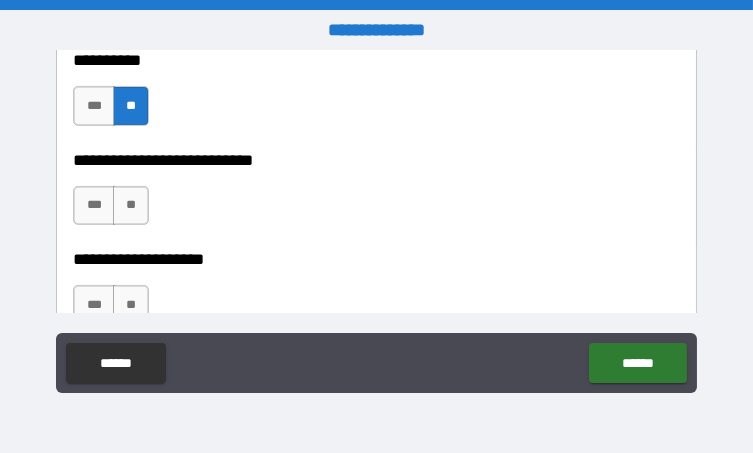 scroll, scrollTop: 900, scrollLeft: 0, axis: vertical 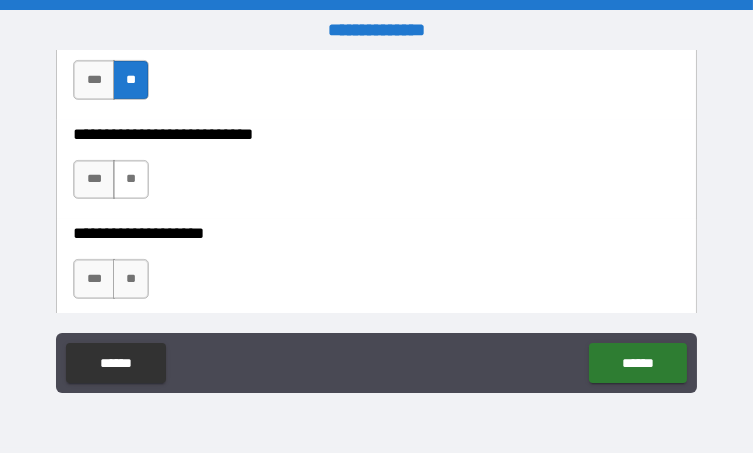 click on "**" at bounding box center [131, 180] 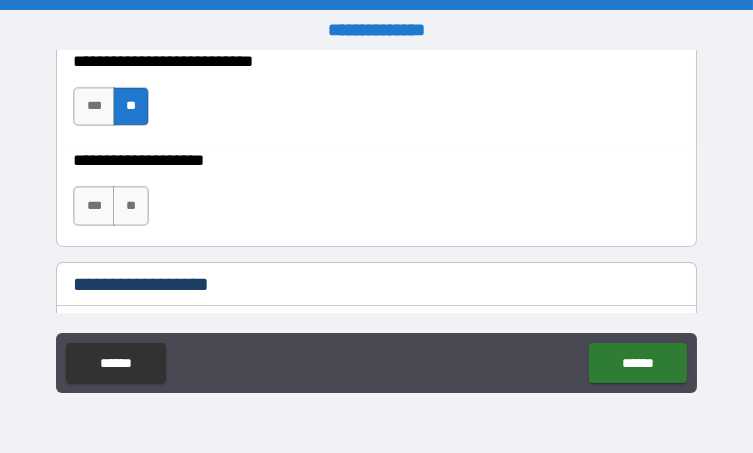 scroll, scrollTop: 1000, scrollLeft: 0, axis: vertical 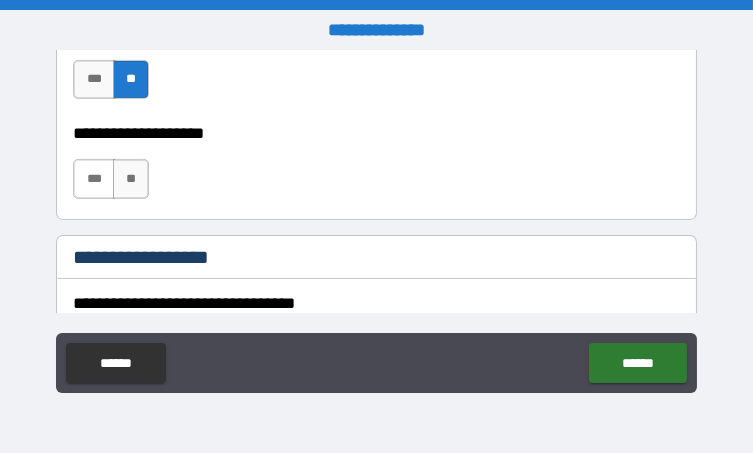 click on "***" at bounding box center [93, 179] 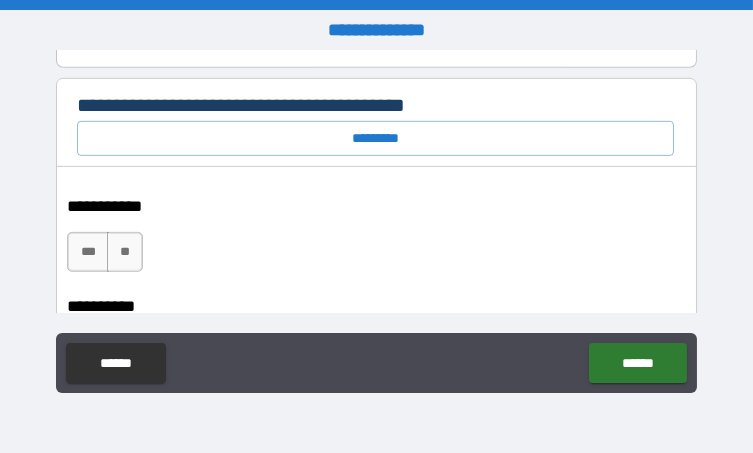 scroll, scrollTop: 1600, scrollLeft: 0, axis: vertical 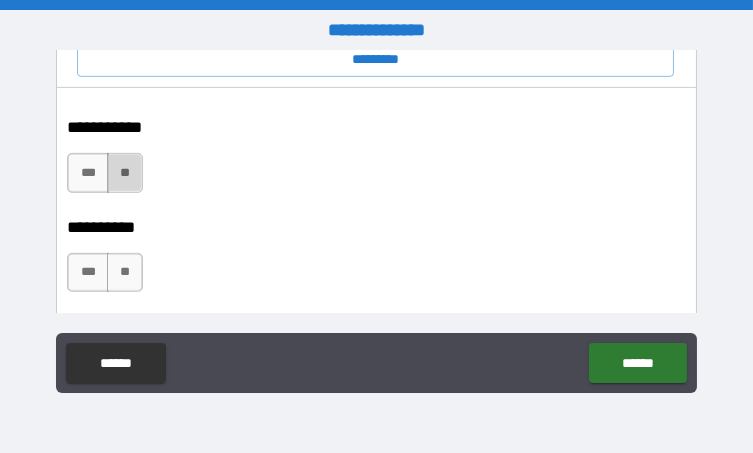 click on "**" at bounding box center (125, 173) 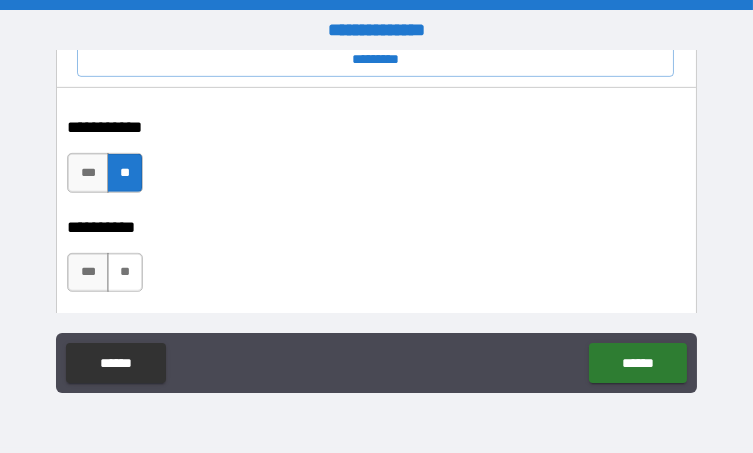 click on "**" at bounding box center (125, 273) 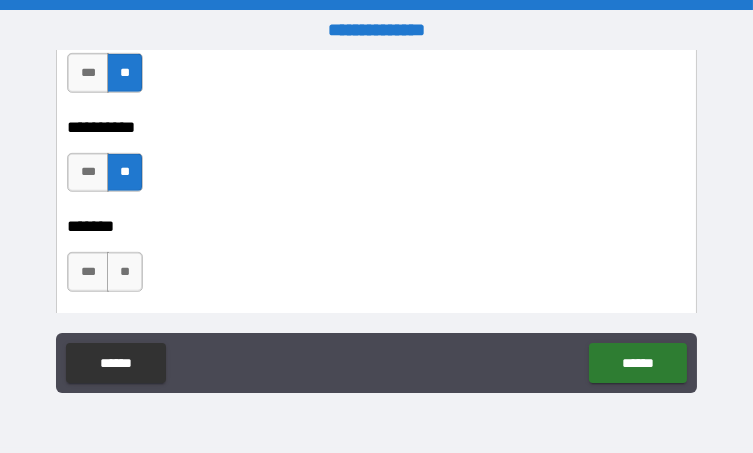 scroll, scrollTop: 1800, scrollLeft: 0, axis: vertical 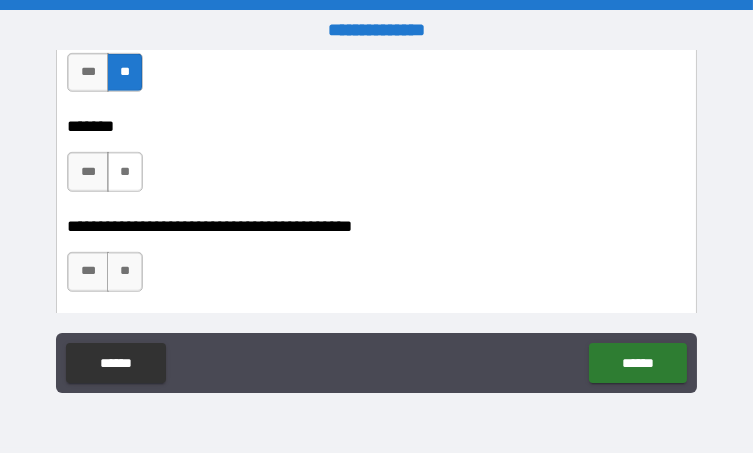 click on "**" at bounding box center [125, 172] 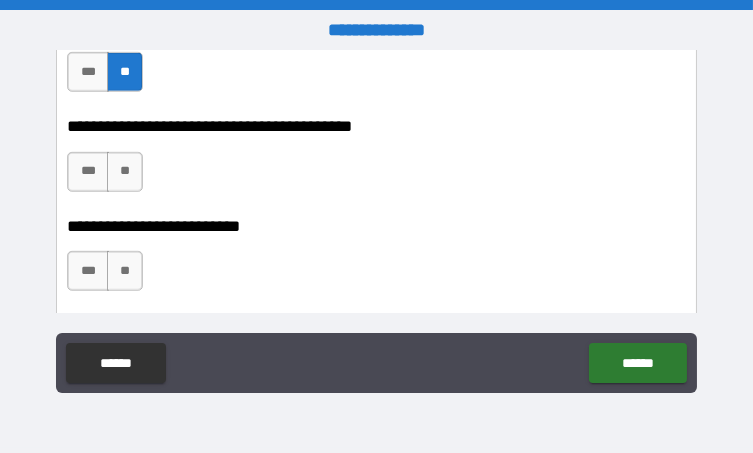 scroll, scrollTop: 2000, scrollLeft: 0, axis: vertical 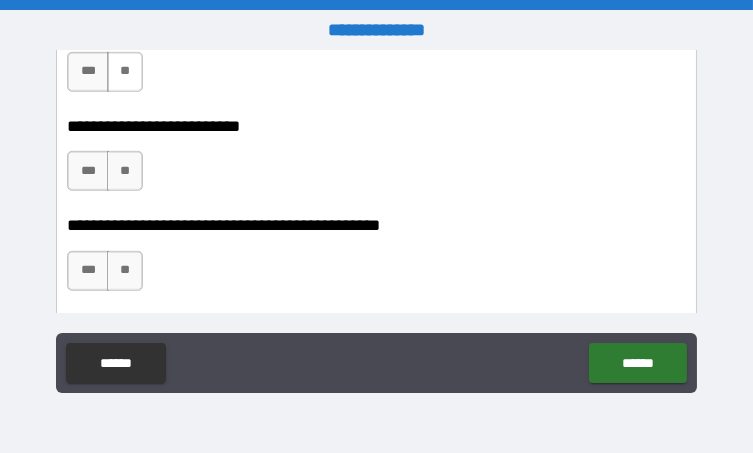 click on "**" at bounding box center (125, 72) 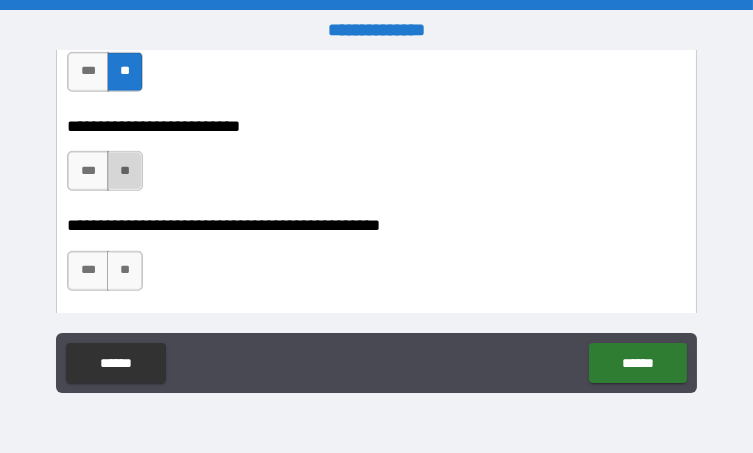 click on "**" at bounding box center [125, 171] 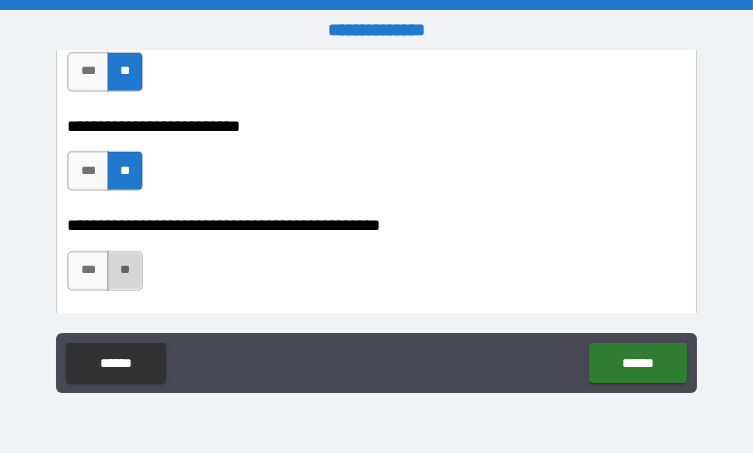 click on "**" at bounding box center [125, 271] 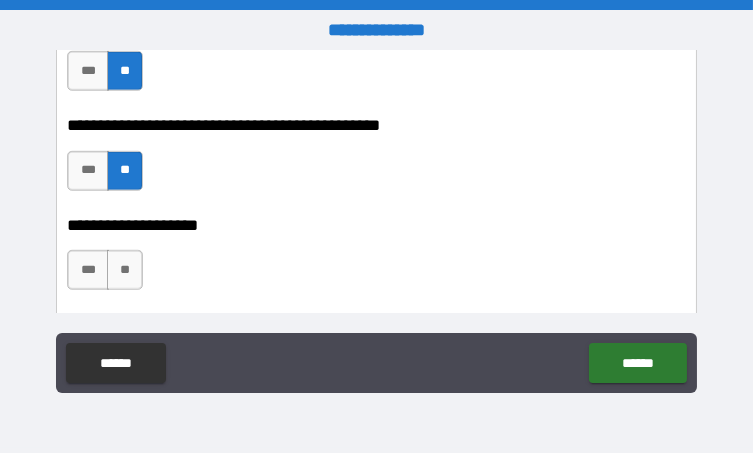 scroll, scrollTop: 2200, scrollLeft: 0, axis: vertical 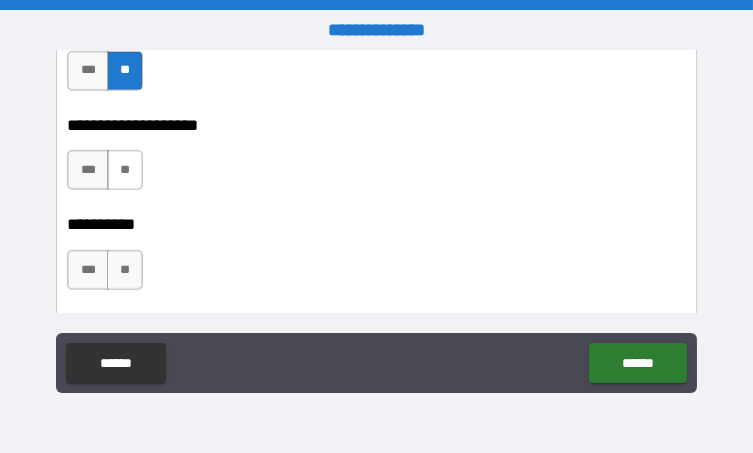 click on "**" at bounding box center [125, 170] 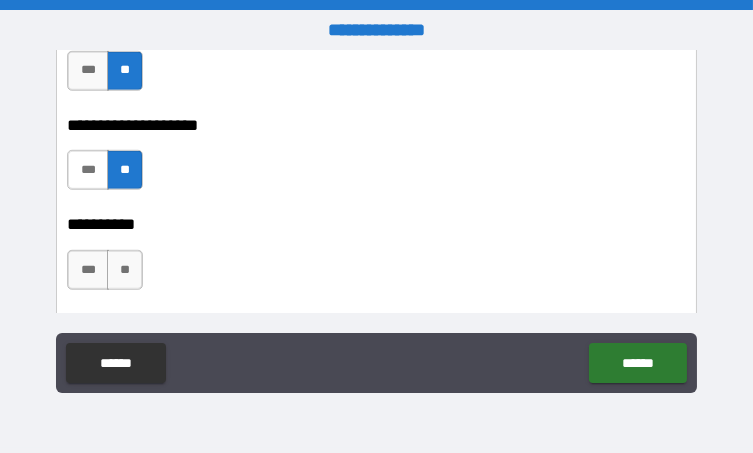 click on "***" at bounding box center [87, 170] 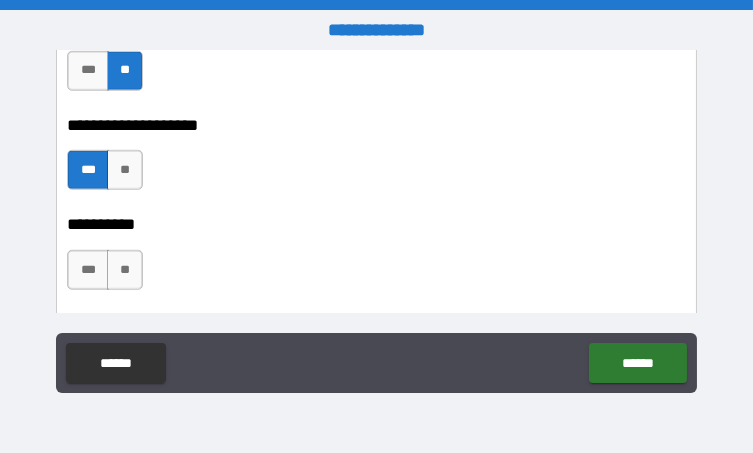 scroll, scrollTop: 2300, scrollLeft: 0, axis: vertical 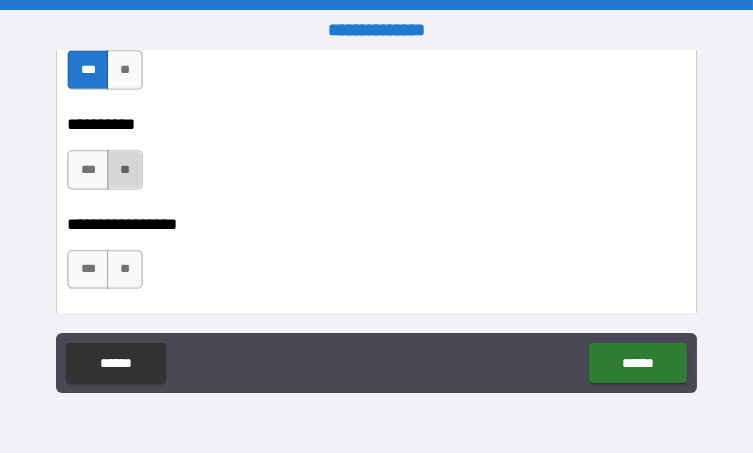 click on "**" at bounding box center (125, 170) 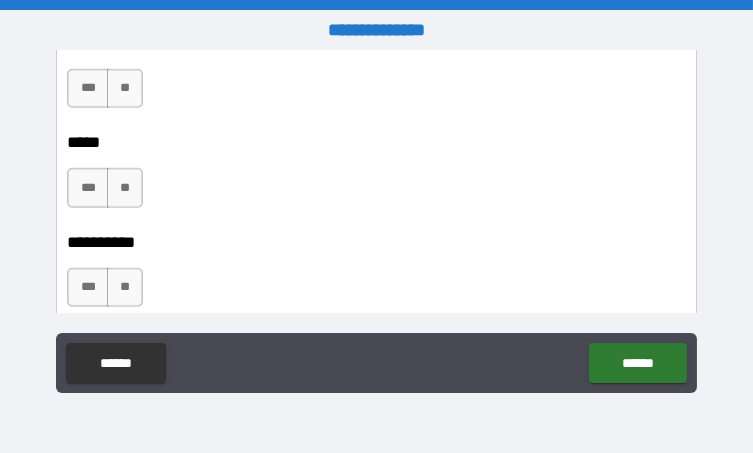 scroll, scrollTop: 2500, scrollLeft: 0, axis: vertical 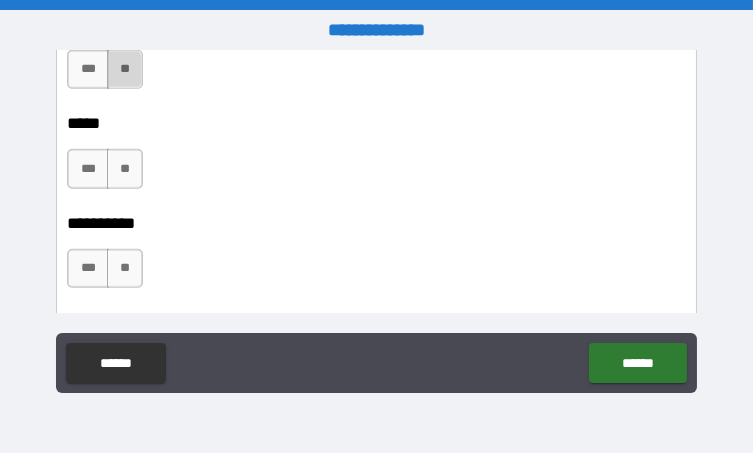 click on "**" at bounding box center [125, 70] 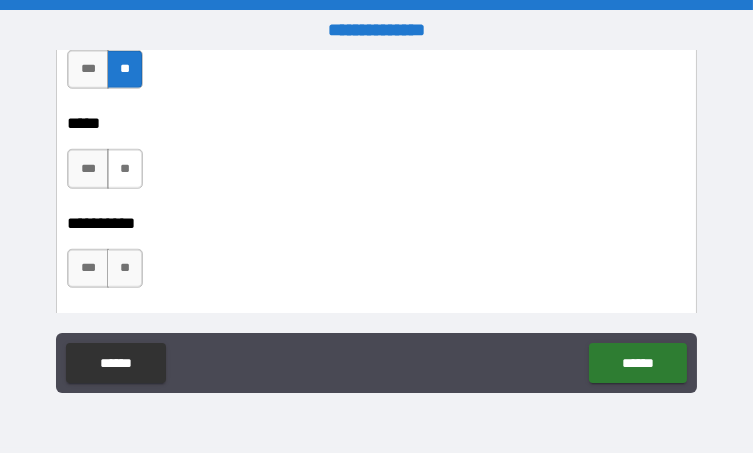 click on "**" at bounding box center (125, 169) 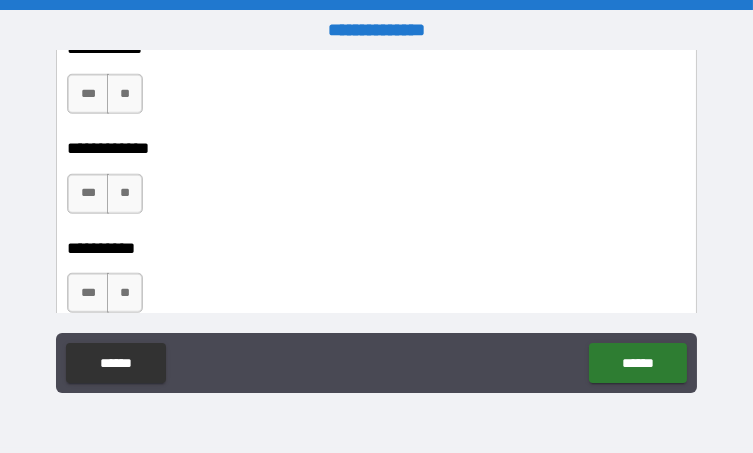 scroll, scrollTop: 2800, scrollLeft: 0, axis: vertical 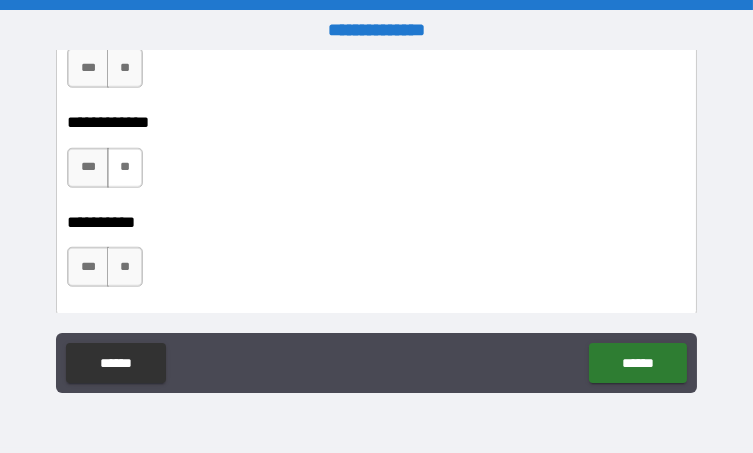 click on "**" at bounding box center (125, 168) 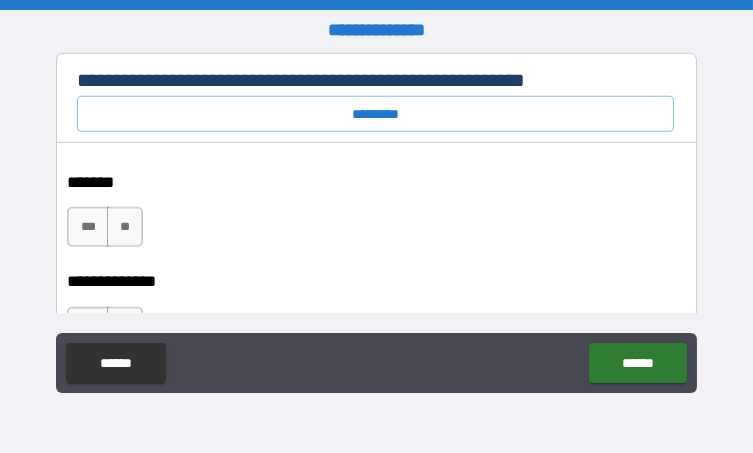 scroll, scrollTop: 3100, scrollLeft: 0, axis: vertical 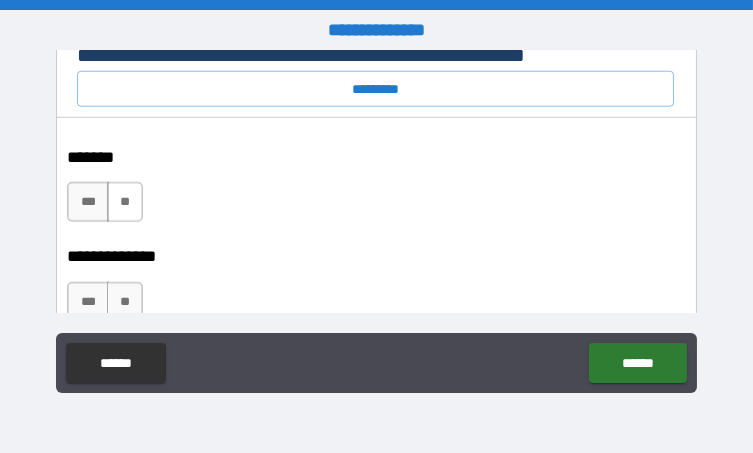 click on "**" at bounding box center (125, 202) 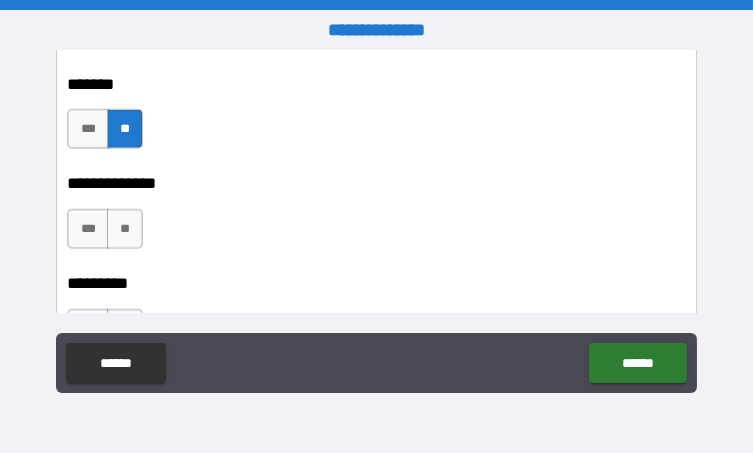 scroll, scrollTop: 3200, scrollLeft: 0, axis: vertical 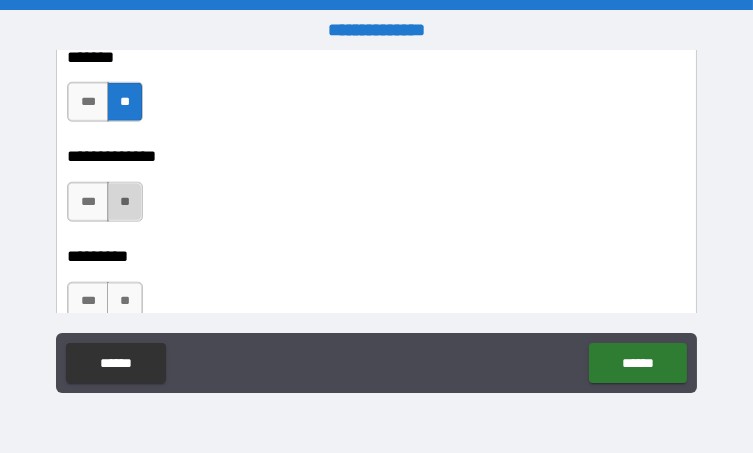 click on "**" at bounding box center [125, 202] 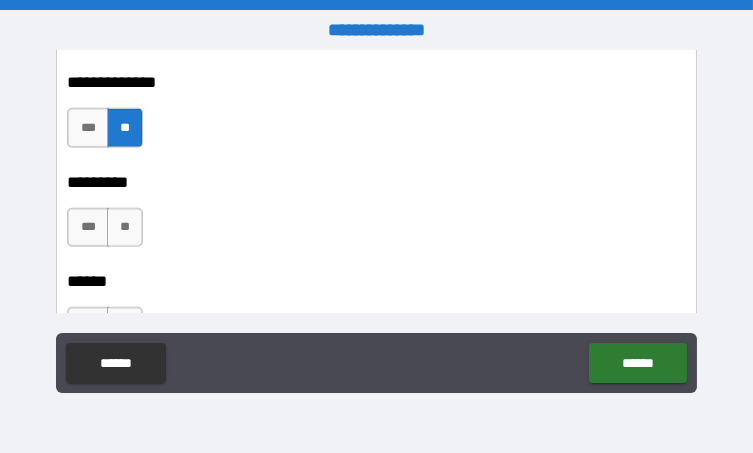 scroll, scrollTop: 3300, scrollLeft: 0, axis: vertical 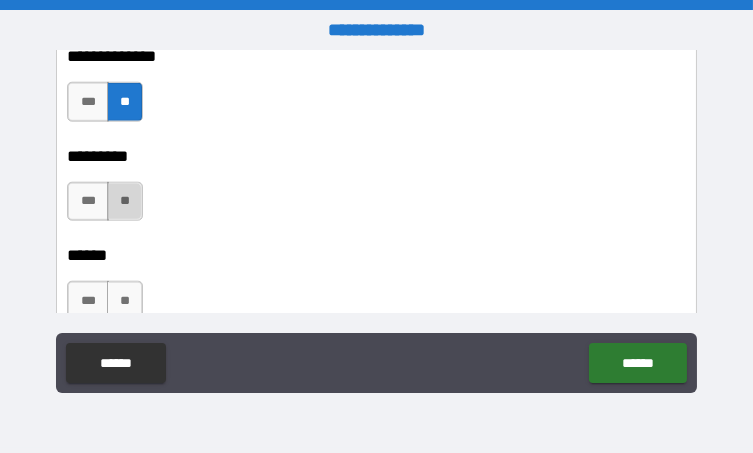 click on "**" at bounding box center (125, 202) 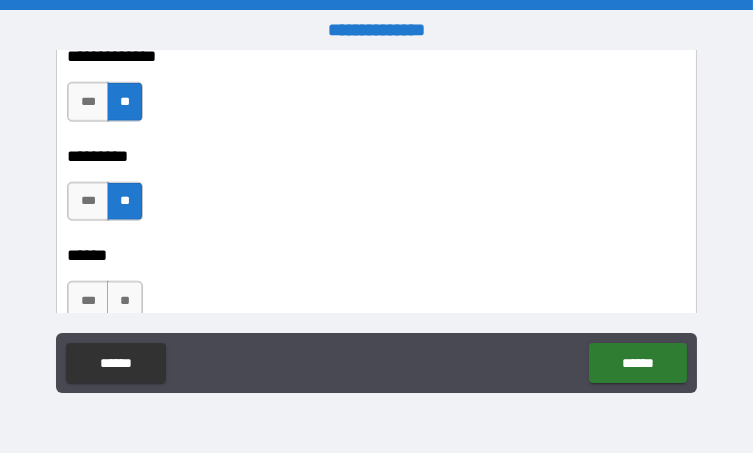 scroll, scrollTop: 3400, scrollLeft: 0, axis: vertical 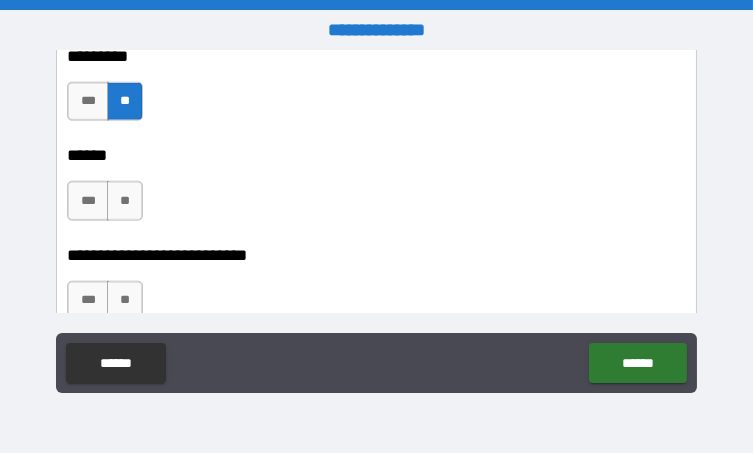 click on "**" at bounding box center [125, 201] 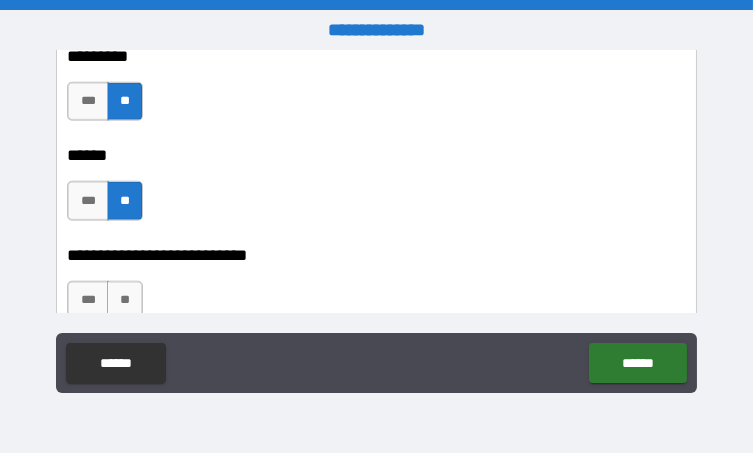 scroll, scrollTop: 3500, scrollLeft: 0, axis: vertical 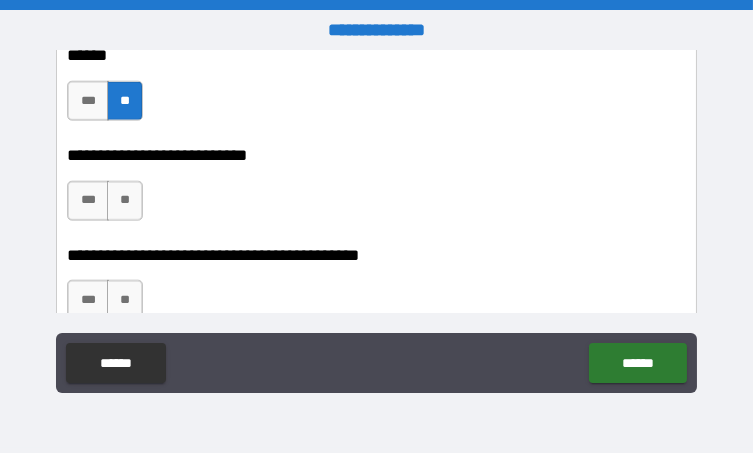 click on "**" at bounding box center (125, 201) 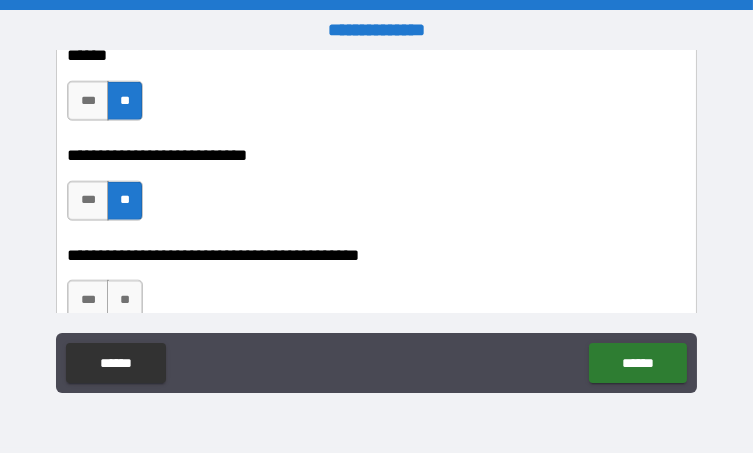 scroll, scrollTop: 3600, scrollLeft: 0, axis: vertical 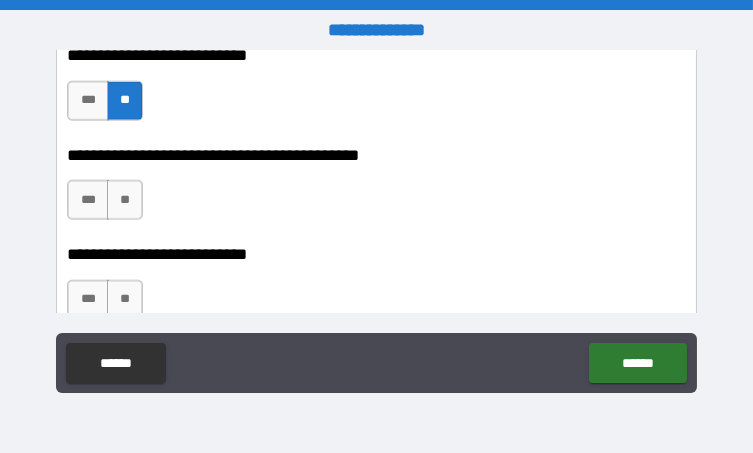 click on "**" at bounding box center (125, 200) 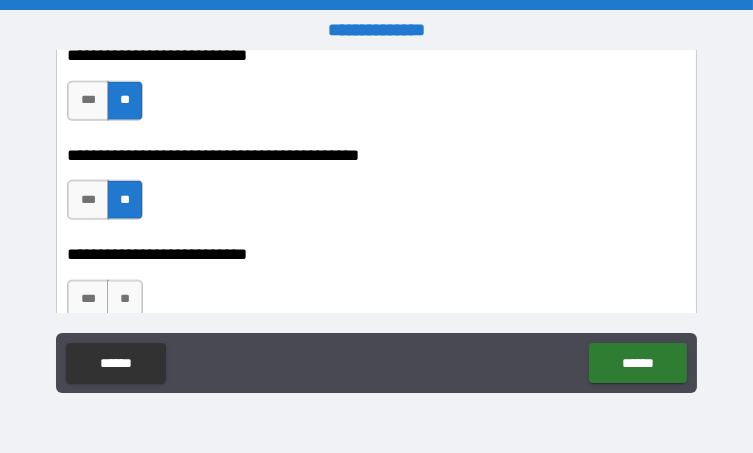 scroll, scrollTop: 3700, scrollLeft: 0, axis: vertical 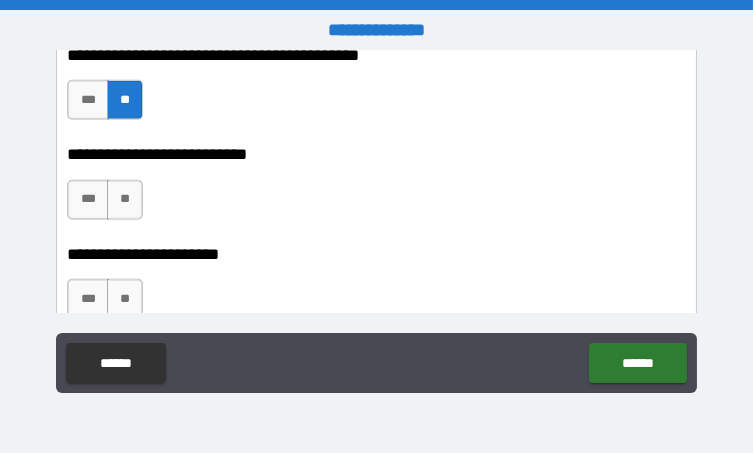 click on "**" at bounding box center [125, 200] 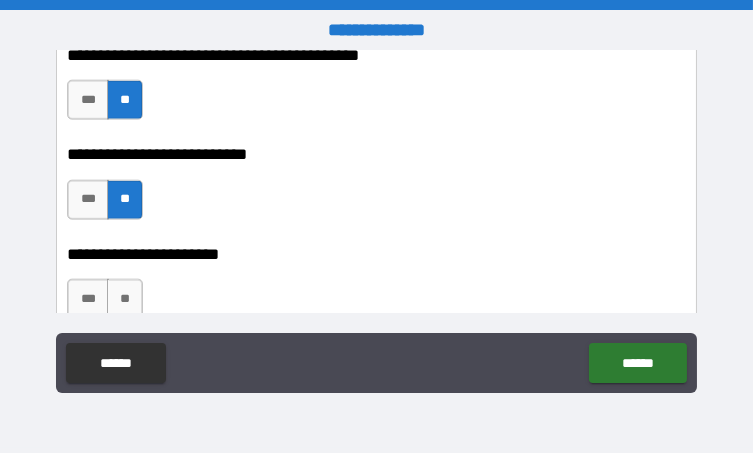 scroll, scrollTop: 3800, scrollLeft: 0, axis: vertical 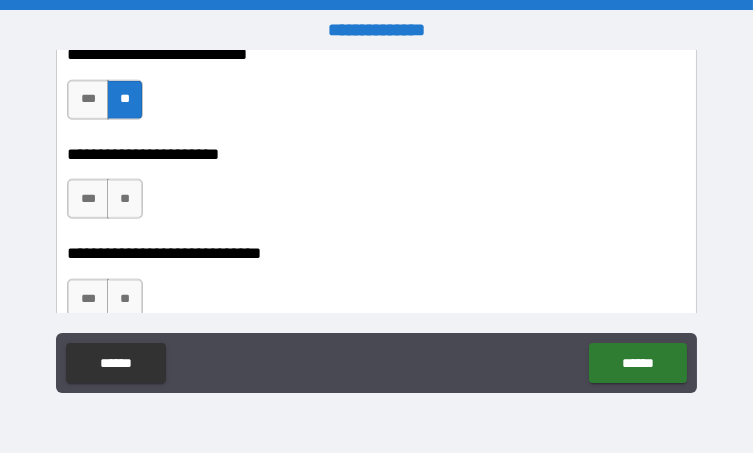 click on "**" at bounding box center (125, 199) 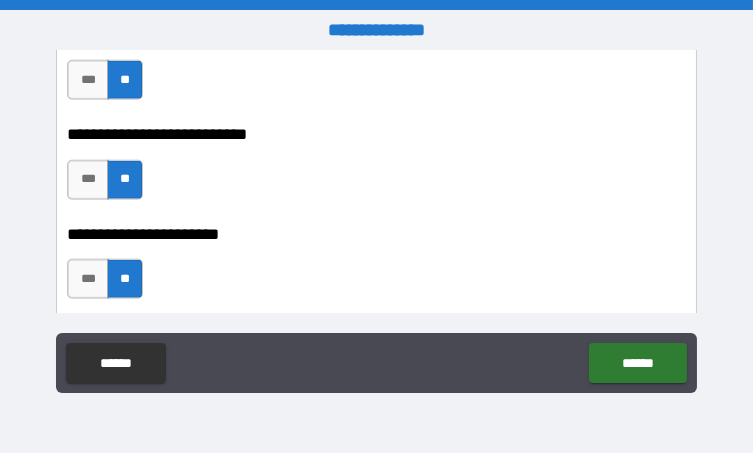 scroll, scrollTop: 3700, scrollLeft: 0, axis: vertical 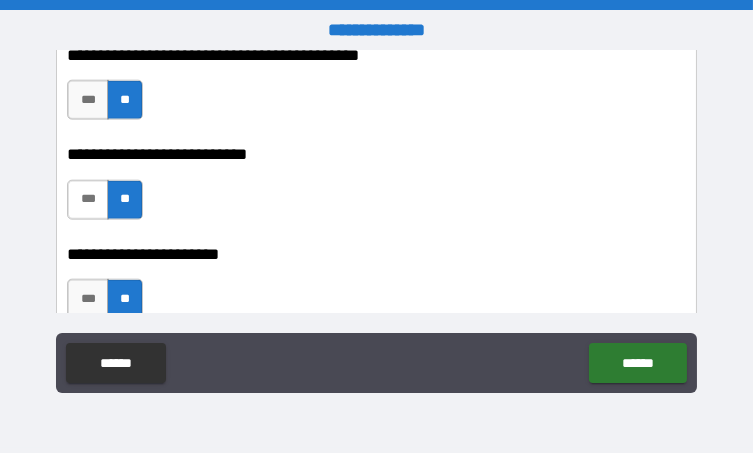 click on "***" at bounding box center (87, 200) 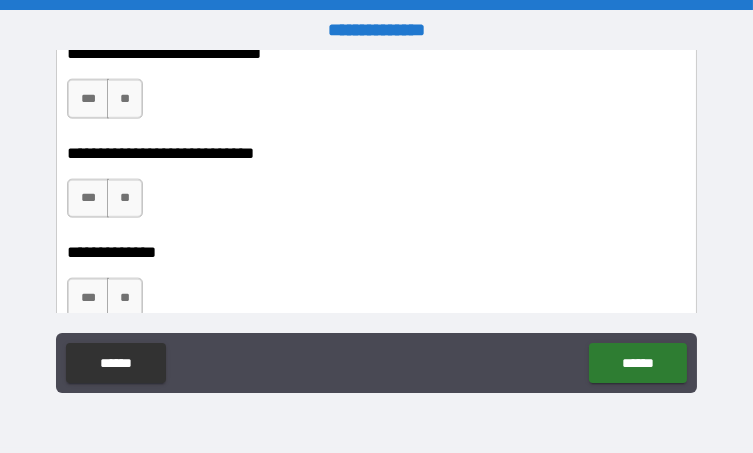 scroll, scrollTop: 3900, scrollLeft: 0, axis: vertical 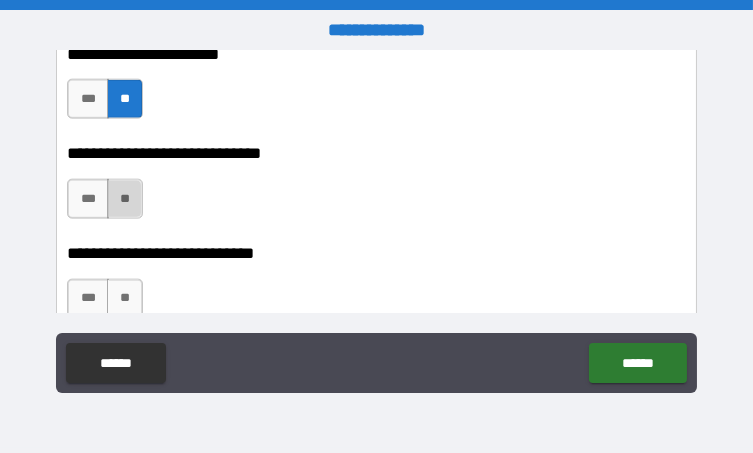 click on "**" at bounding box center (125, 199) 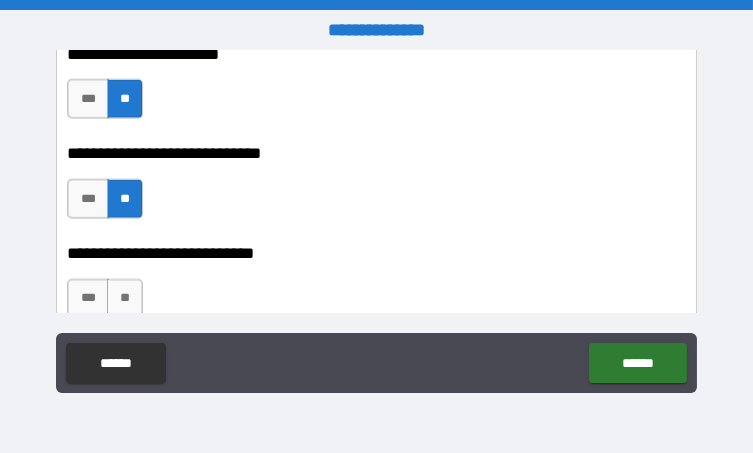 scroll, scrollTop: 4000, scrollLeft: 0, axis: vertical 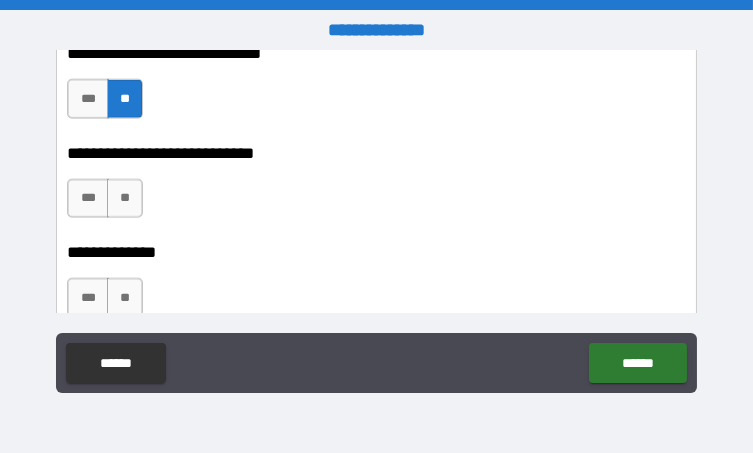 click on "**" at bounding box center (125, 199) 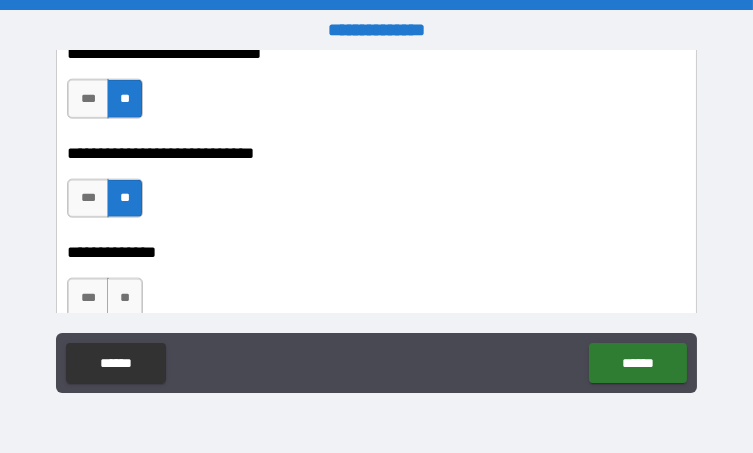 scroll, scrollTop: 4100, scrollLeft: 0, axis: vertical 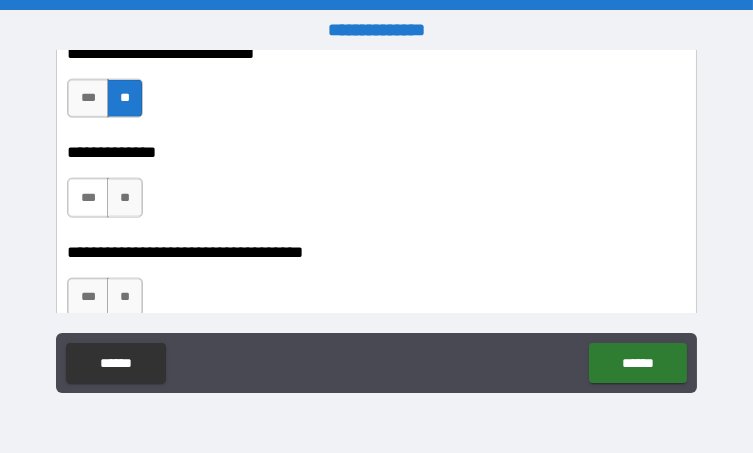 click on "***" at bounding box center (87, 198) 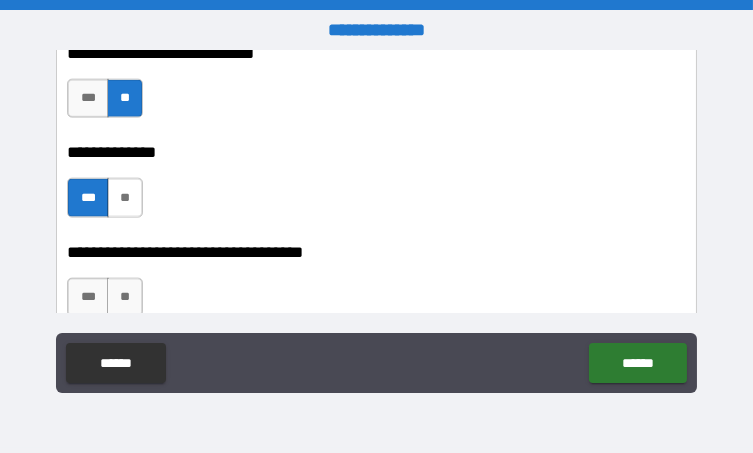 scroll, scrollTop: 4200, scrollLeft: 0, axis: vertical 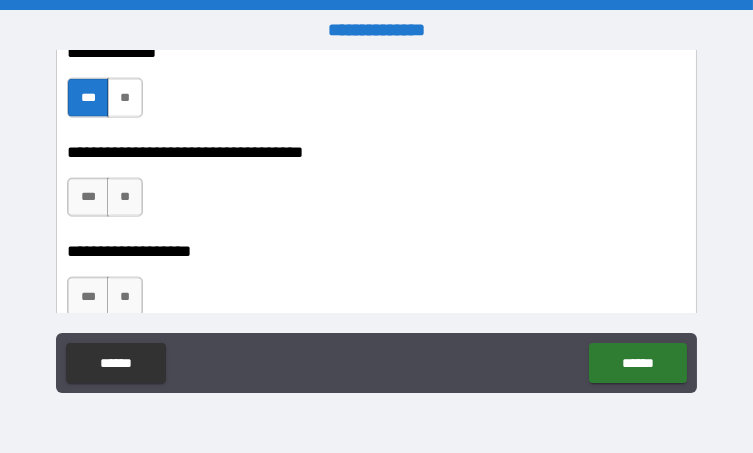 click on "**" at bounding box center [125, 198] 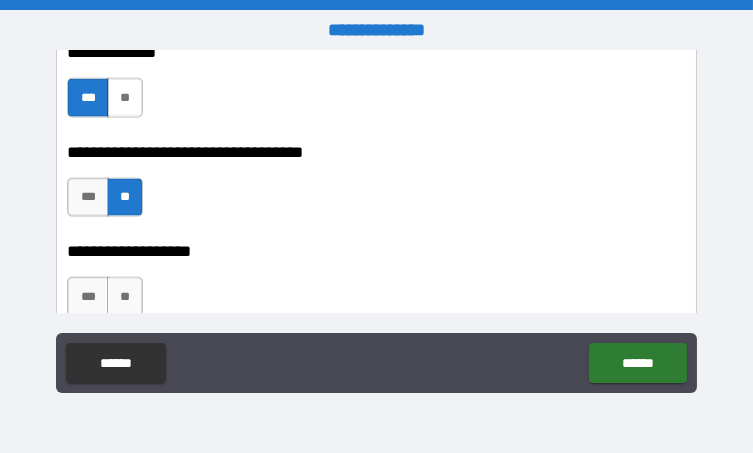 scroll, scrollTop: 4300, scrollLeft: 0, axis: vertical 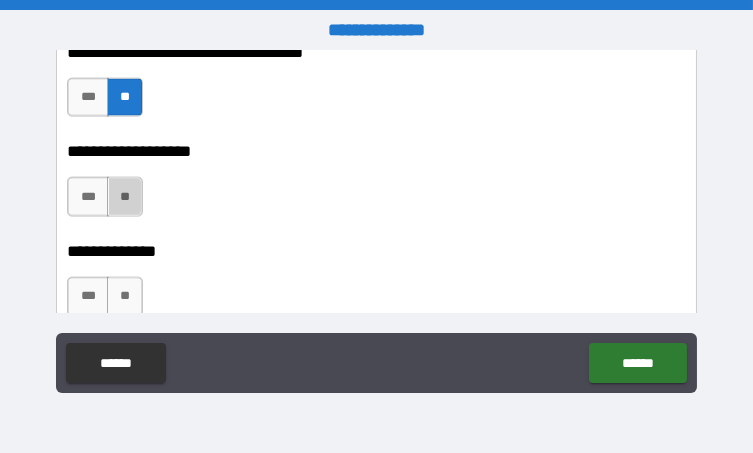 click on "**" at bounding box center (125, 197) 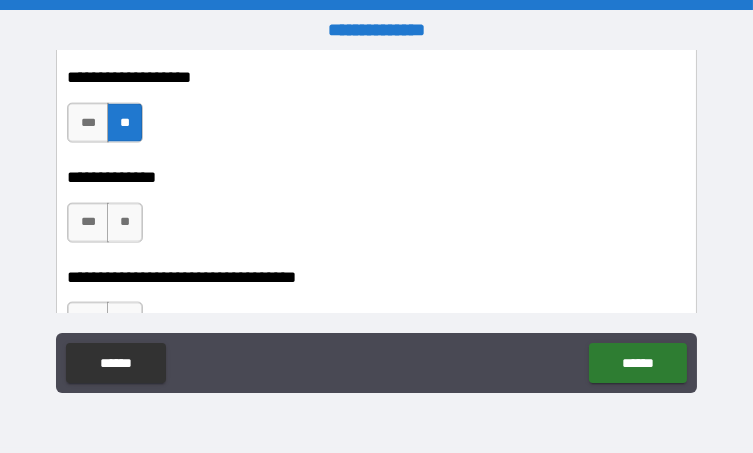 scroll, scrollTop: 4400, scrollLeft: 0, axis: vertical 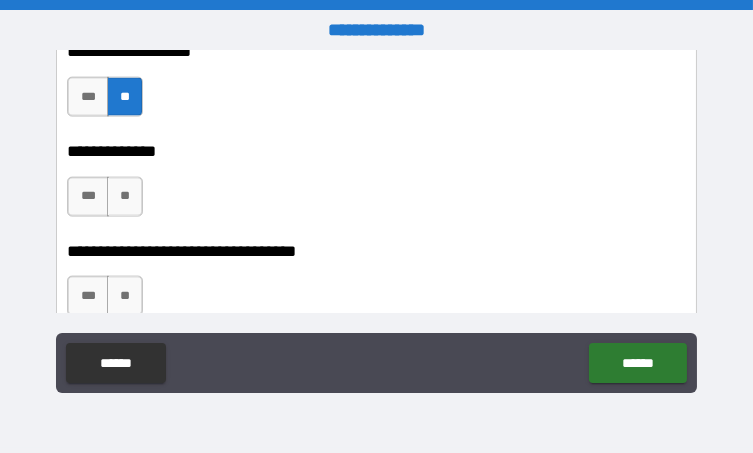 click on "**" at bounding box center (125, 197) 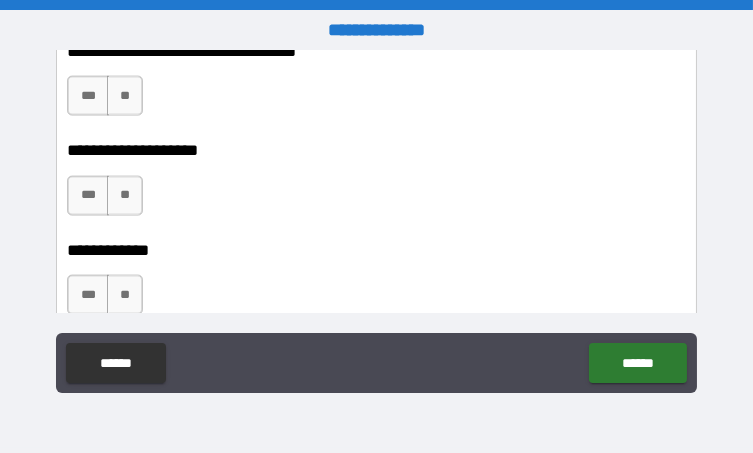 scroll, scrollTop: 4500, scrollLeft: 0, axis: vertical 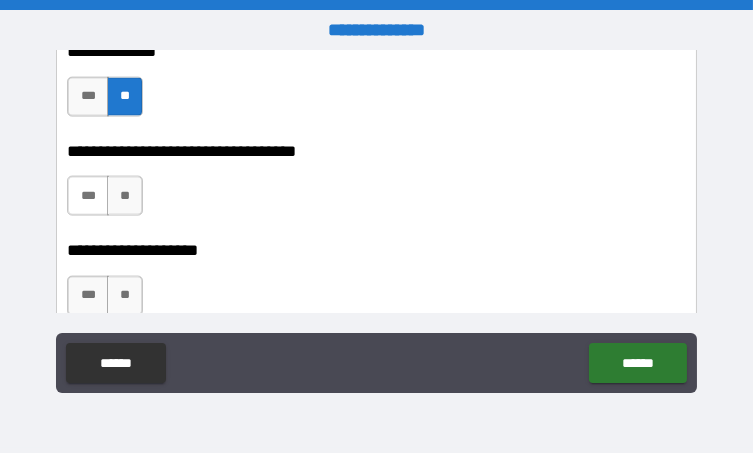 click on "***" at bounding box center [87, 196] 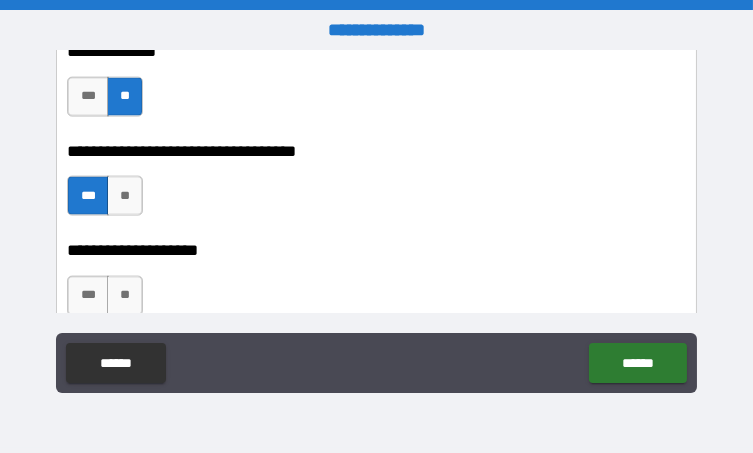 scroll, scrollTop: 4600, scrollLeft: 0, axis: vertical 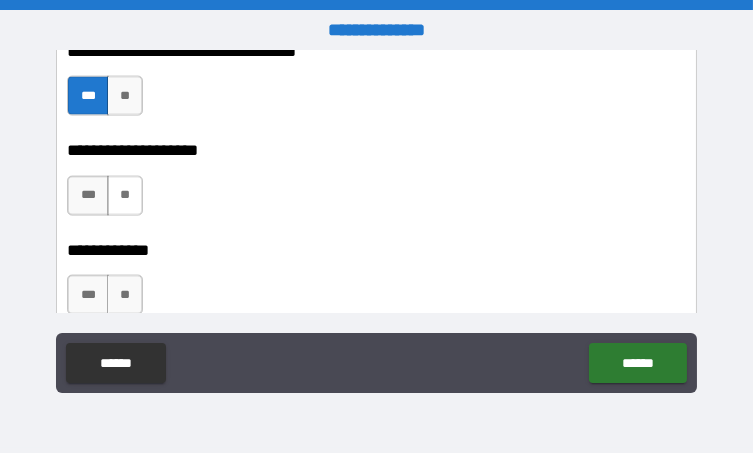 click on "**" at bounding box center (125, 196) 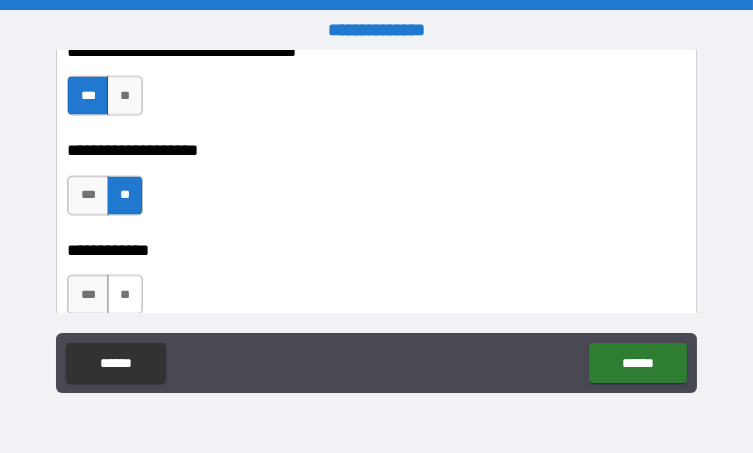 click on "**" at bounding box center [125, 295] 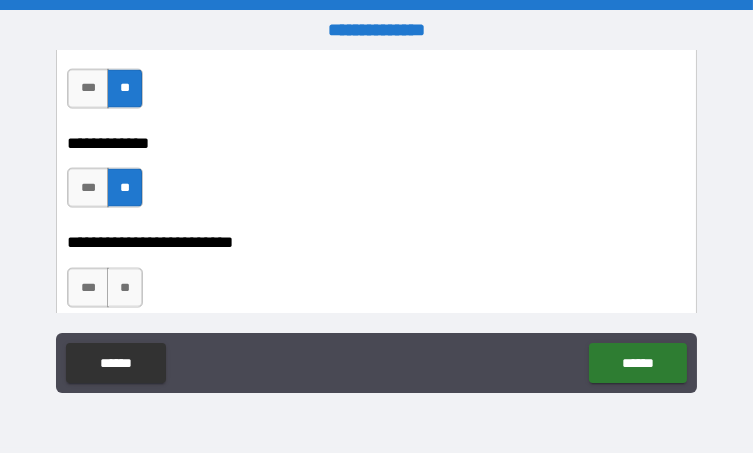 scroll, scrollTop: 4800, scrollLeft: 0, axis: vertical 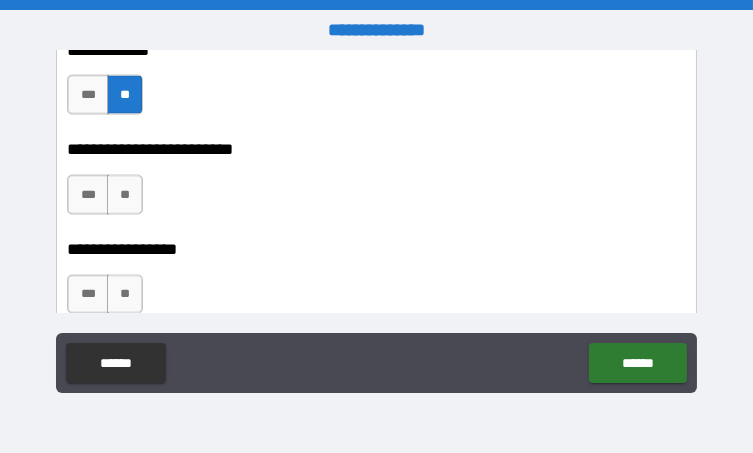 drag, startPoint x: 126, startPoint y: 185, endPoint x: 123, endPoint y: 263, distance: 78.05767 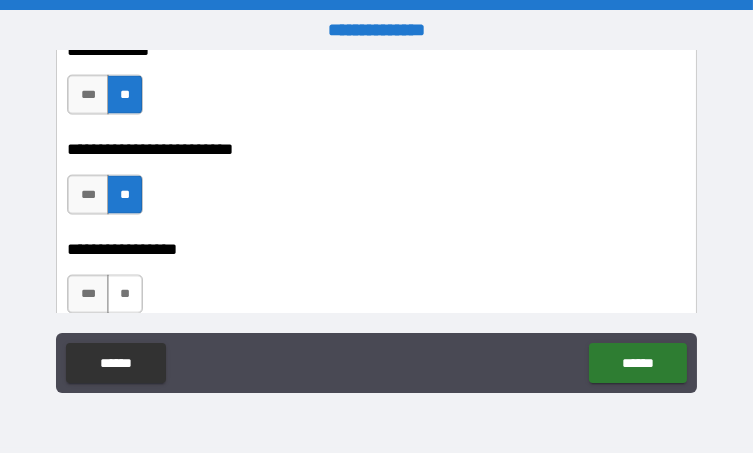 click on "**" at bounding box center (125, 295) 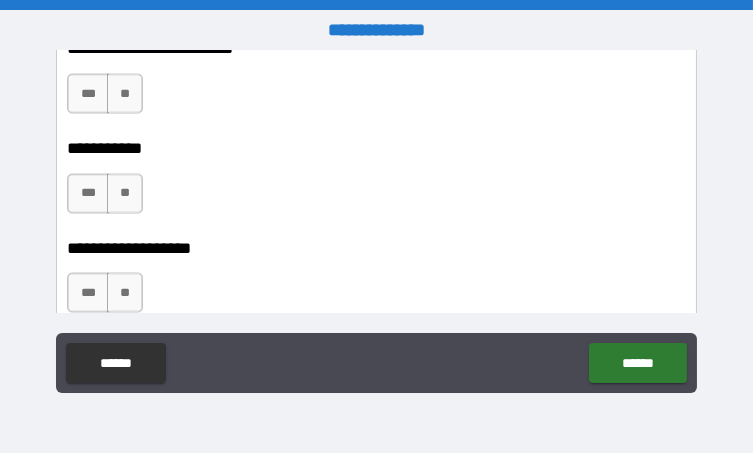 scroll, scrollTop: 5000, scrollLeft: 0, axis: vertical 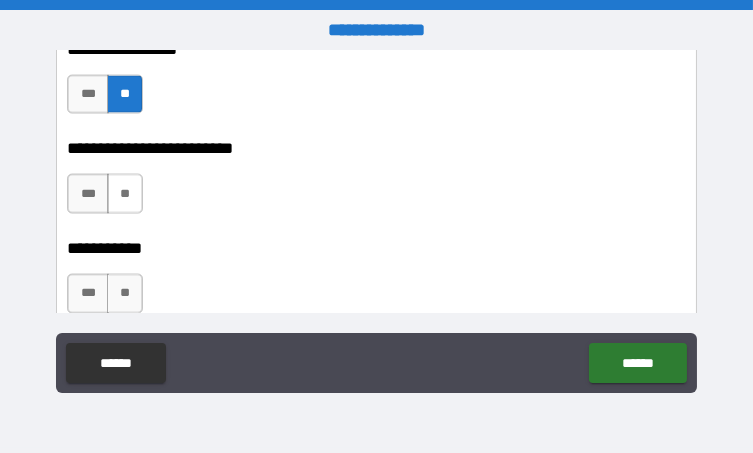 click on "**" at bounding box center [125, 194] 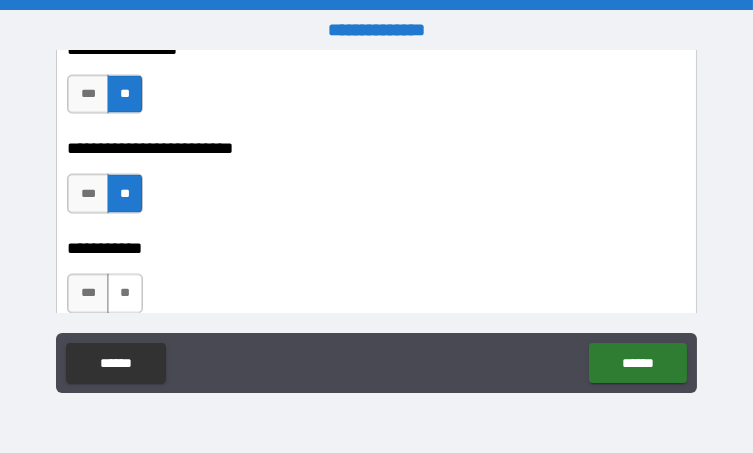 click on "**" at bounding box center (125, 294) 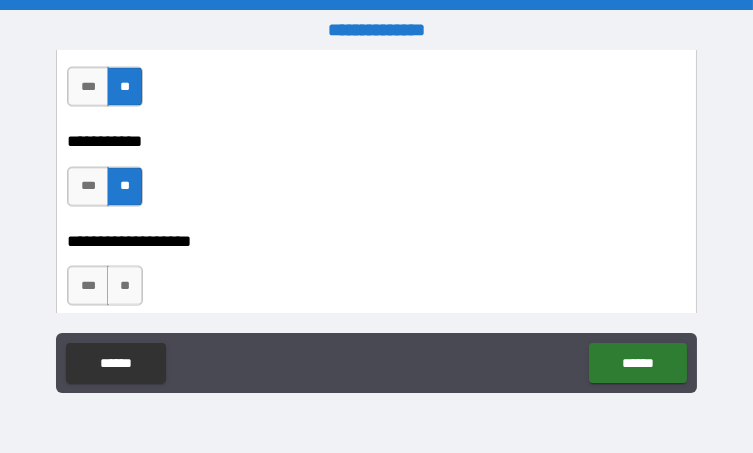 scroll, scrollTop: 5200, scrollLeft: 0, axis: vertical 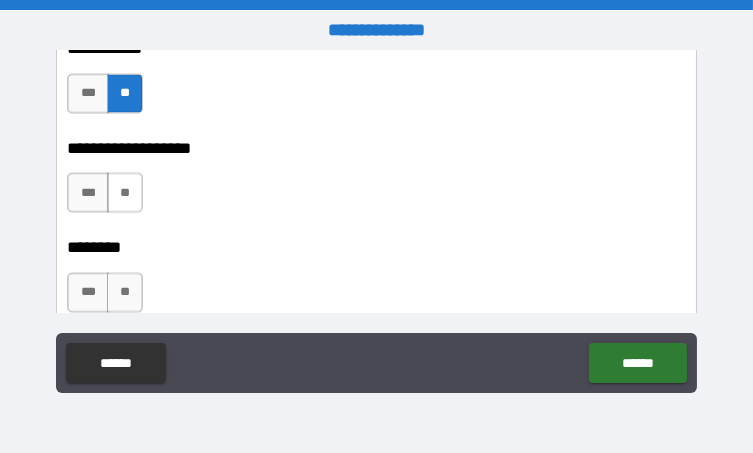click on "**" at bounding box center (125, 193) 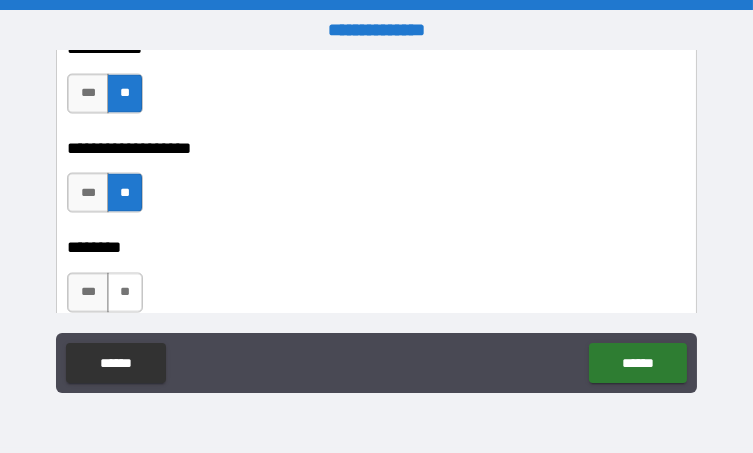 click on "**" at bounding box center [125, 293] 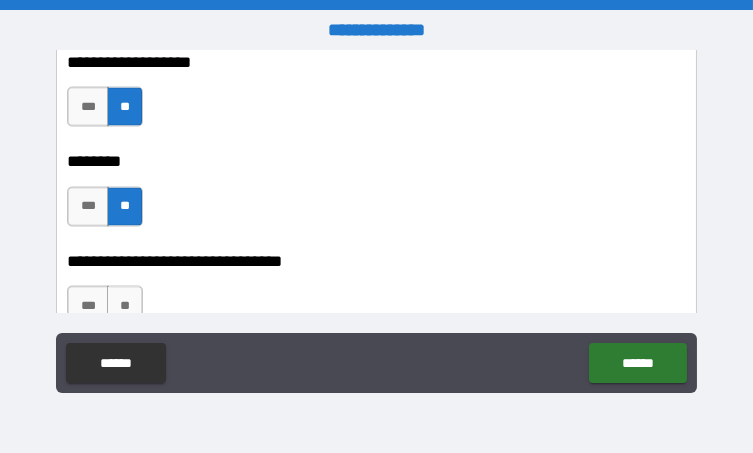 scroll, scrollTop: 5400, scrollLeft: 0, axis: vertical 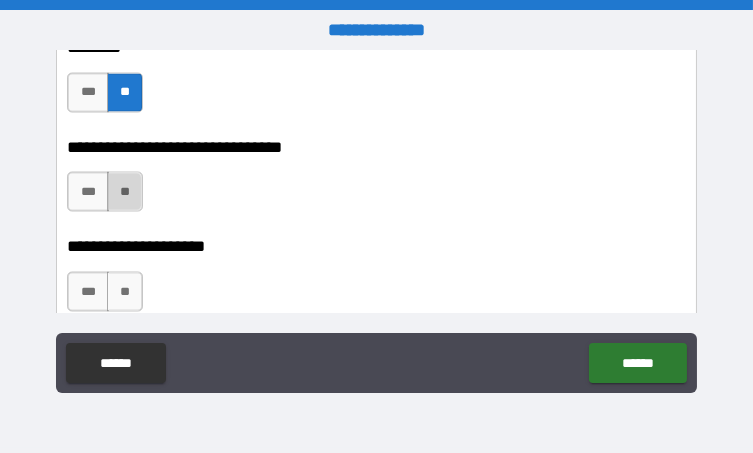 click on "**" at bounding box center [125, 192] 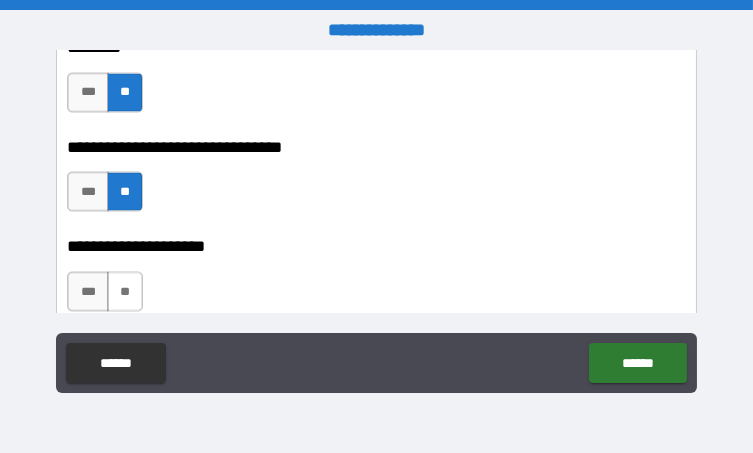 click on "**" at bounding box center (125, 292) 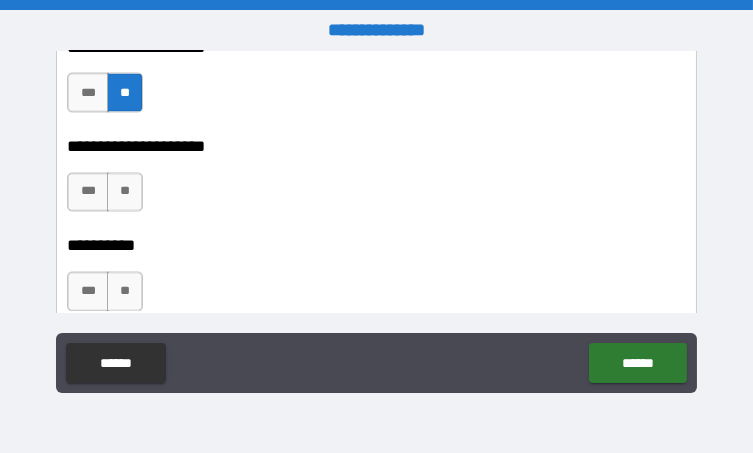 scroll, scrollTop: 5600, scrollLeft: 0, axis: vertical 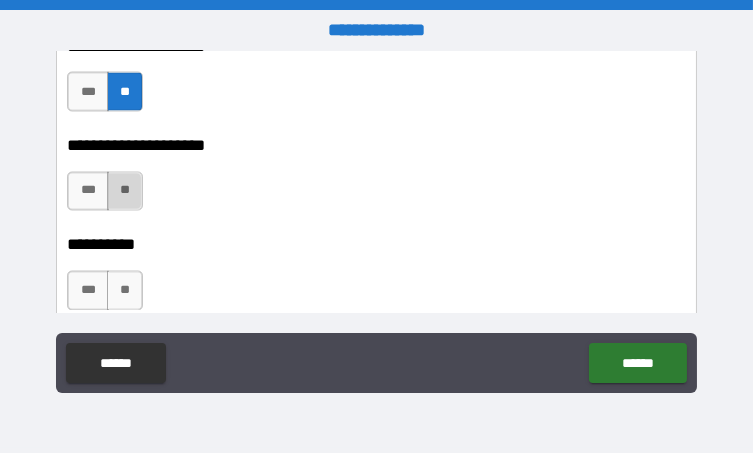 click on "**" at bounding box center [125, 192] 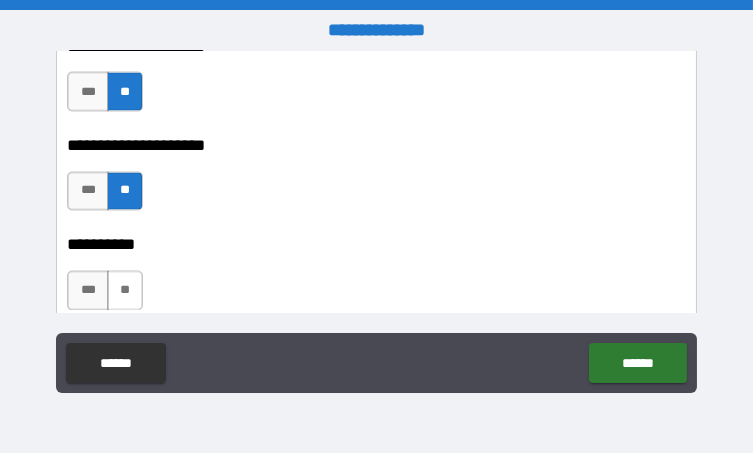 click on "**" at bounding box center [125, 291] 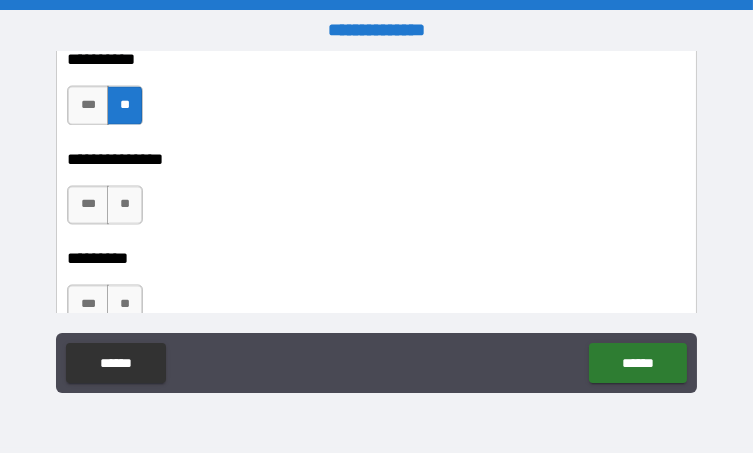 scroll, scrollTop: 5800, scrollLeft: 0, axis: vertical 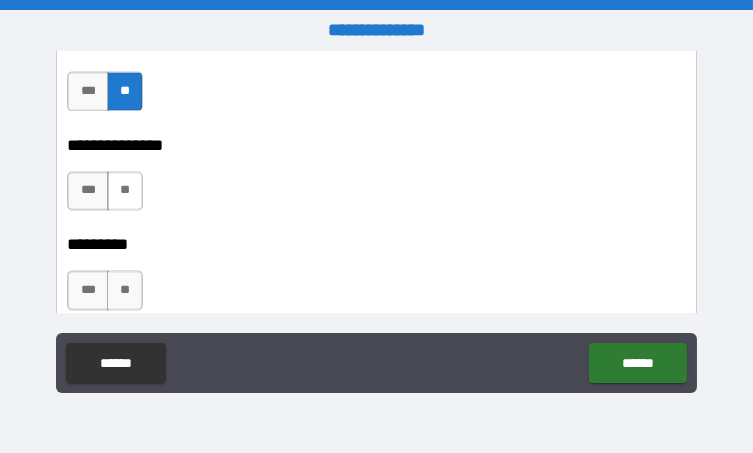 click on "**" at bounding box center (125, 191) 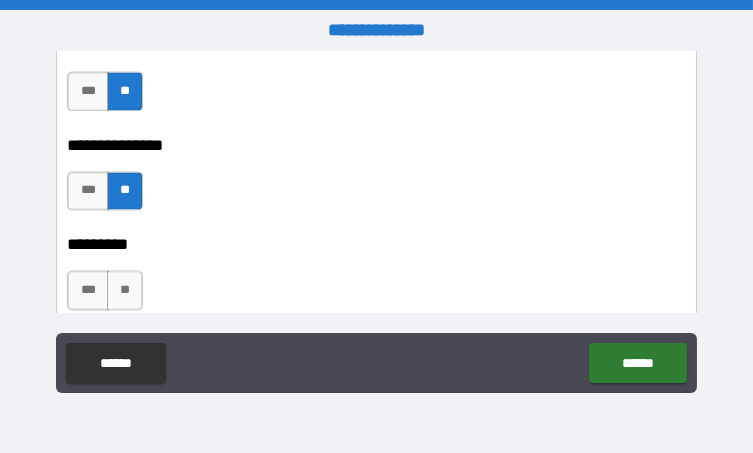 scroll, scrollTop: 5900, scrollLeft: 0, axis: vertical 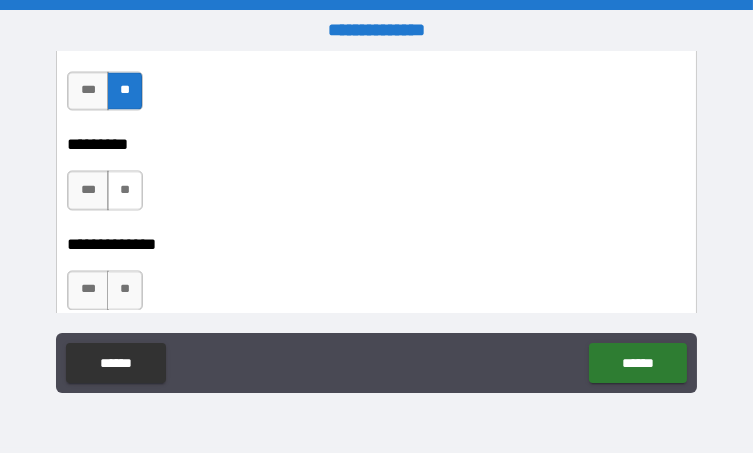 click on "**" at bounding box center (125, 190) 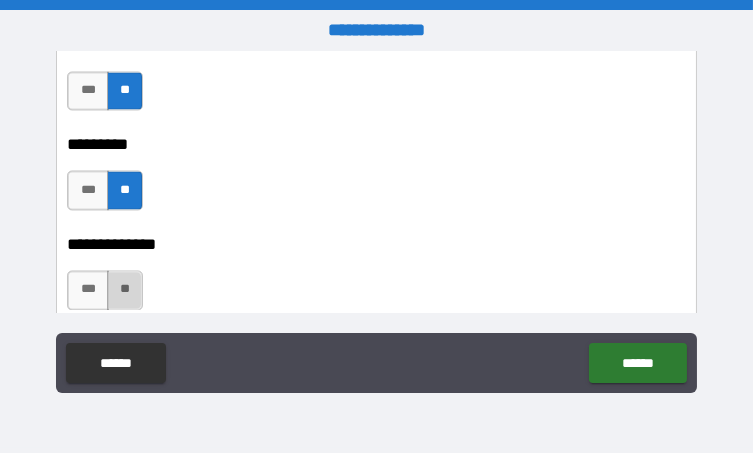 click on "**" at bounding box center (125, 290) 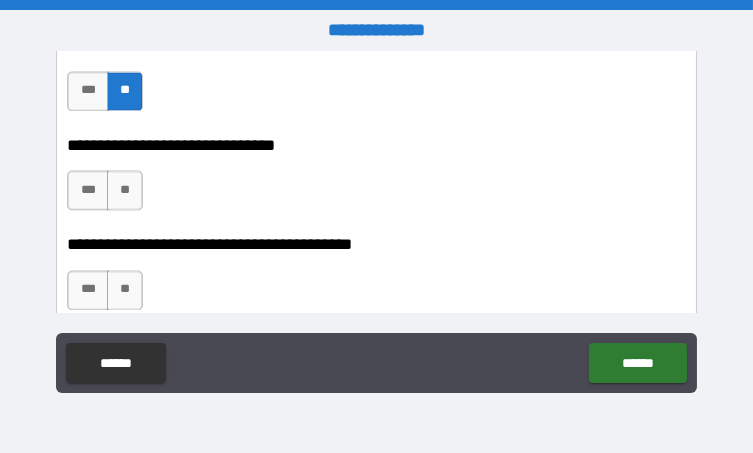 scroll, scrollTop: 6100, scrollLeft: 0, axis: vertical 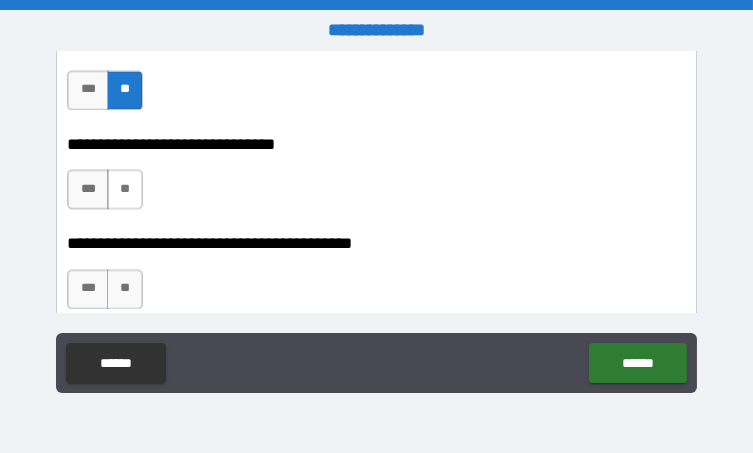 click on "**" at bounding box center [125, 189] 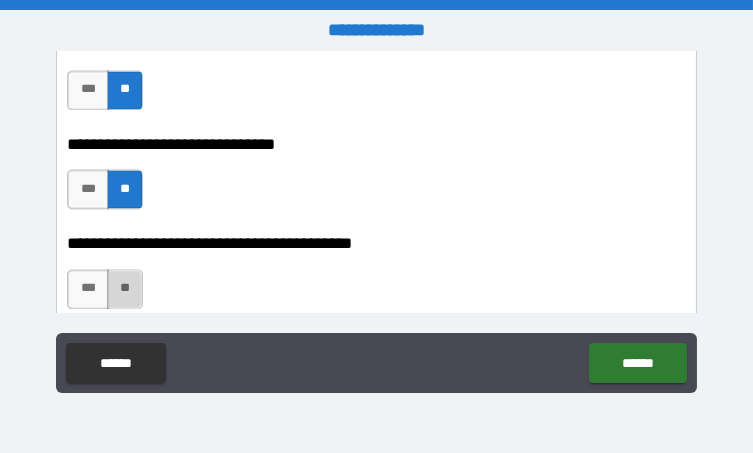click on "**" at bounding box center (125, 289) 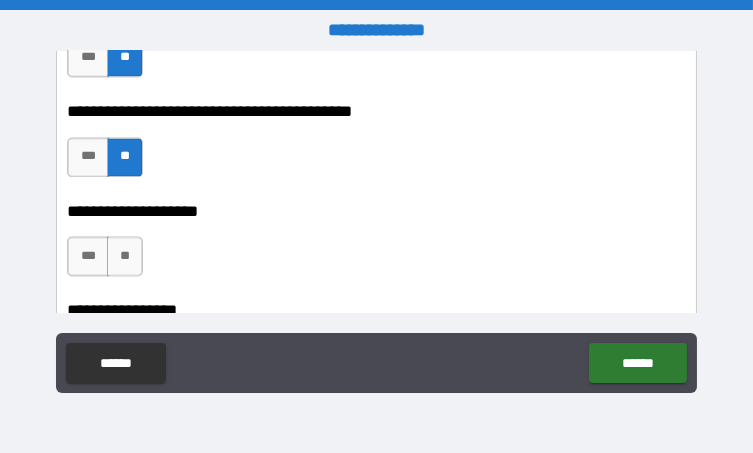 scroll, scrollTop: 6300, scrollLeft: 0, axis: vertical 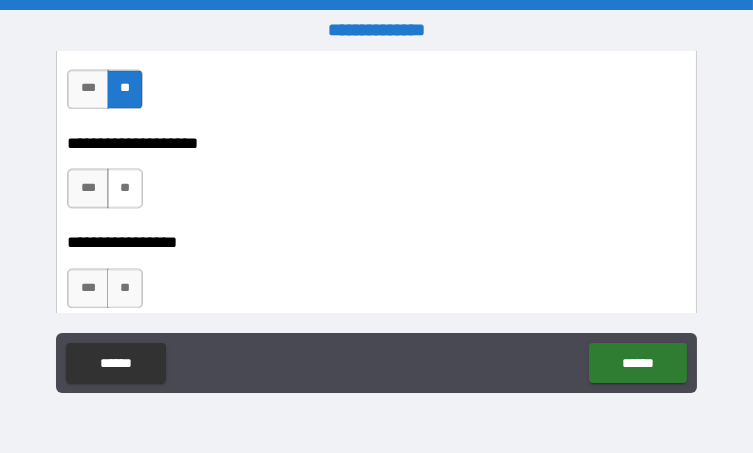 click on "**" at bounding box center [125, 188] 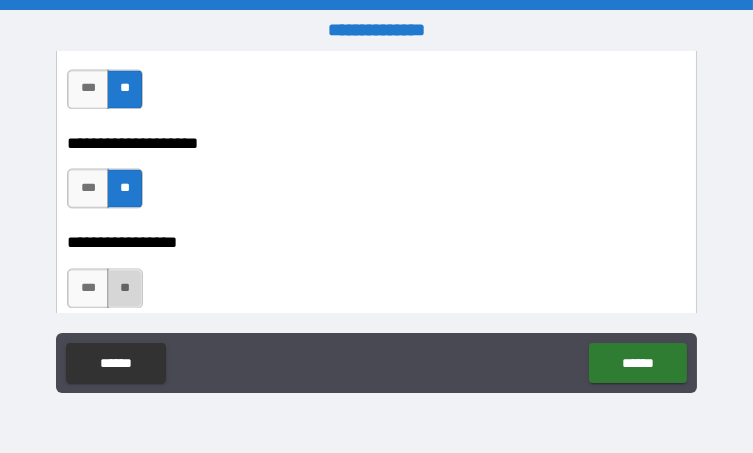 click on "**" at bounding box center (125, 288) 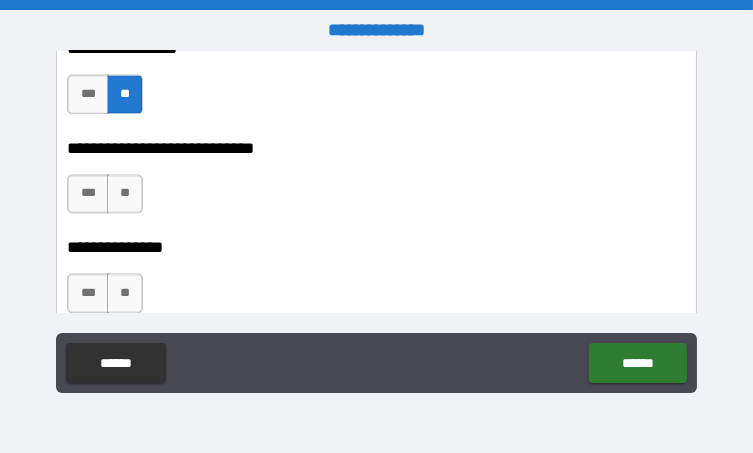 scroll, scrollTop: 6500, scrollLeft: 0, axis: vertical 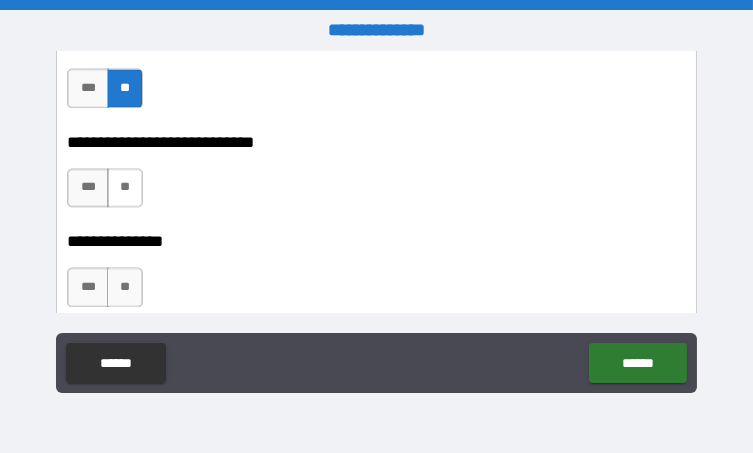 click on "**" at bounding box center [125, 188] 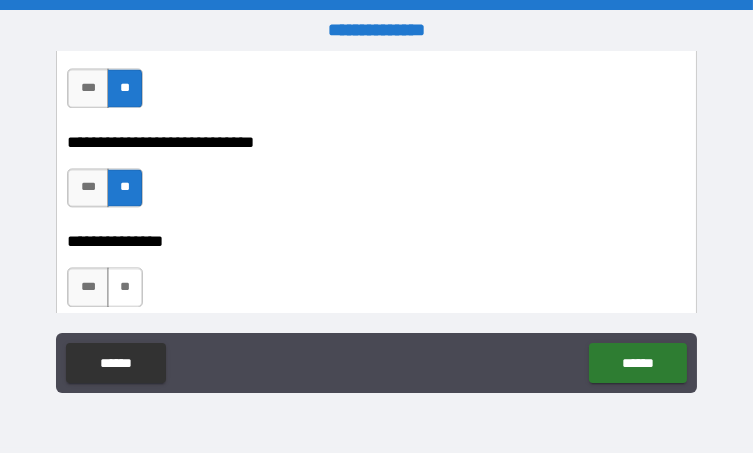 click on "**" at bounding box center (125, 287) 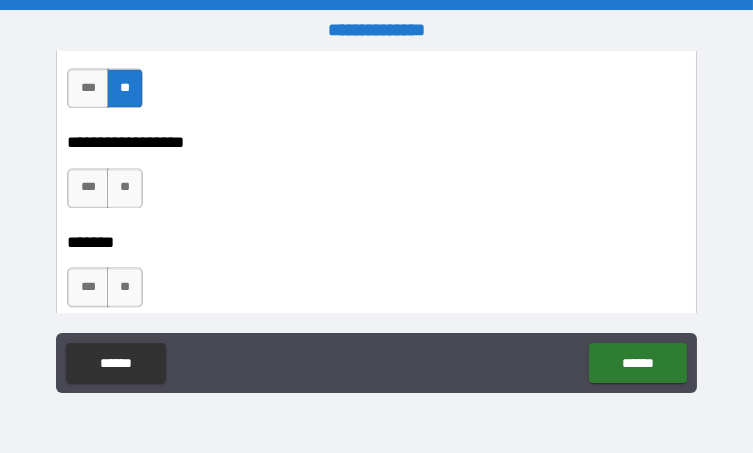 scroll, scrollTop: 6700, scrollLeft: 0, axis: vertical 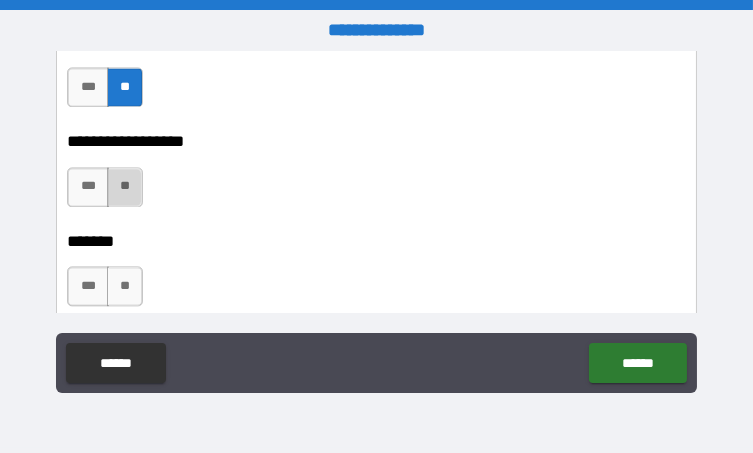 click on "**" at bounding box center [125, 187] 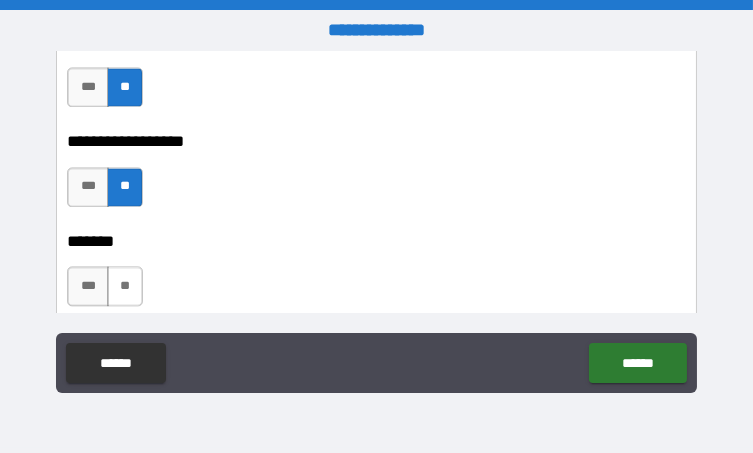click on "**" at bounding box center (125, 286) 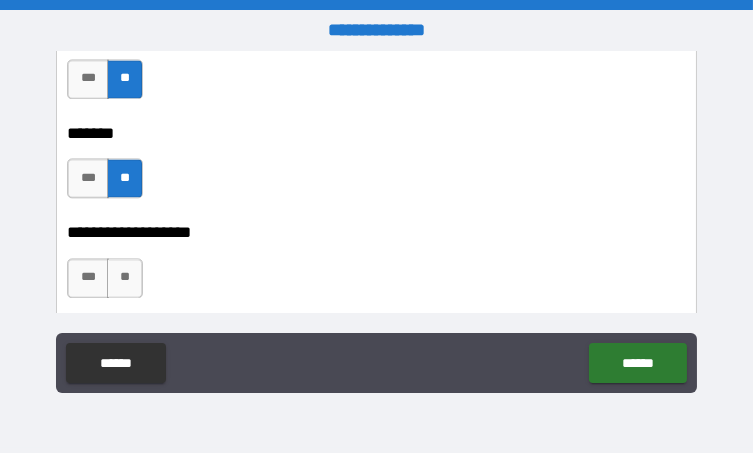 scroll, scrollTop: 6900, scrollLeft: 0, axis: vertical 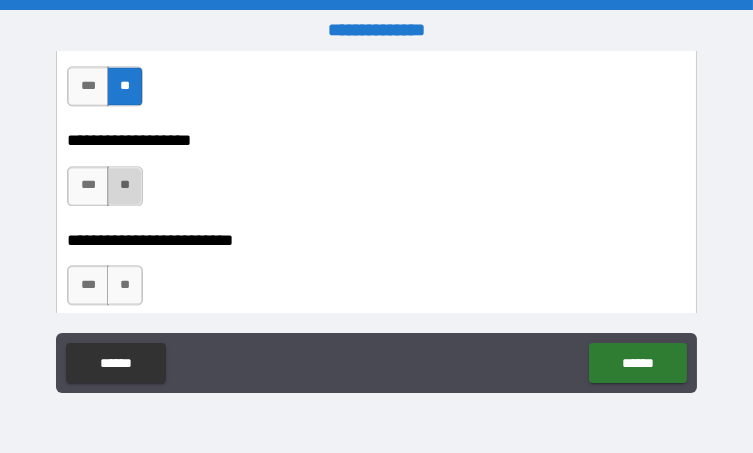 click on "**" at bounding box center [125, 186] 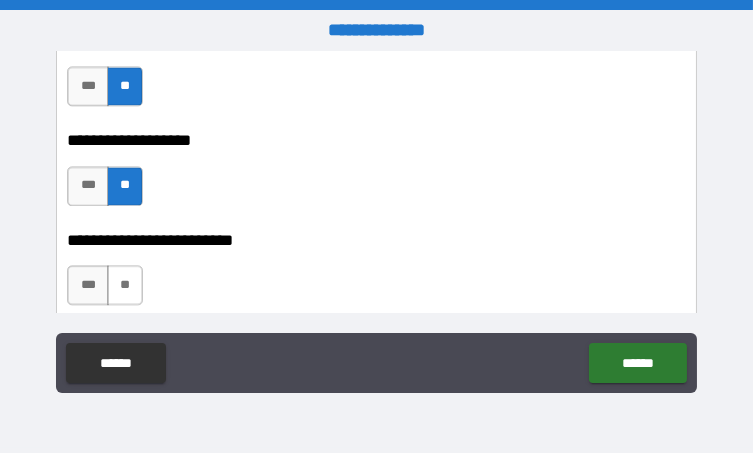 click on "**" at bounding box center [125, 285] 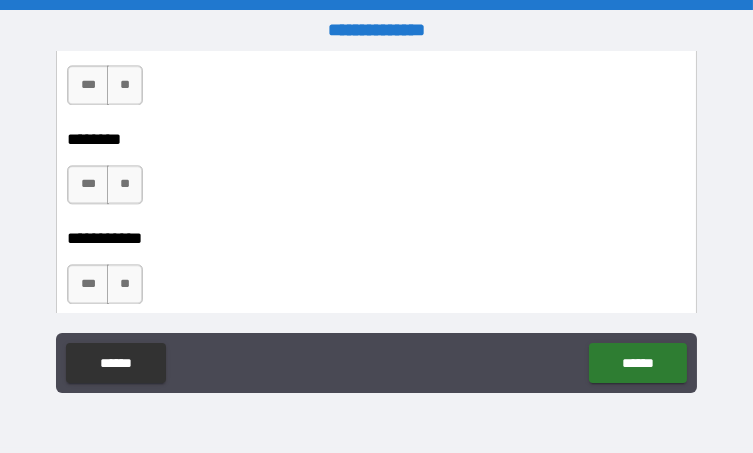 scroll, scrollTop: 7100, scrollLeft: 0, axis: vertical 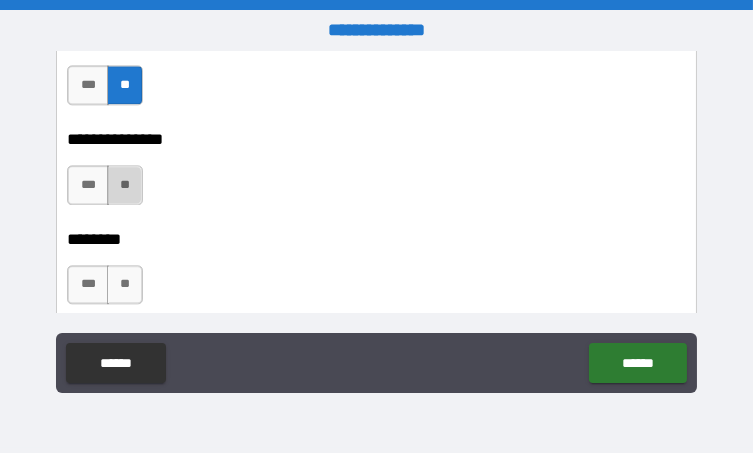 click on "**" at bounding box center (125, 185) 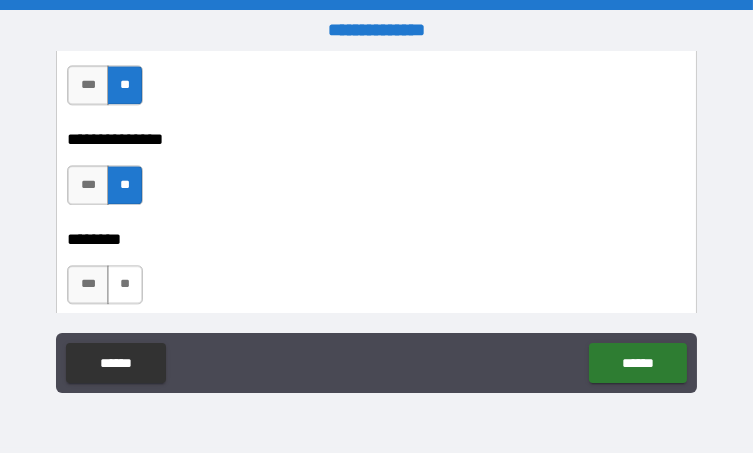 click on "**" at bounding box center [125, 285] 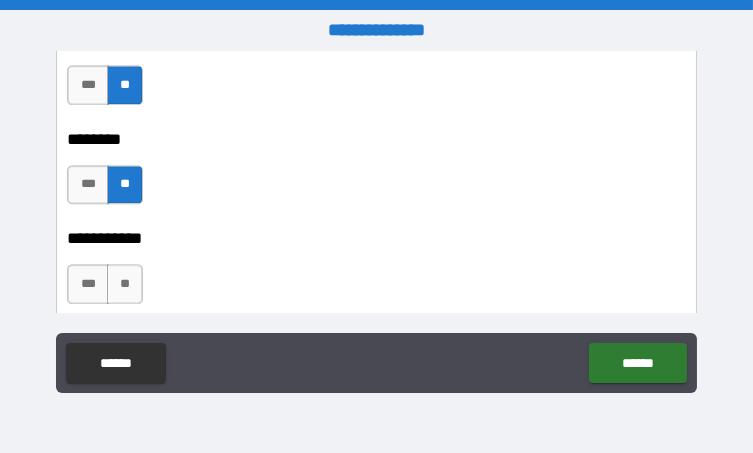 scroll, scrollTop: 7300, scrollLeft: 0, axis: vertical 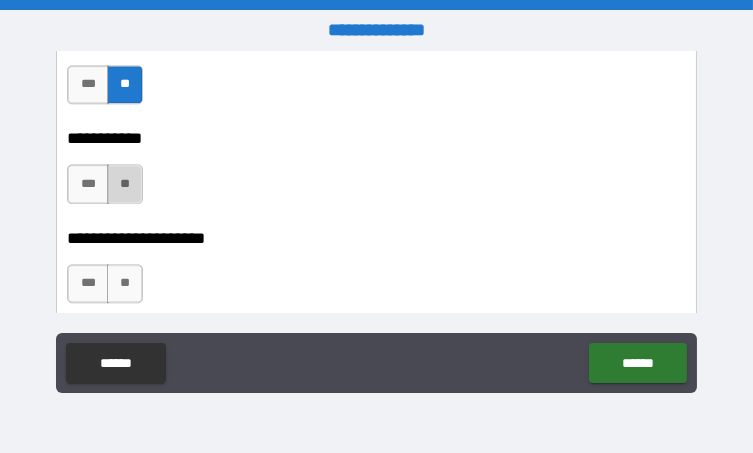 click on "**" at bounding box center [125, 184] 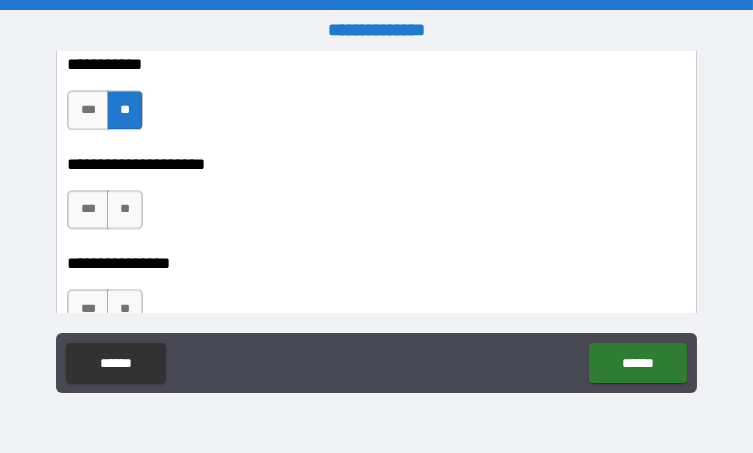 scroll, scrollTop: 7400, scrollLeft: 0, axis: vertical 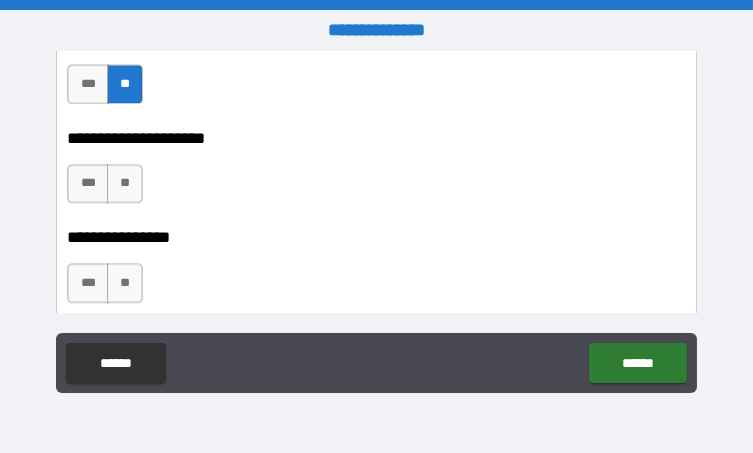 click on "**" at bounding box center [125, 184] 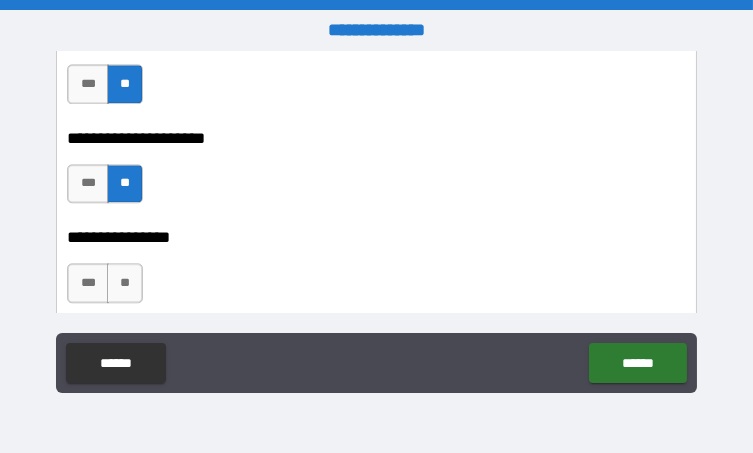 click on "**" at bounding box center (125, 283) 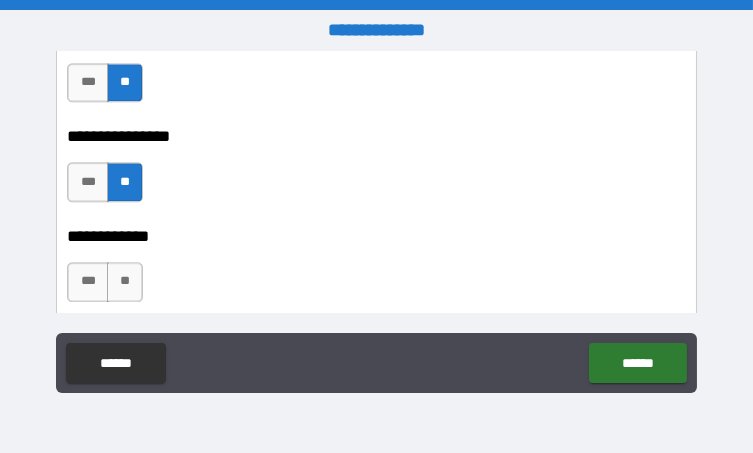 scroll, scrollTop: 7600, scrollLeft: 0, axis: vertical 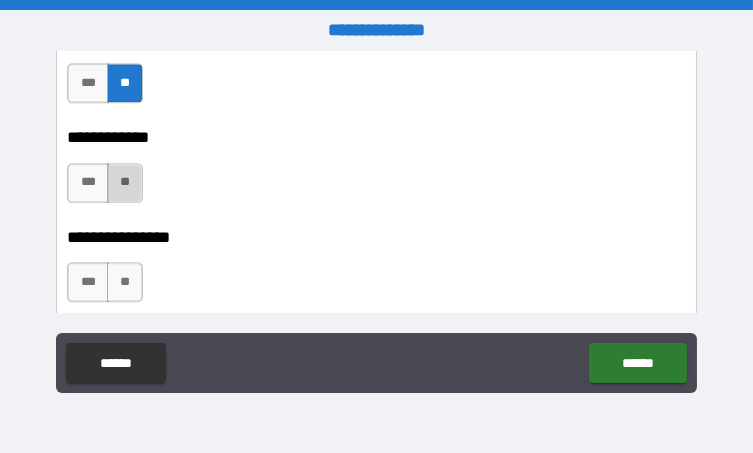 click on "**" at bounding box center [125, 183] 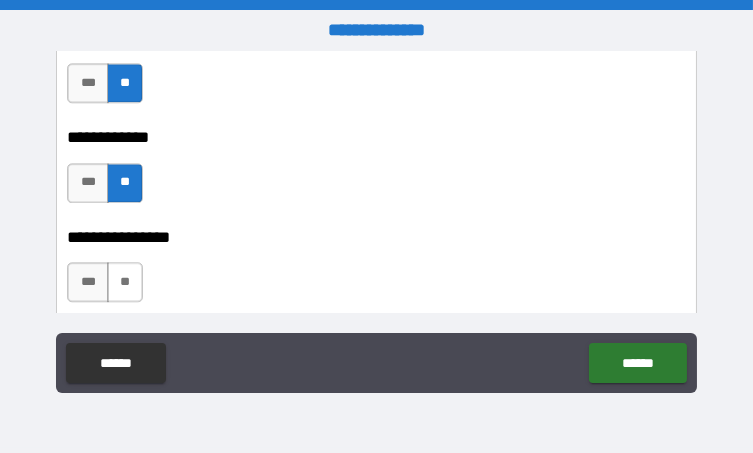 click on "**" at bounding box center [125, 282] 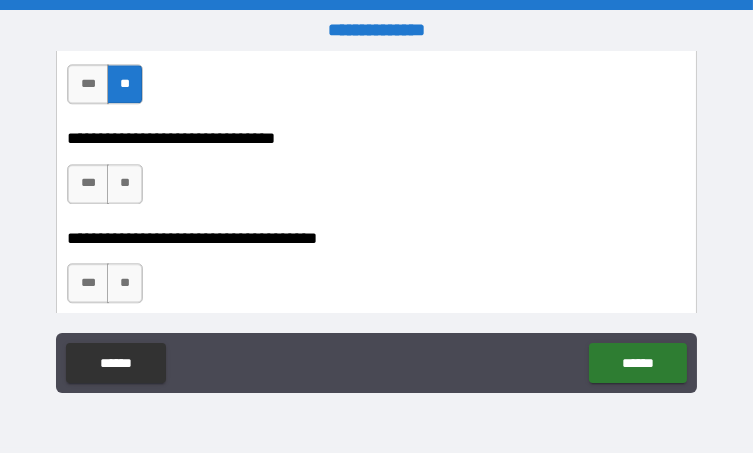 scroll, scrollTop: 7800, scrollLeft: 0, axis: vertical 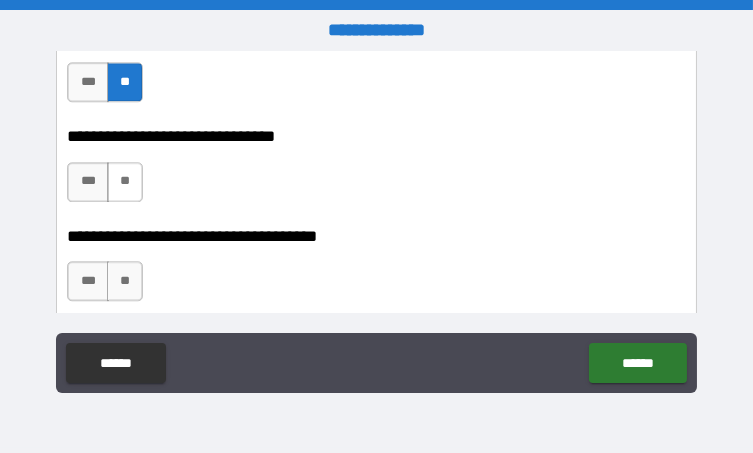 click on "**" at bounding box center [125, 182] 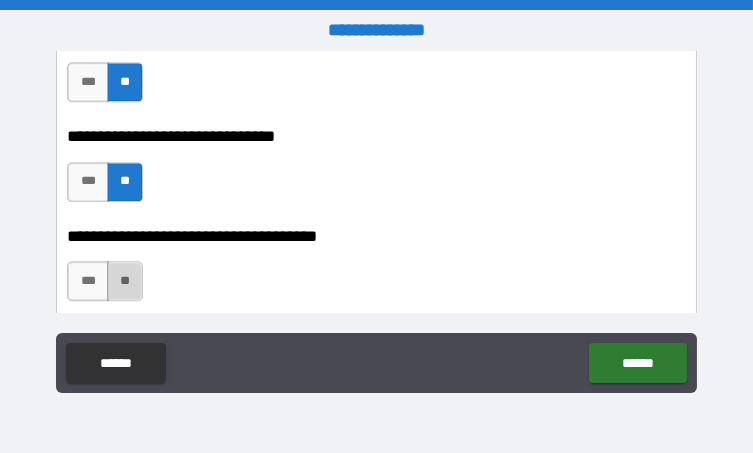 click on "**" at bounding box center [125, 281] 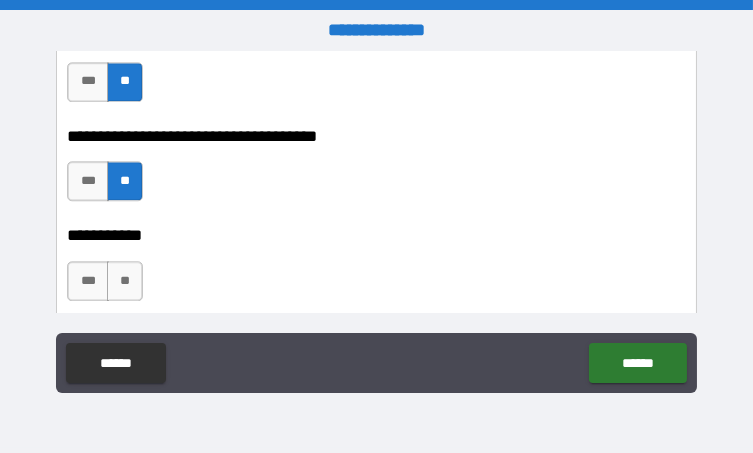 scroll, scrollTop: 8000, scrollLeft: 0, axis: vertical 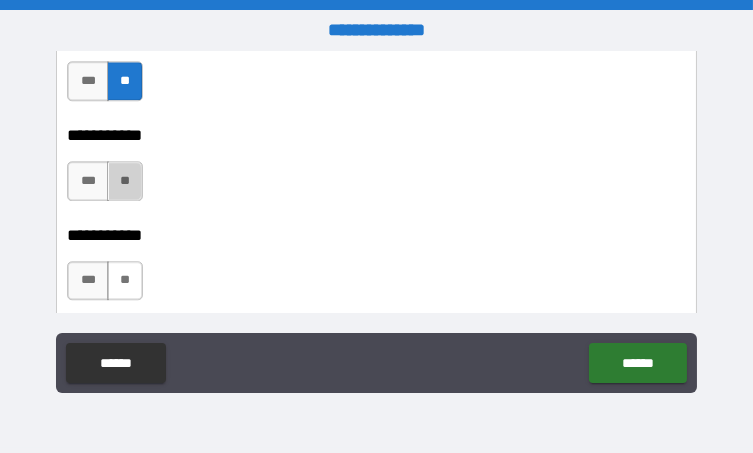 drag, startPoint x: 117, startPoint y: 189, endPoint x: 125, endPoint y: 269, distance: 80.399 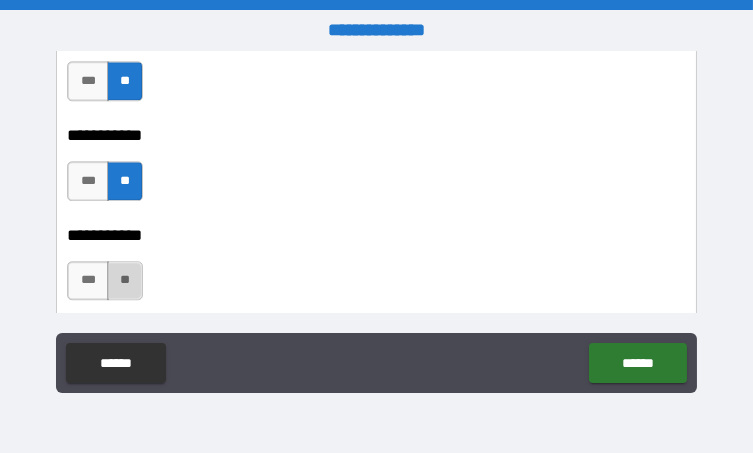 click on "**" at bounding box center (125, 281) 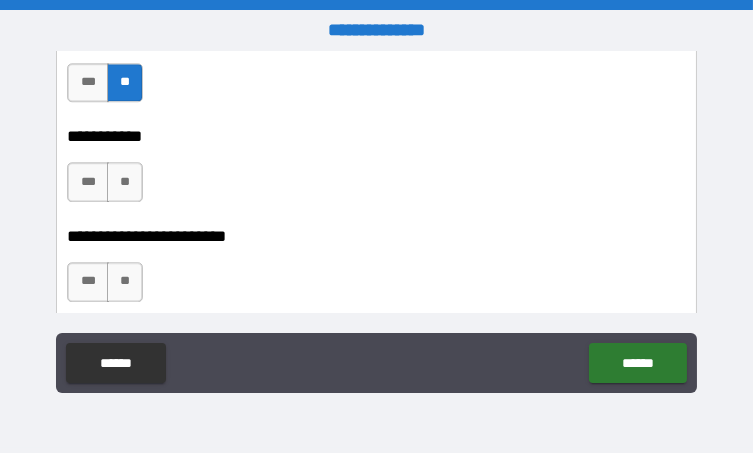 scroll, scrollTop: 8200, scrollLeft: 0, axis: vertical 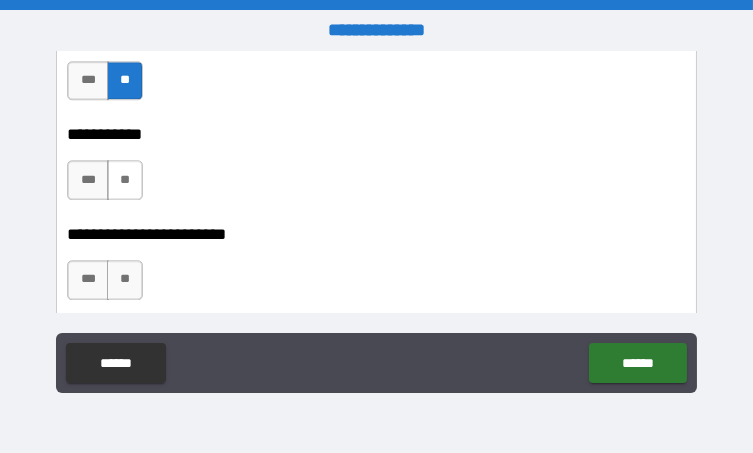 click on "**" at bounding box center (125, 180) 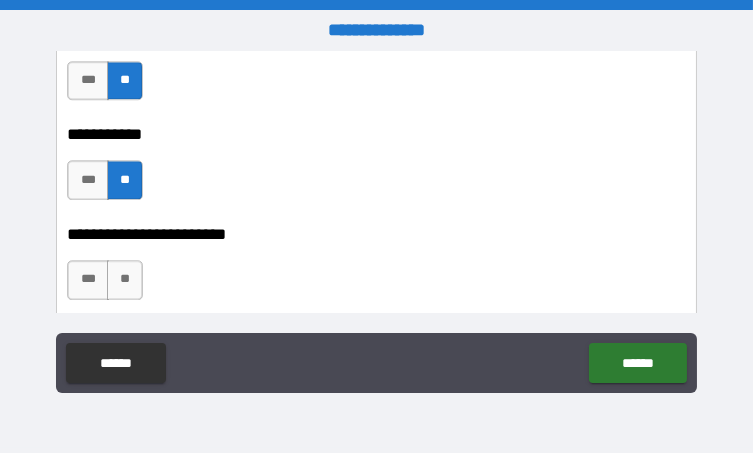 click on "**" at bounding box center [125, 280] 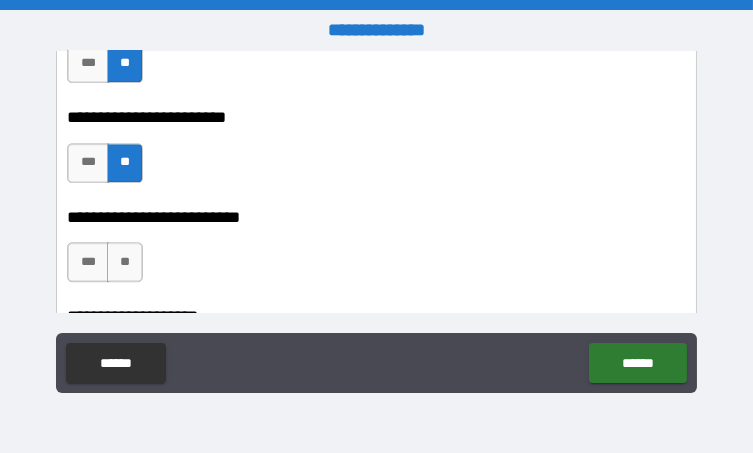 scroll, scrollTop: 8400, scrollLeft: 0, axis: vertical 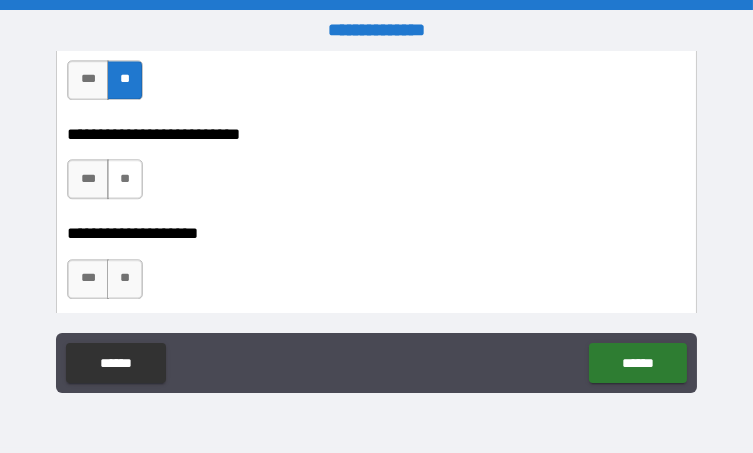 click on "**" at bounding box center (125, 179) 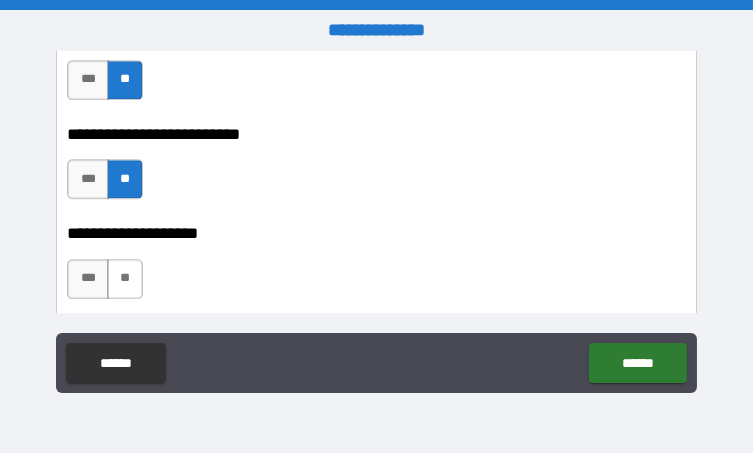 click on "**" at bounding box center [125, 279] 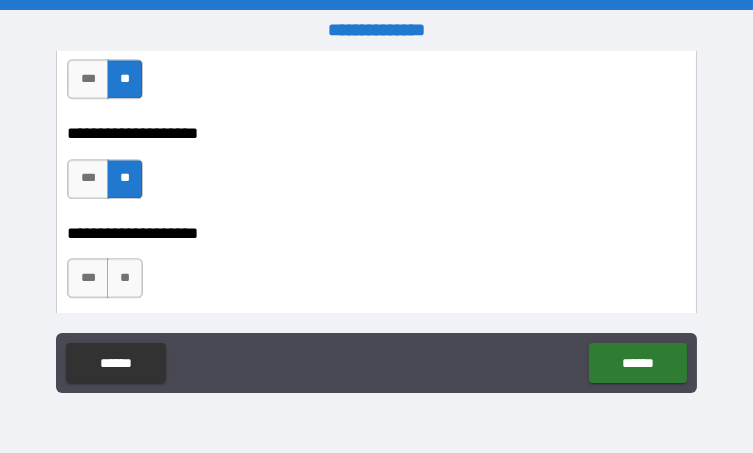 scroll, scrollTop: 8600, scrollLeft: 0, axis: vertical 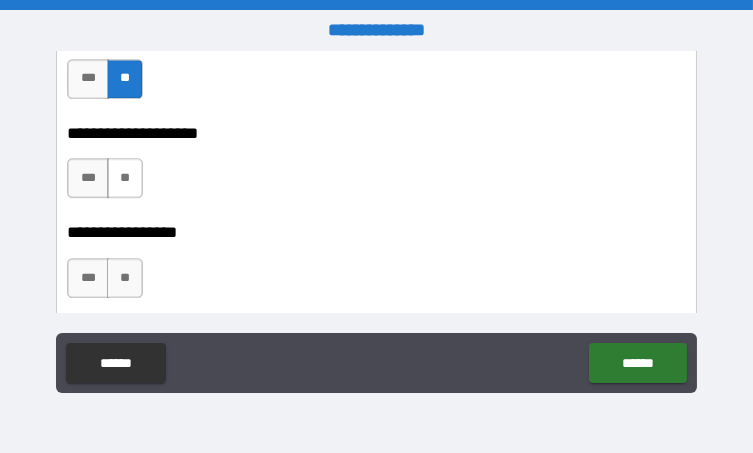 click on "**" at bounding box center (125, 178) 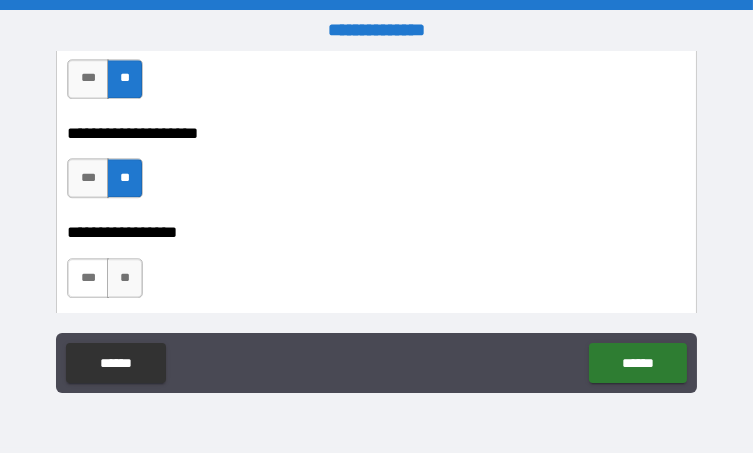 click on "***" at bounding box center (87, 278) 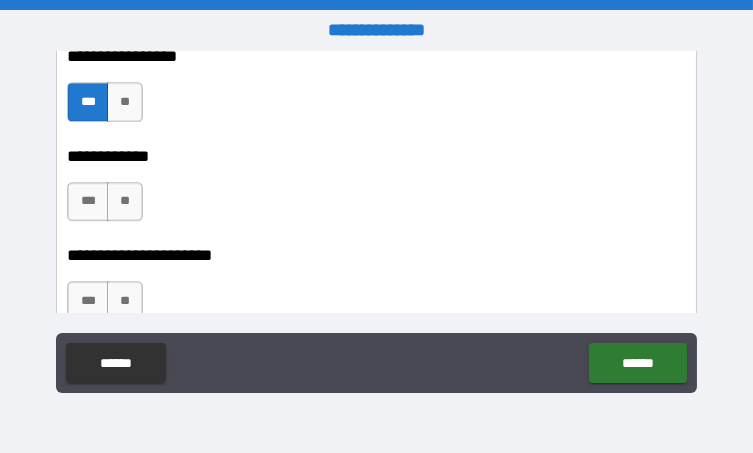 scroll, scrollTop: 8800, scrollLeft: 0, axis: vertical 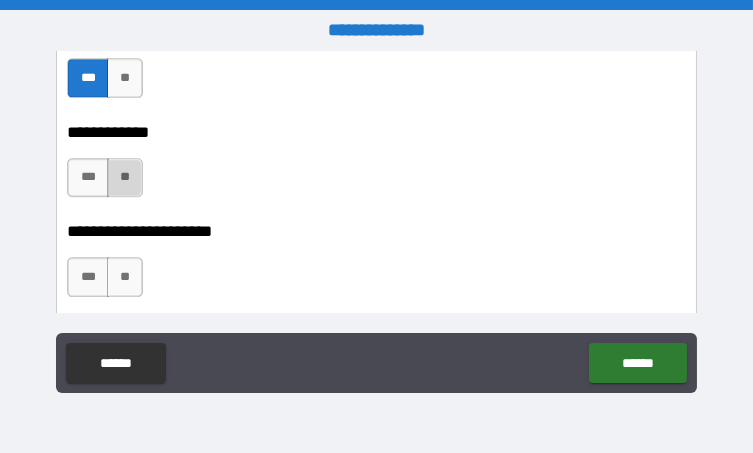 click on "**" at bounding box center (125, 178) 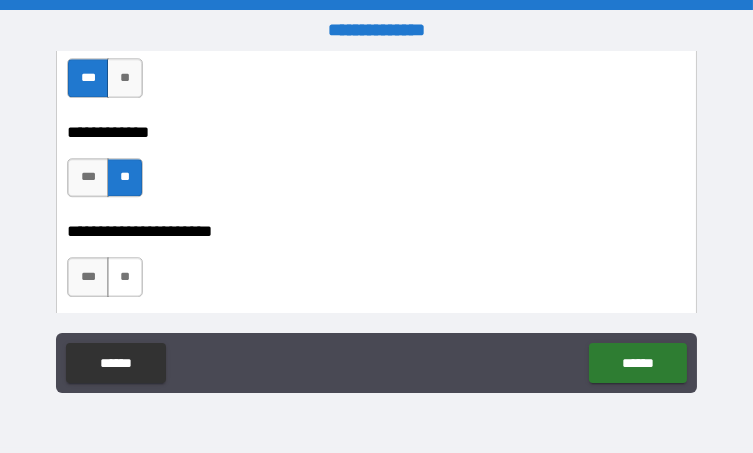 click on "**" at bounding box center (125, 277) 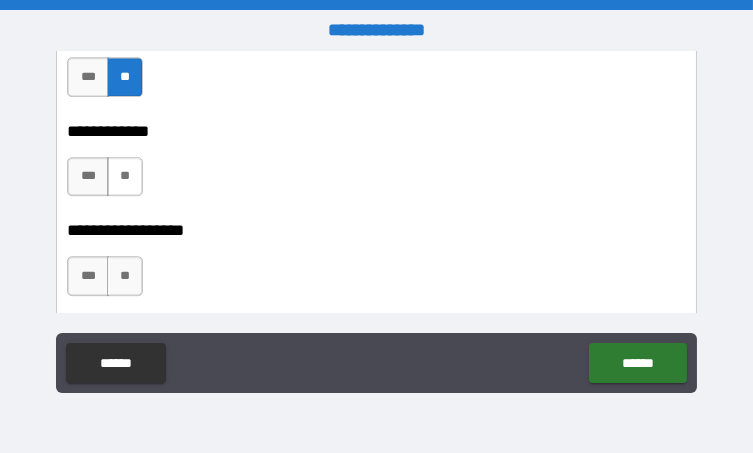 scroll, scrollTop: 9100, scrollLeft: 0, axis: vertical 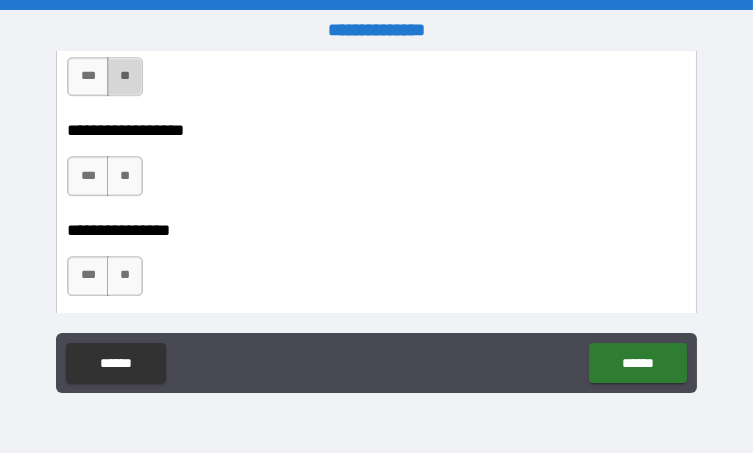 click on "**" at bounding box center [125, 77] 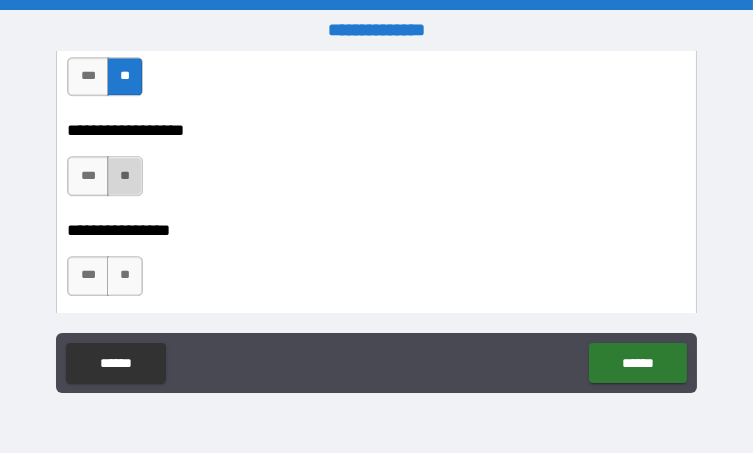 click on "**" at bounding box center [125, 176] 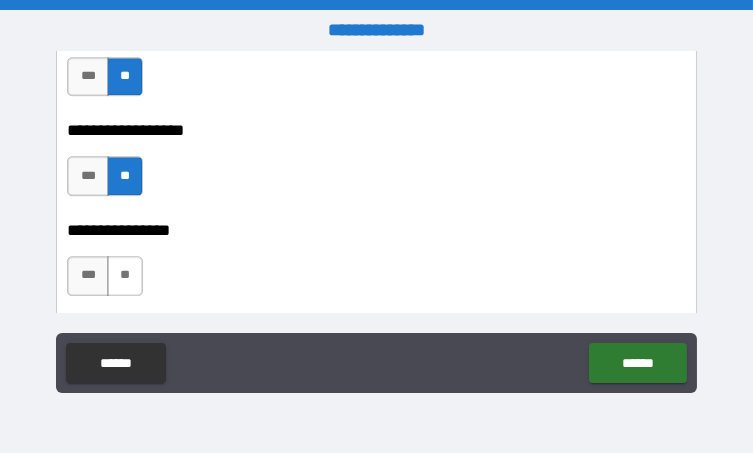 click on "**" at bounding box center (125, 276) 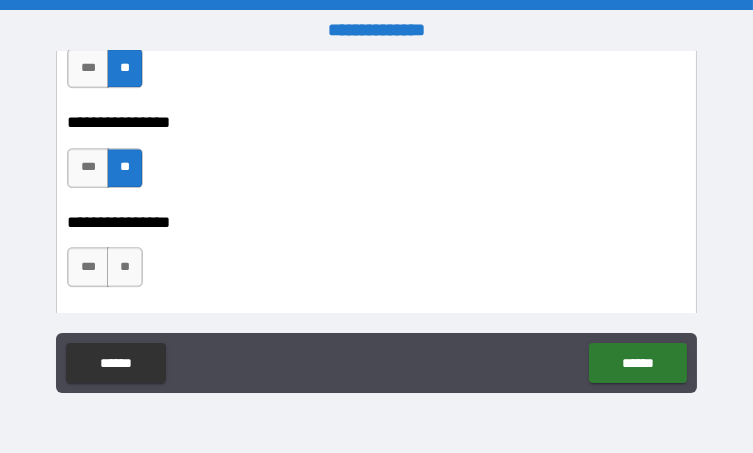 scroll, scrollTop: 9300, scrollLeft: 0, axis: vertical 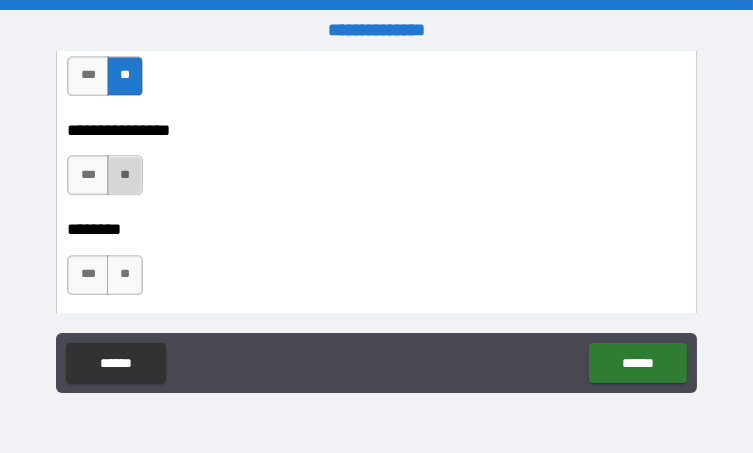 click on "**" at bounding box center [125, 175] 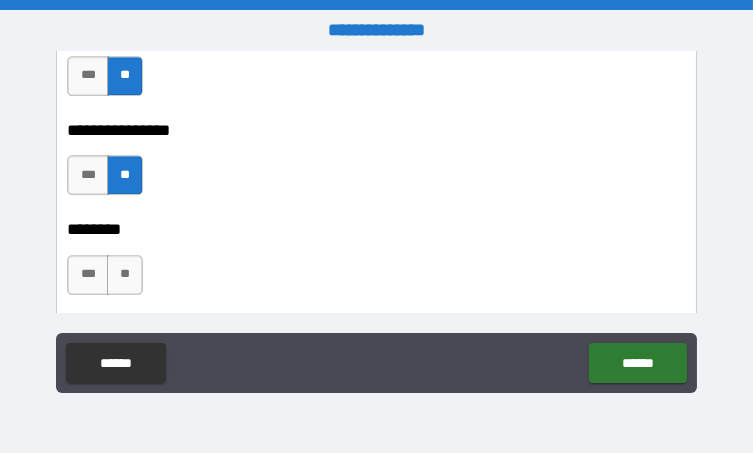 click on "******** *** **" at bounding box center [378, 255] 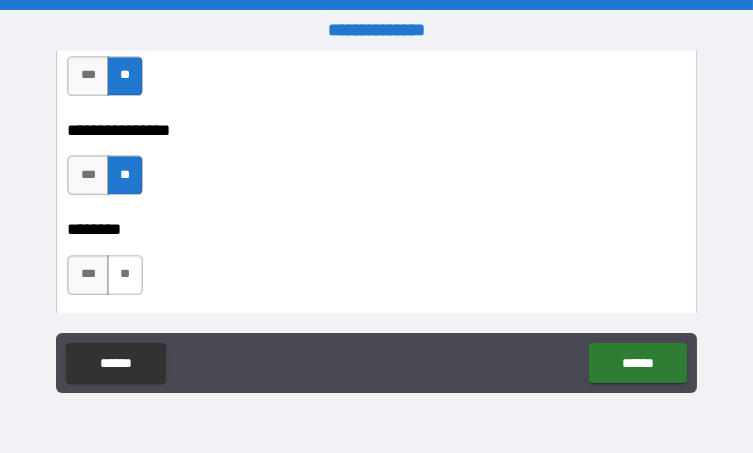click on "**" at bounding box center (125, 275) 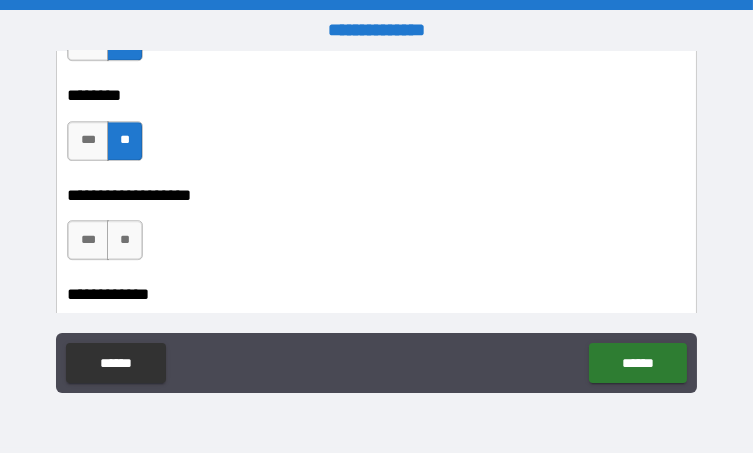 scroll, scrollTop: 9500, scrollLeft: 0, axis: vertical 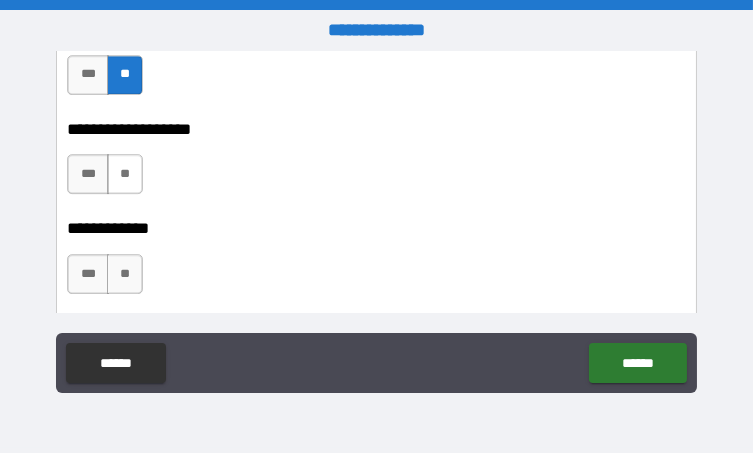 click on "**" at bounding box center (125, 174) 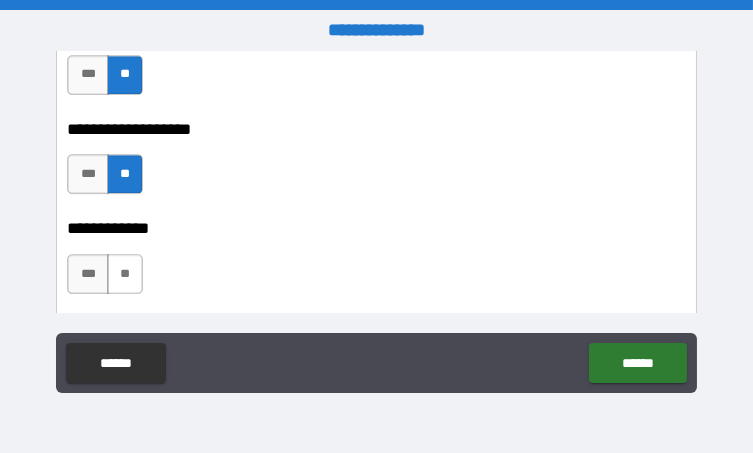 click on "**" at bounding box center (125, 274) 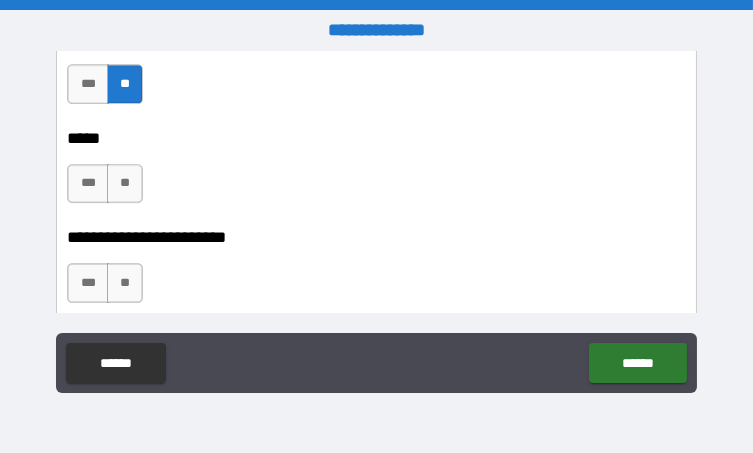 scroll, scrollTop: 9700, scrollLeft: 0, axis: vertical 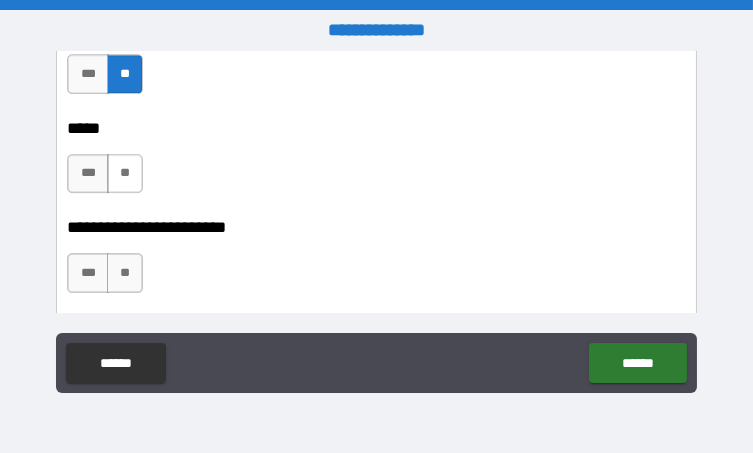 click on "**" at bounding box center (125, 174) 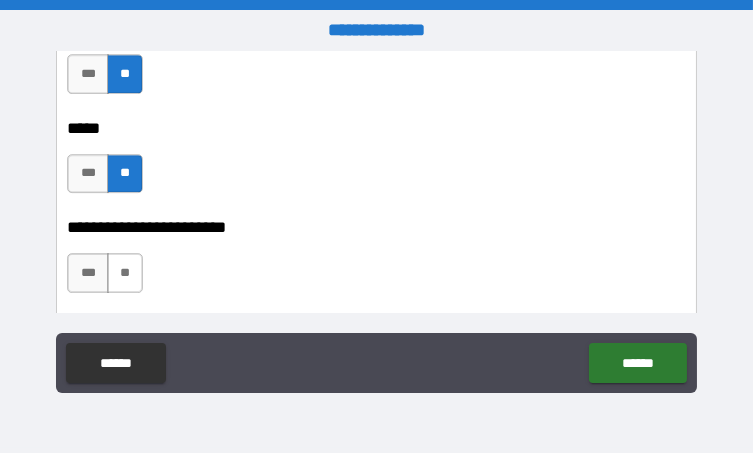 click on "**" at bounding box center [125, 273] 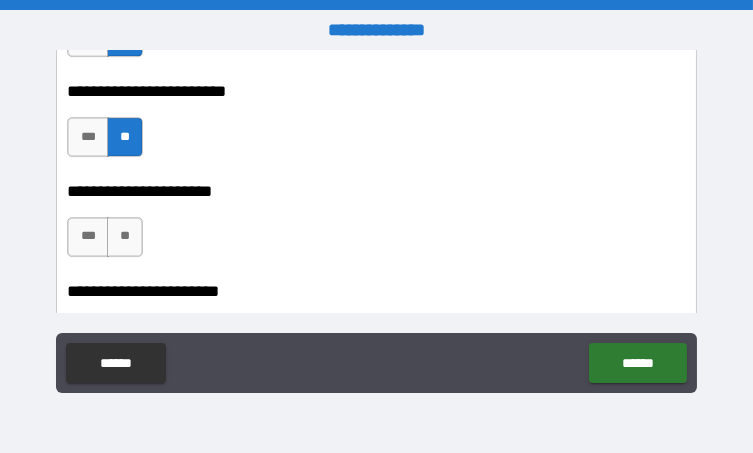 scroll, scrollTop: 9900, scrollLeft: 0, axis: vertical 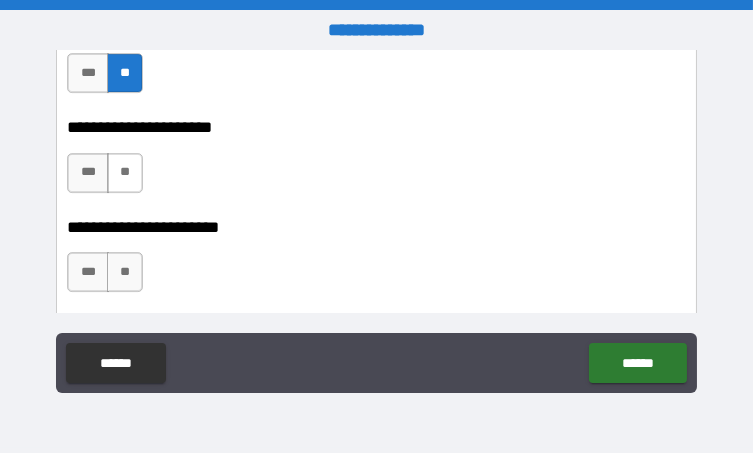 click on "**" at bounding box center (125, 173) 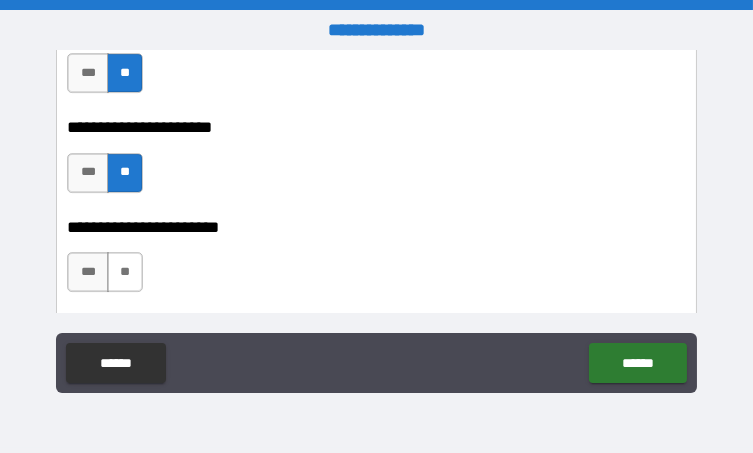 click on "**" at bounding box center (125, 272) 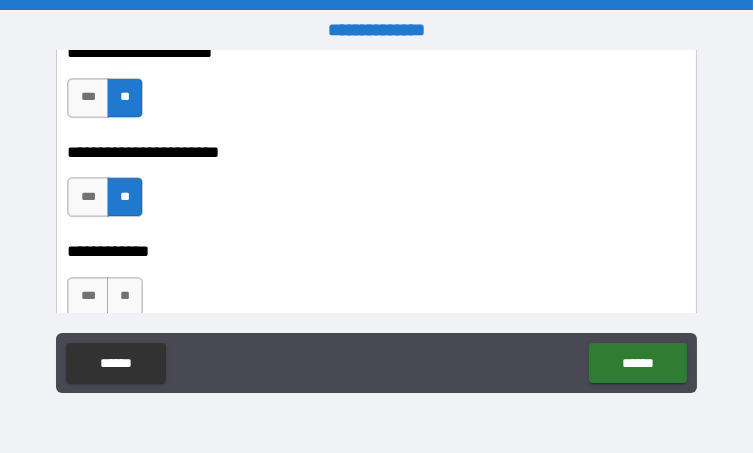 scroll, scrollTop: 10000, scrollLeft: 0, axis: vertical 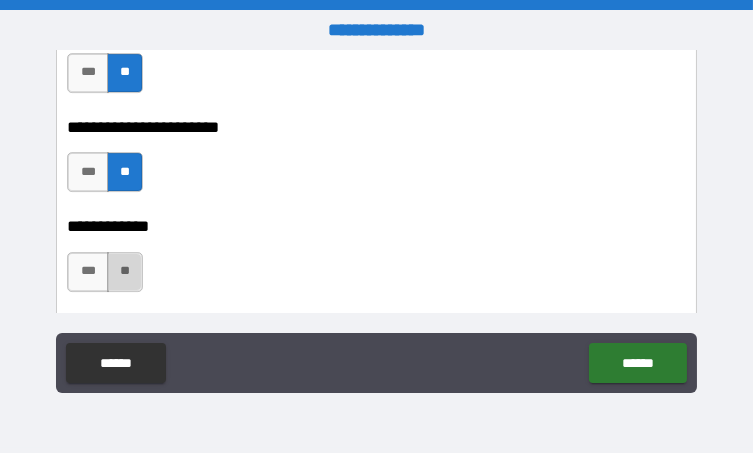 click on "**" at bounding box center (125, 272) 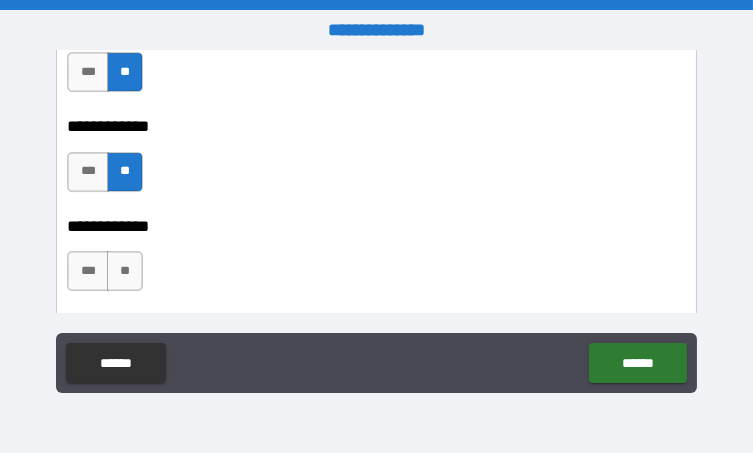 scroll, scrollTop: 10200, scrollLeft: 0, axis: vertical 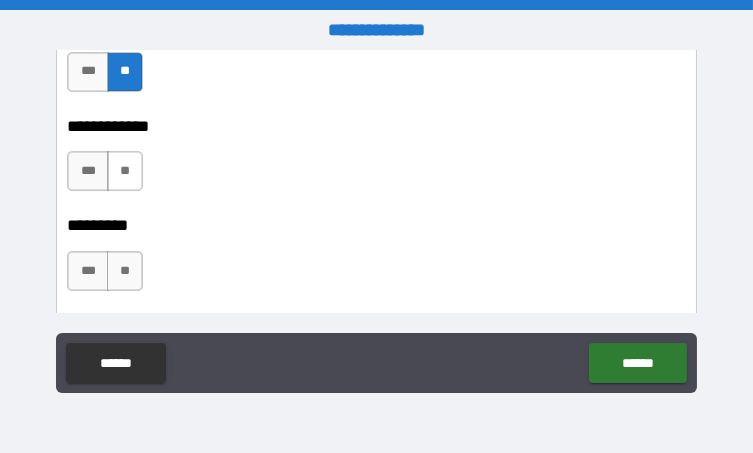 click on "**" at bounding box center (125, 171) 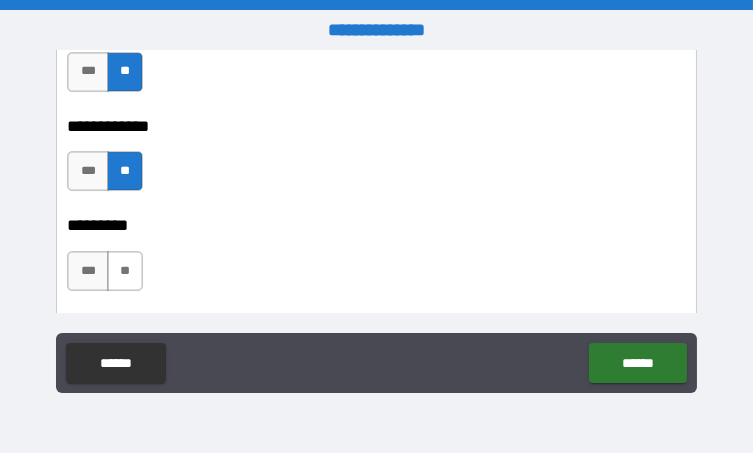 click on "**" at bounding box center (125, 271) 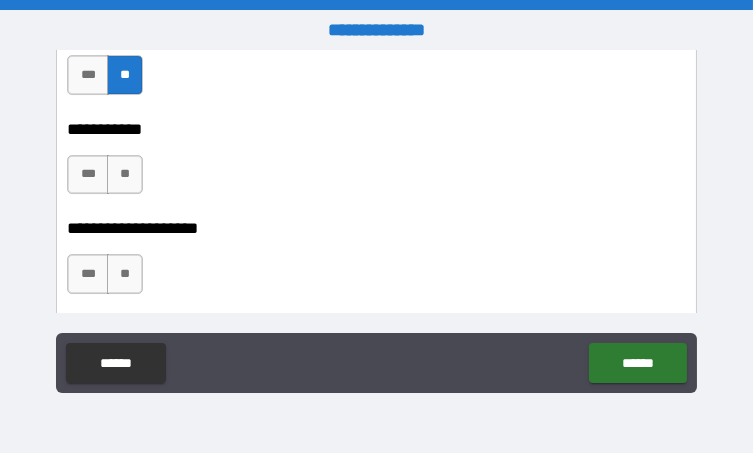 scroll, scrollTop: 10400, scrollLeft: 0, axis: vertical 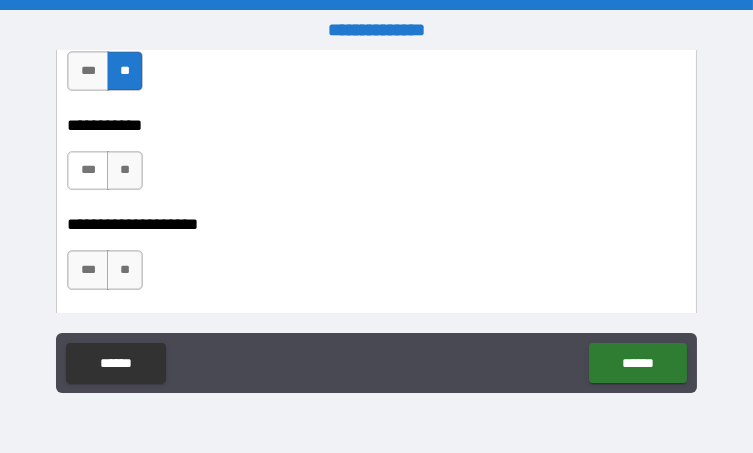 click on "***" at bounding box center [87, 171] 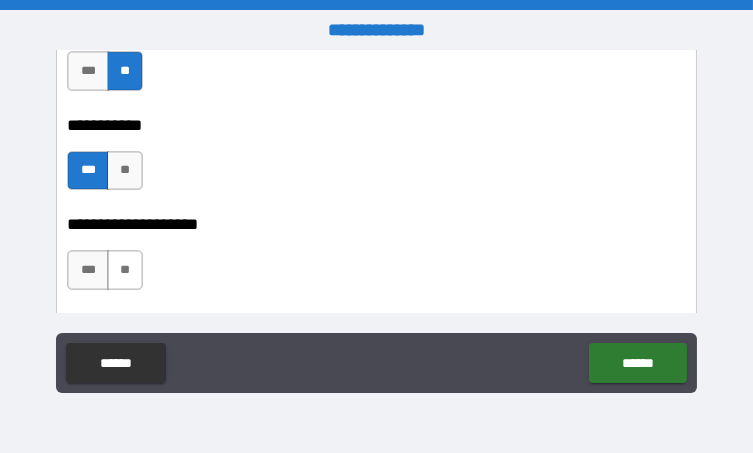 click on "**" at bounding box center [125, 270] 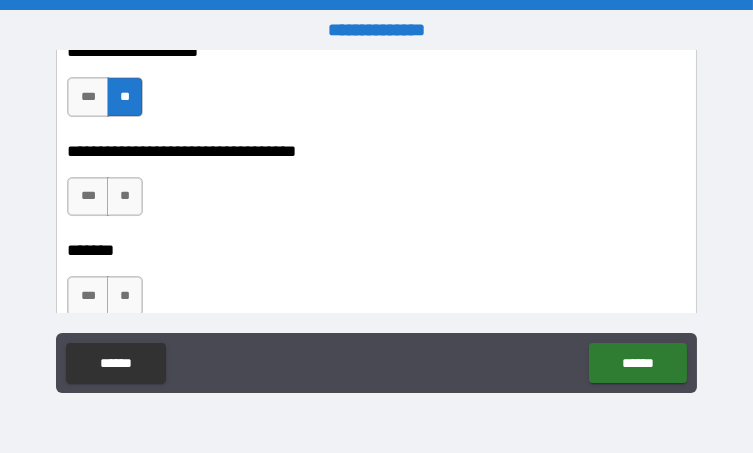 scroll, scrollTop: 10600, scrollLeft: 0, axis: vertical 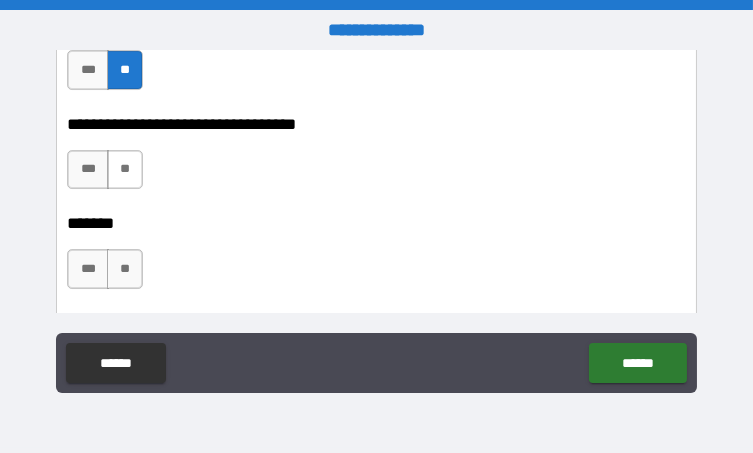 click on "**" at bounding box center [125, 170] 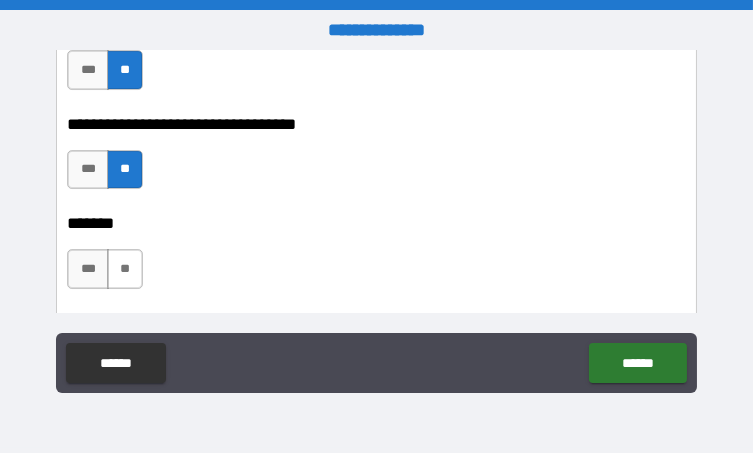 click on "**" at bounding box center [125, 269] 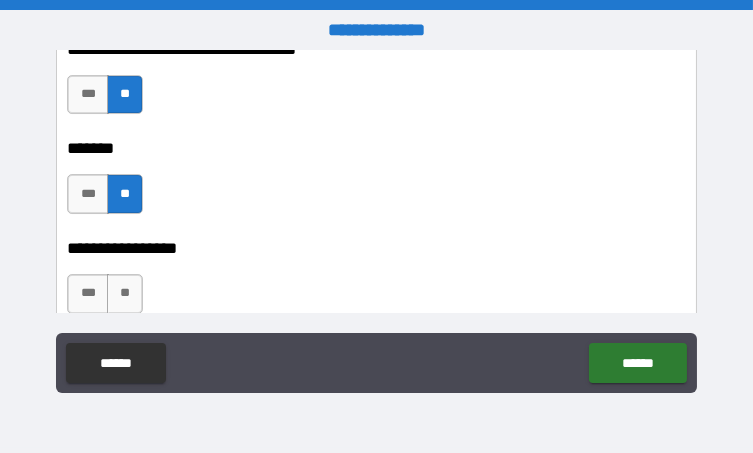 scroll, scrollTop: 10700, scrollLeft: 0, axis: vertical 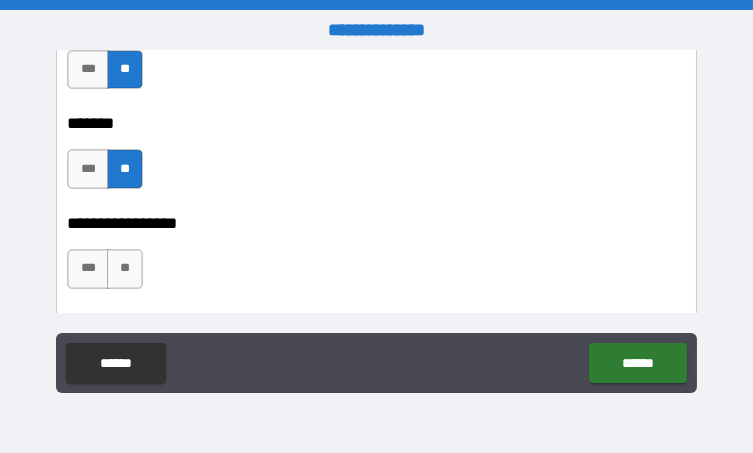 click on "**" at bounding box center [125, 269] 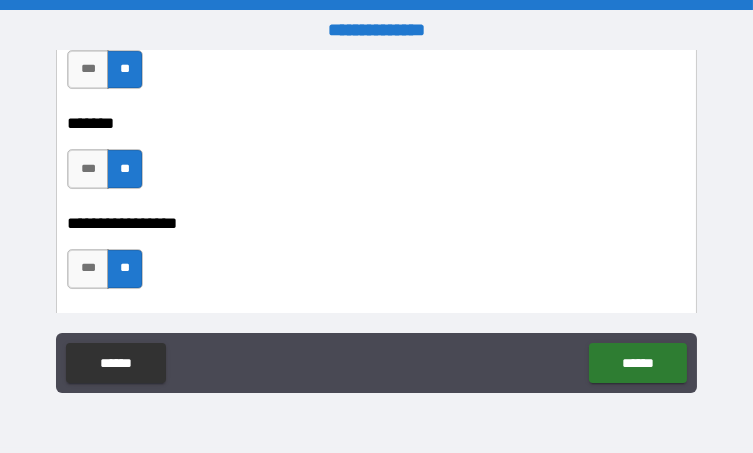 scroll, scrollTop: 10800, scrollLeft: 0, axis: vertical 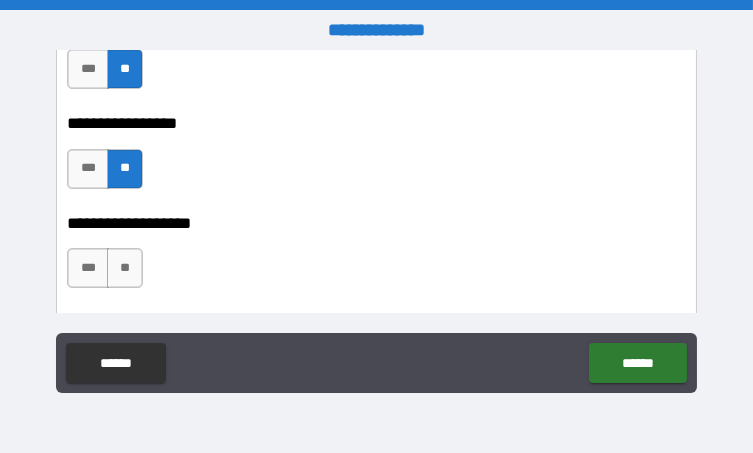 click on "**" at bounding box center [125, 268] 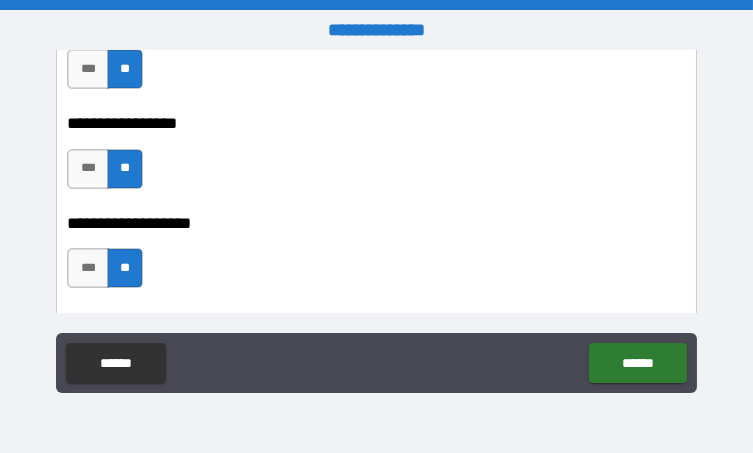 scroll, scrollTop: 10900, scrollLeft: 0, axis: vertical 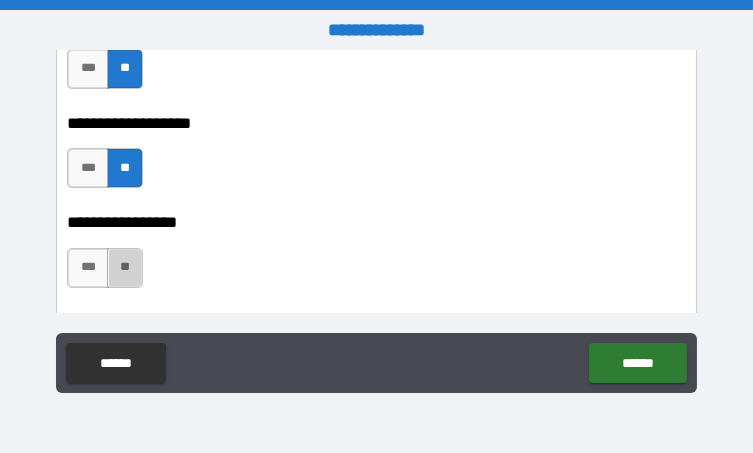 click on "**" at bounding box center [125, 268] 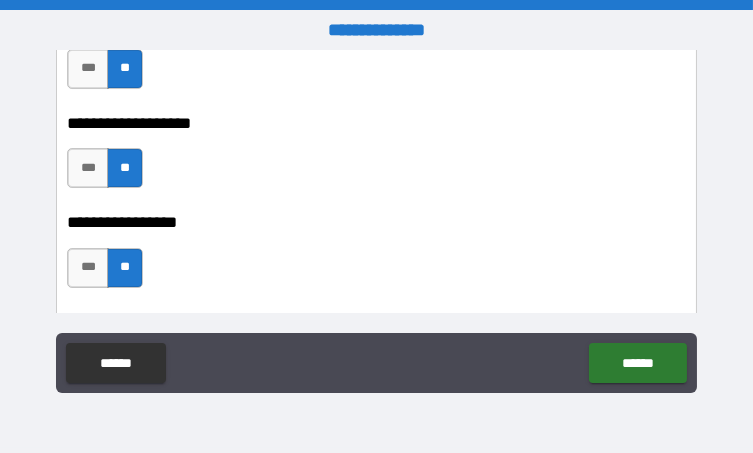 scroll, scrollTop: 11000, scrollLeft: 0, axis: vertical 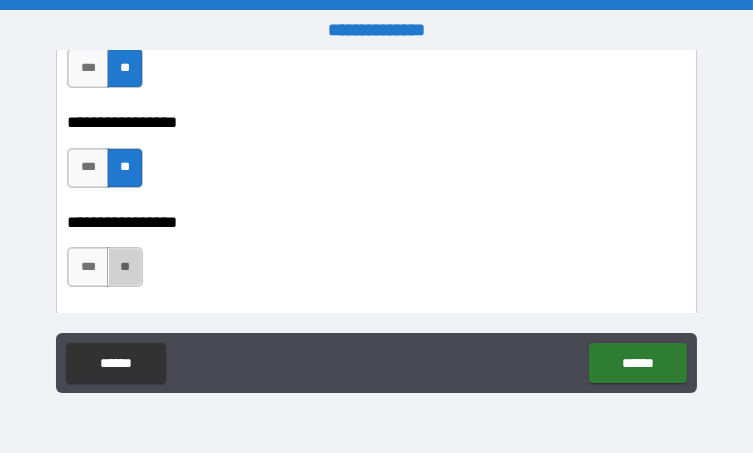 click on "**" at bounding box center (125, 267) 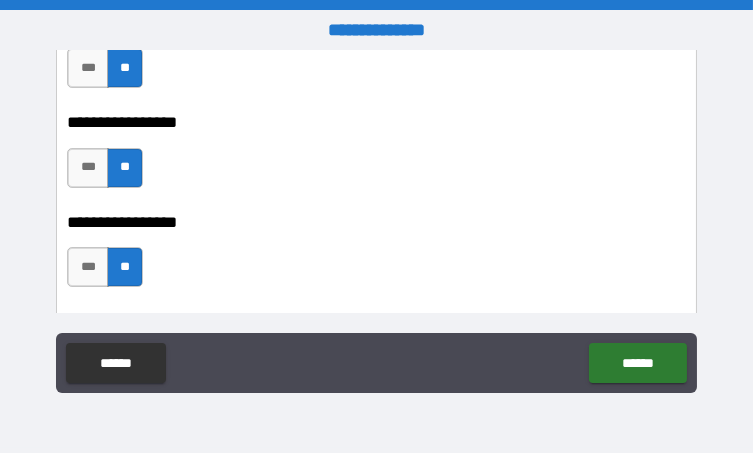 scroll, scrollTop: 11100, scrollLeft: 0, axis: vertical 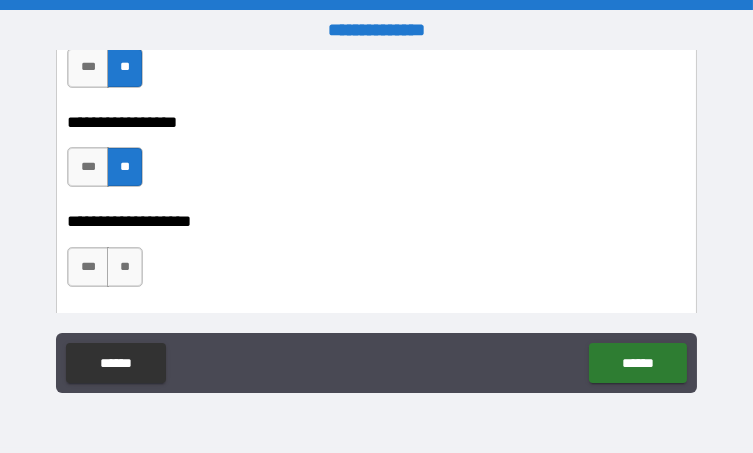 click on "**" at bounding box center (125, 267) 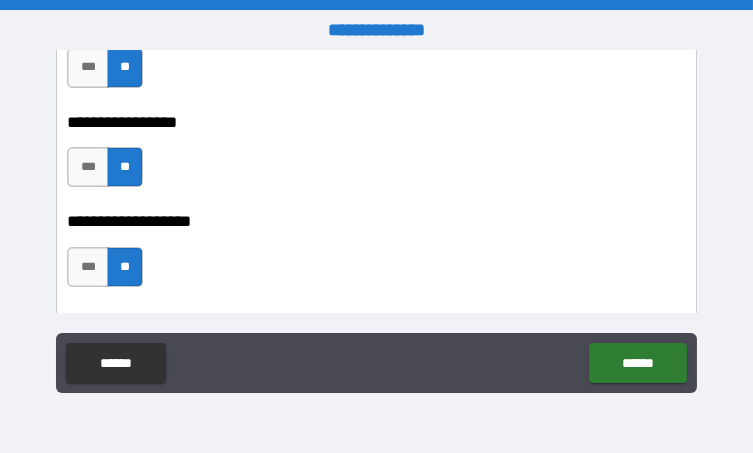 scroll, scrollTop: 11200, scrollLeft: 0, axis: vertical 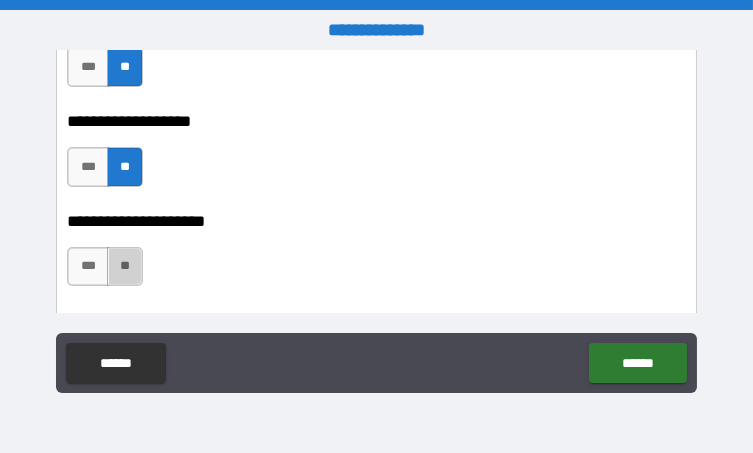 click on "**" at bounding box center [125, 267] 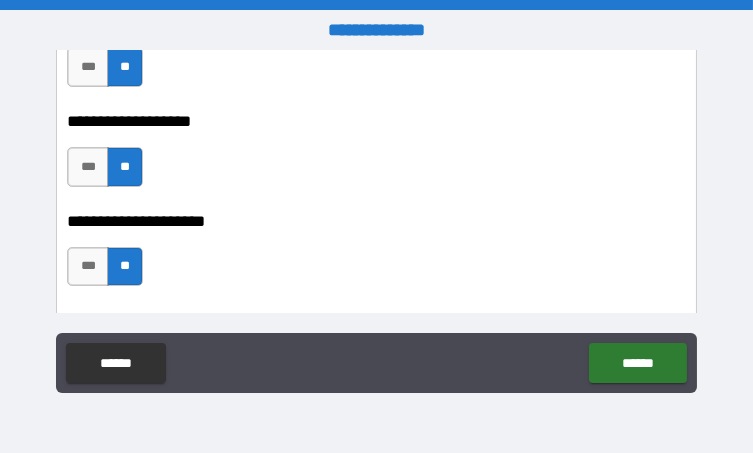scroll, scrollTop: 11300, scrollLeft: 0, axis: vertical 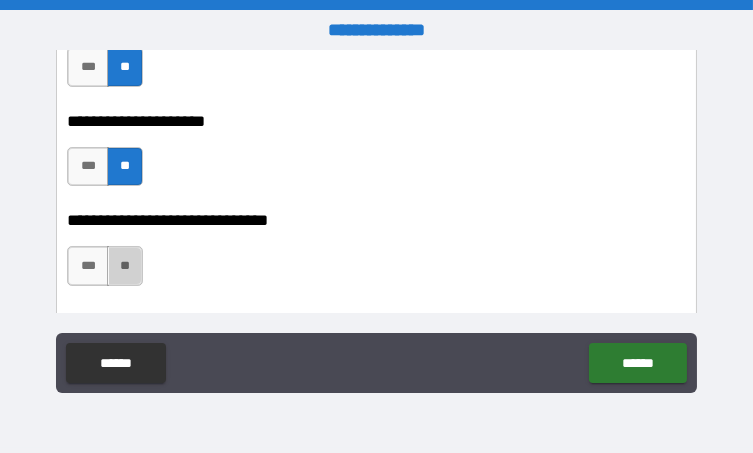 click on "**" at bounding box center (125, 266) 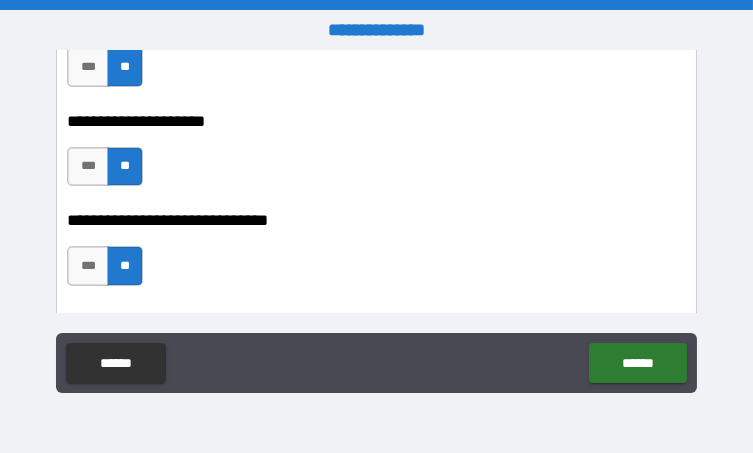 scroll, scrollTop: 11400, scrollLeft: 0, axis: vertical 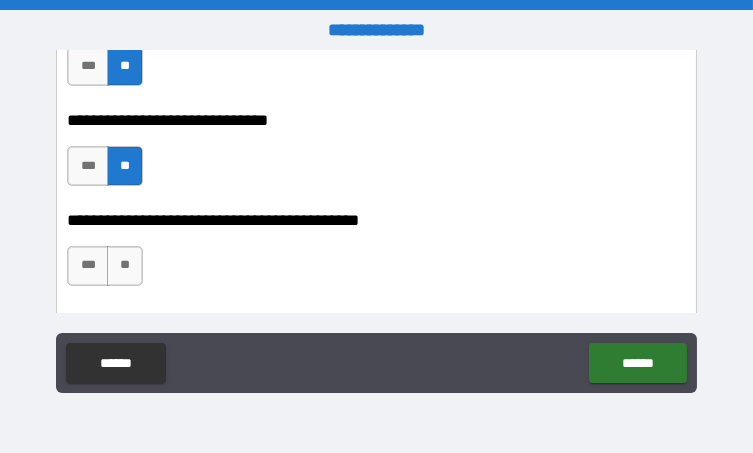 click on "**" at bounding box center (125, 266) 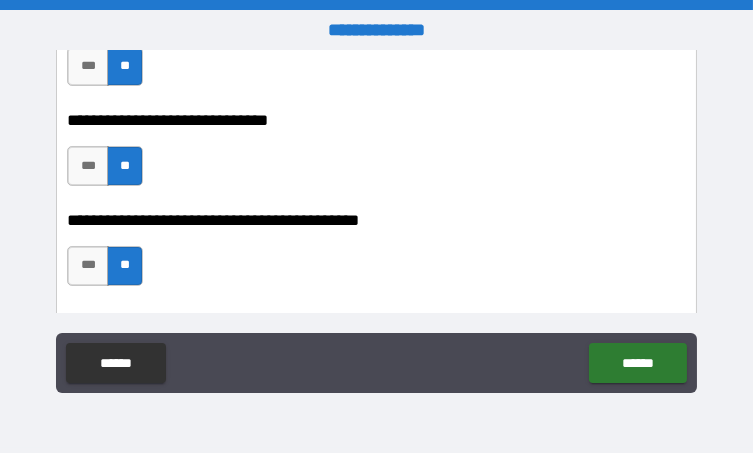 scroll, scrollTop: 11500, scrollLeft: 0, axis: vertical 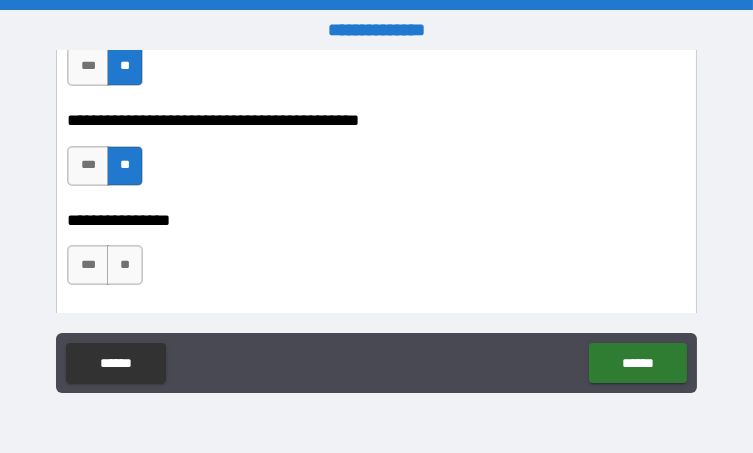 click on "**" at bounding box center (125, 265) 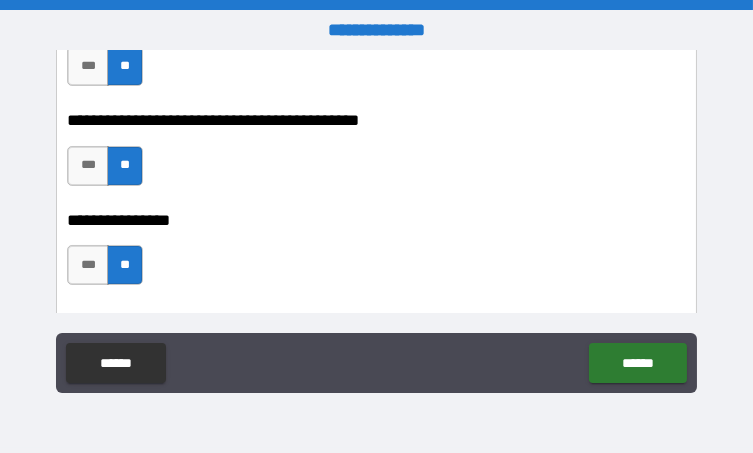 scroll, scrollTop: 11600, scrollLeft: 0, axis: vertical 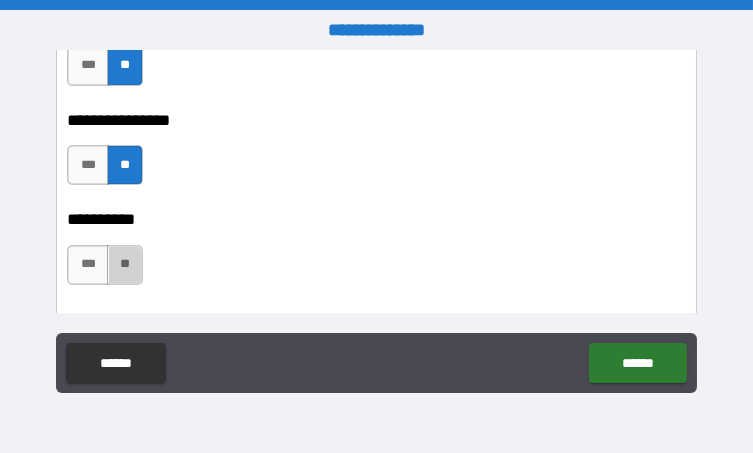 click on "**" at bounding box center [125, 265] 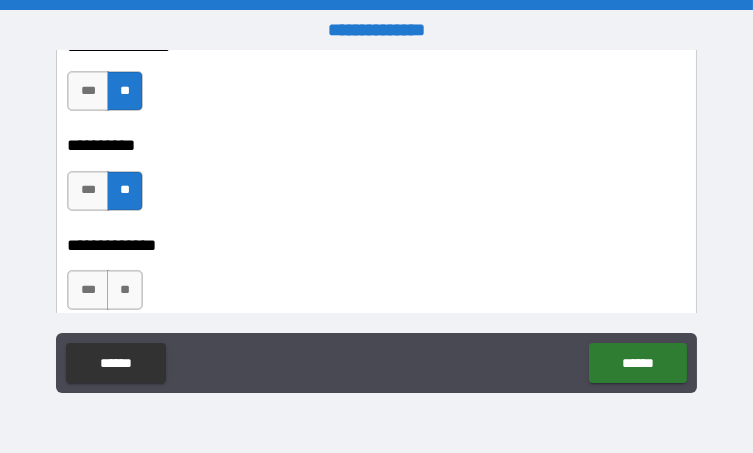 scroll, scrollTop: 11700, scrollLeft: 0, axis: vertical 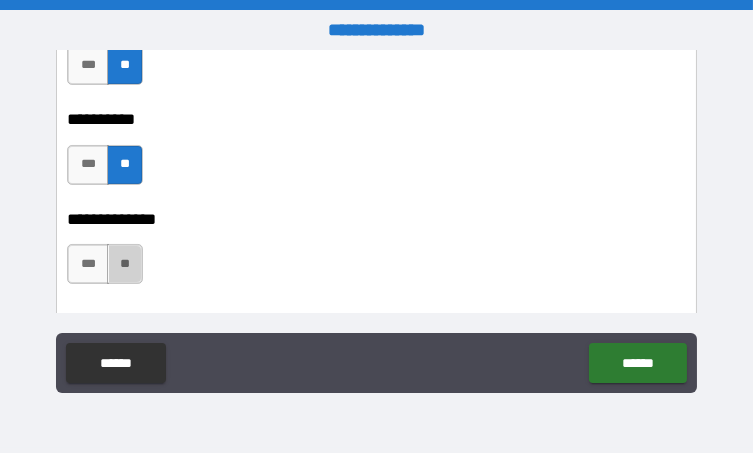 click on "**" at bounding box center [125, 264] 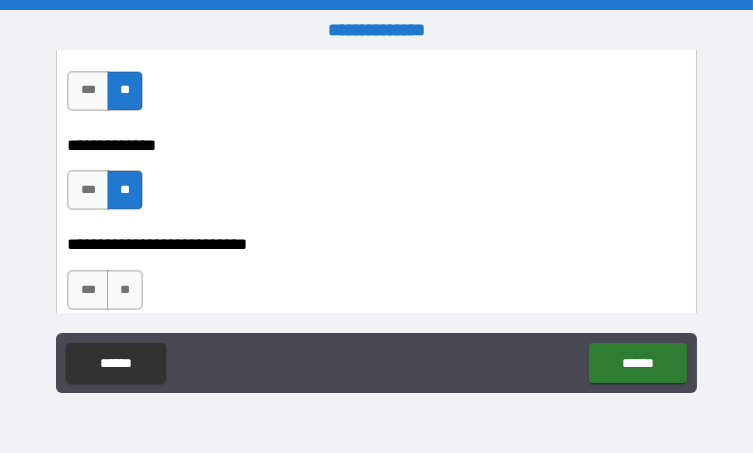 scroll, scrollTop: 11800, scrollLeft: 0, axis: vertical 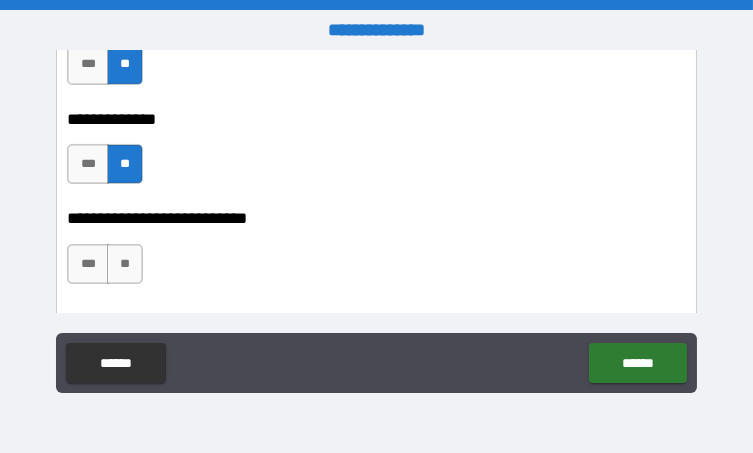 click on "**" at bounding box center (125, 264) 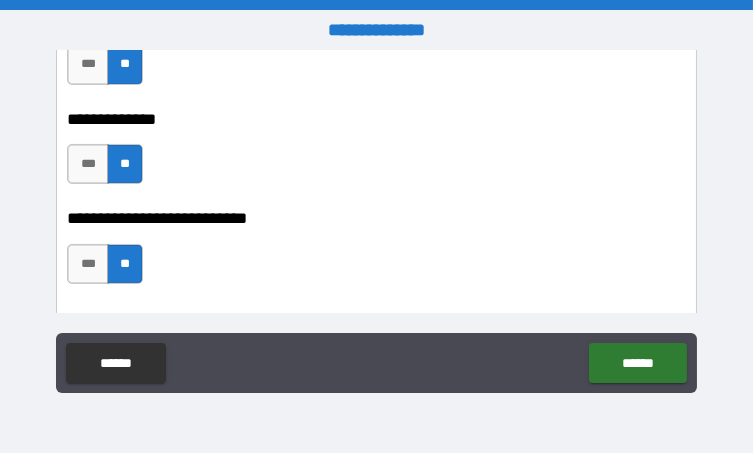 scroll, scrollTop: 11900, scrollLeft: 0, axis: vertical 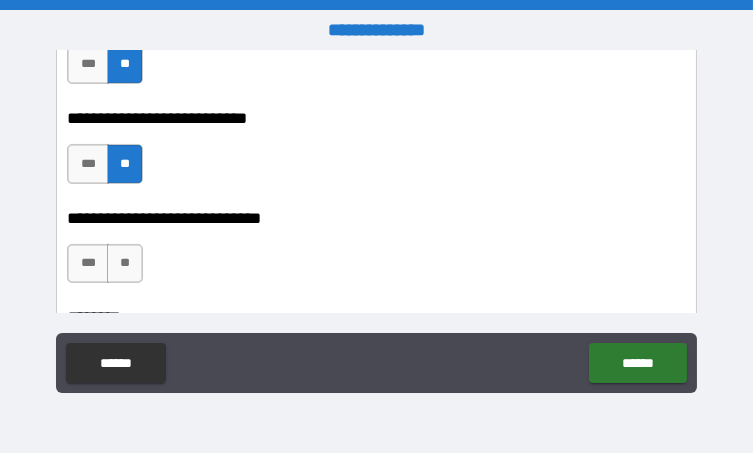 click on "**" at bounding box center (125, 264) 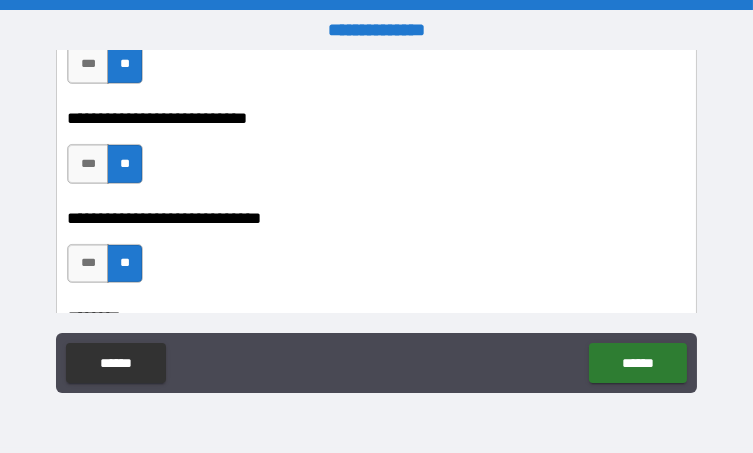 scroll, scrollTop: 12000, scrollLeft: 0, axis: vertical 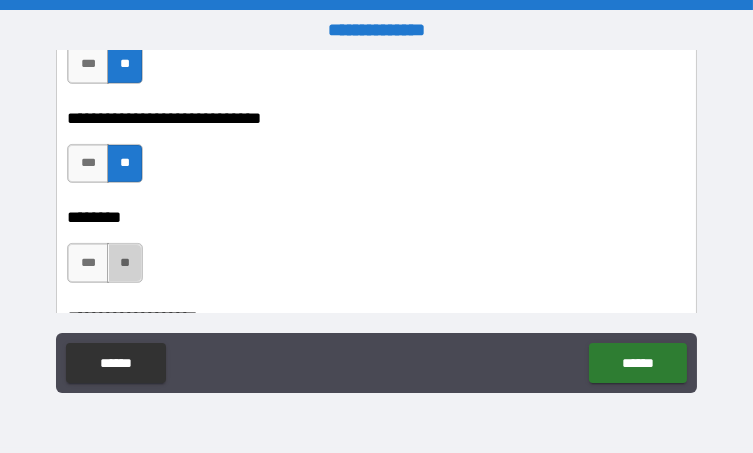 click on "**" at bounding box center (125, 263) 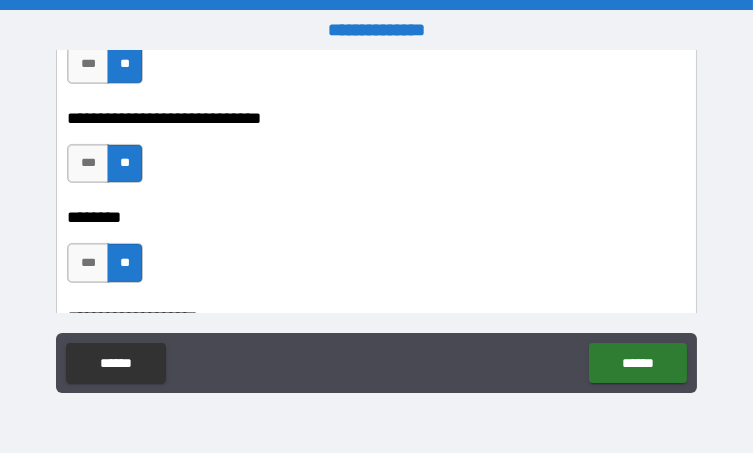 scroll, scrollTop: 12100, scrollLeft: 0, axis: vertical 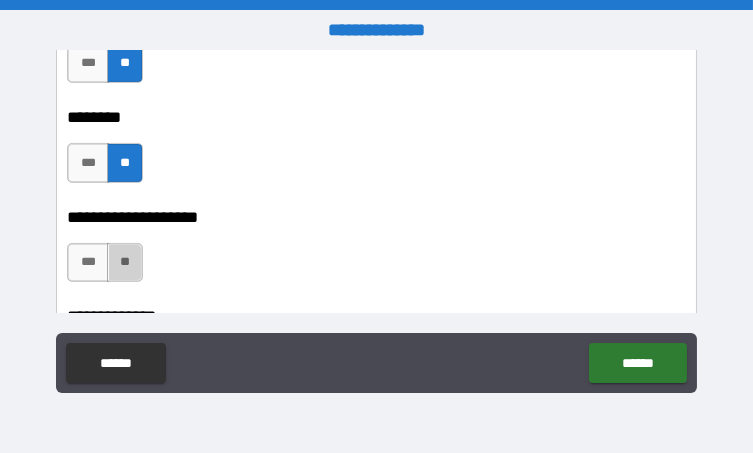click on "**" at bounding box center (125, 263) 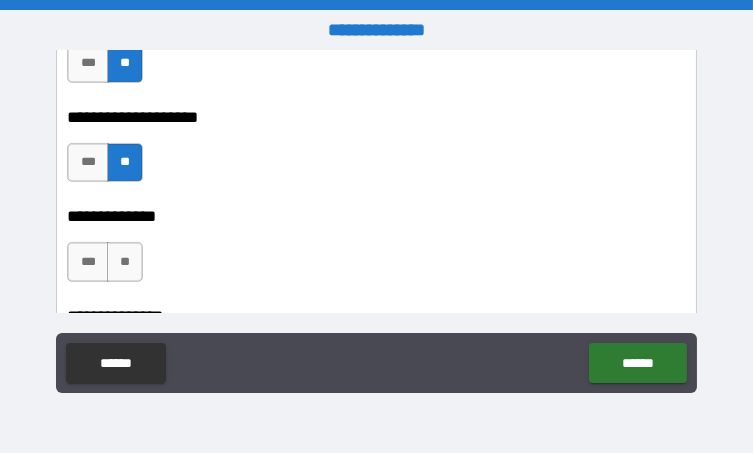 click on "**" at bounding box center (125, 262) 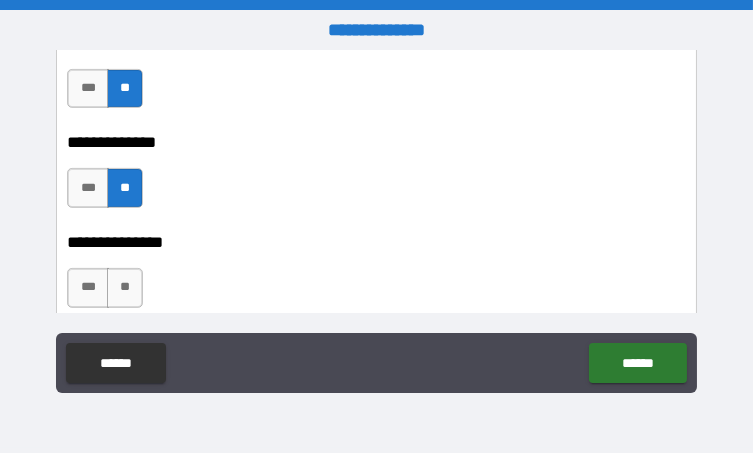 scroll, scrollTop: 12300, scrollLeft: 0, axis: vertical 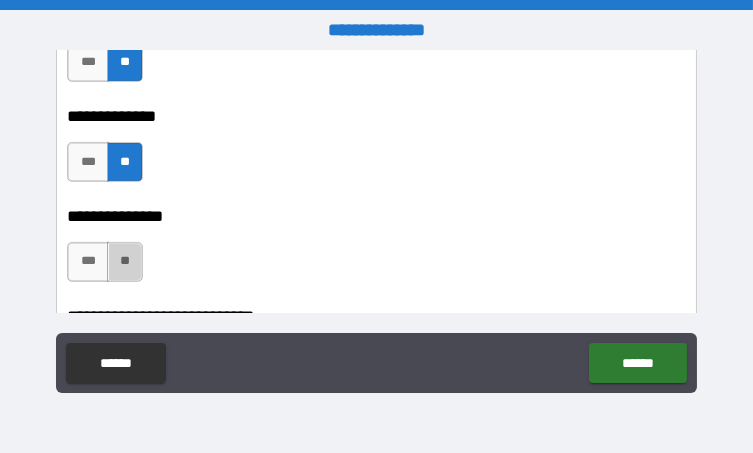 click on "**" at bounding box center (125, 262) 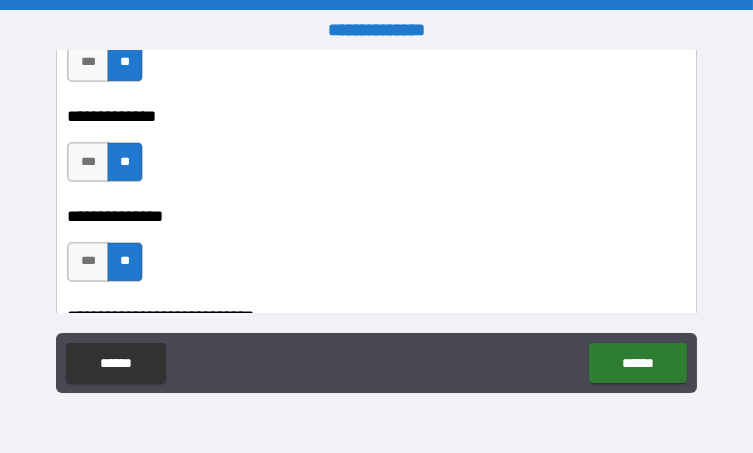 scroll, scrollTop: 12400, scrollLeft: 0, axis: vertical 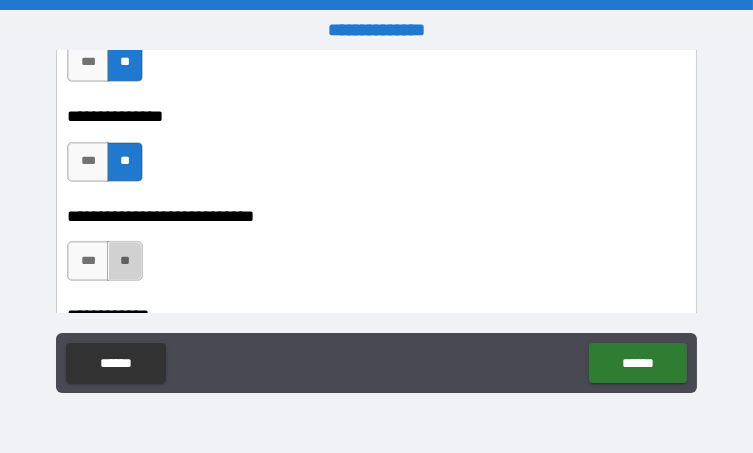 click on "**" at bounding box center (125, 261) 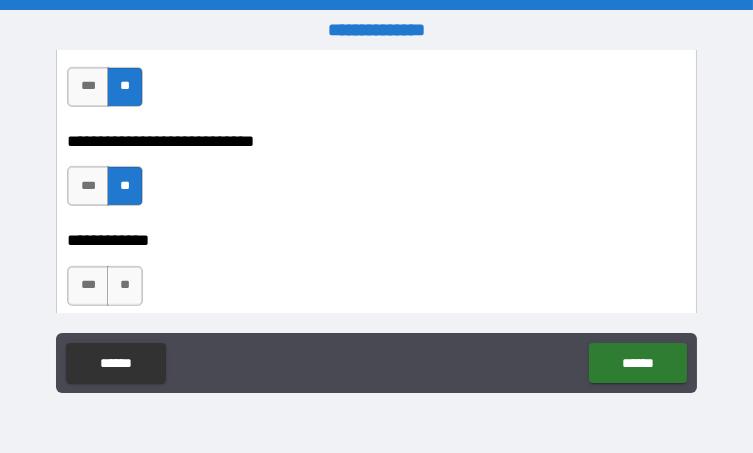 scroll, scrollTop: 12500, scrollLeft: 0, axis: vertical 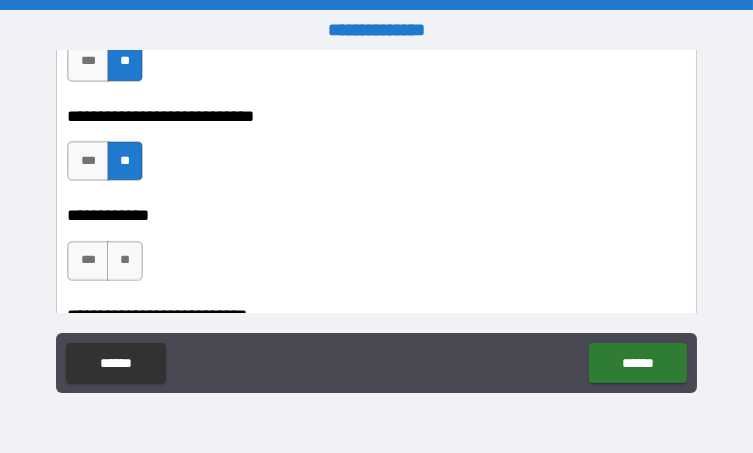 click on "**" at bounding box center [125, 261] 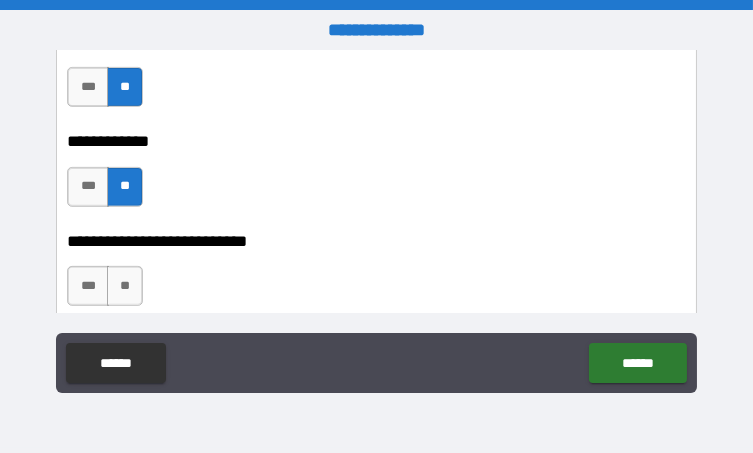 scroll, scrollTop: 12600, scrollLeft: 0, axis: vertical 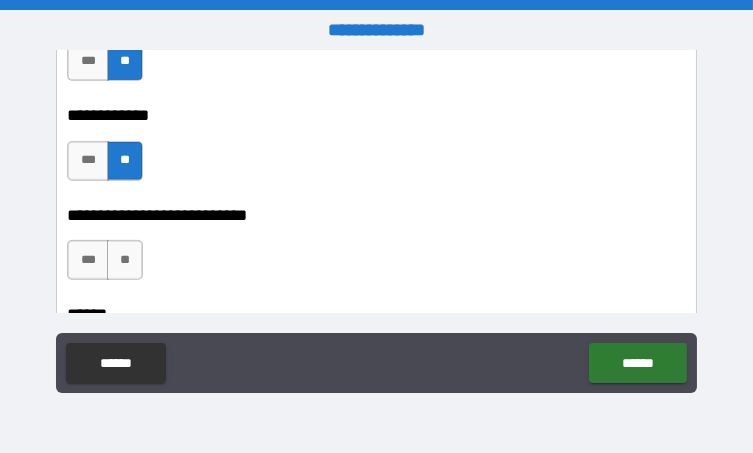 click on "**" at bounding box center [125, 260] 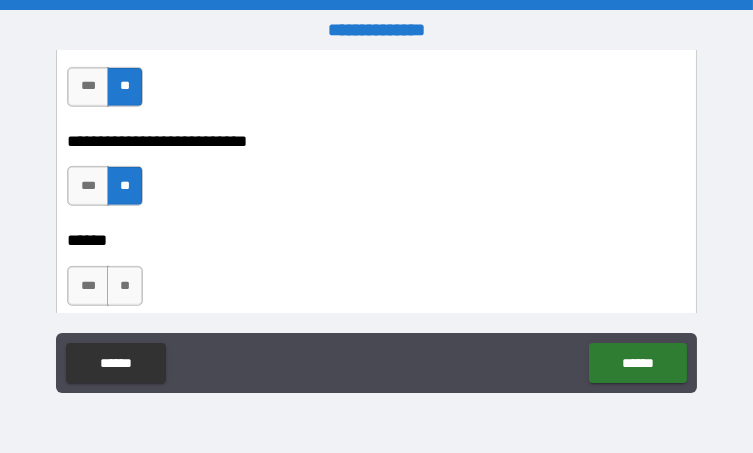 scroll, scrollTop: 12700, scrollLeft: 0, axis: vertical 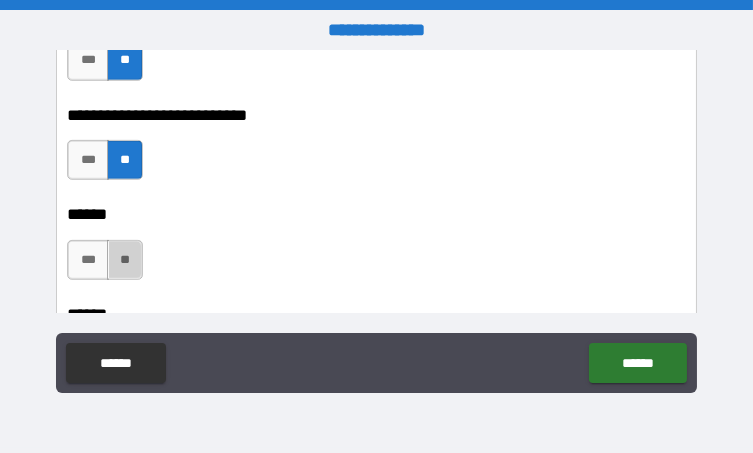 click on "**" at bounding box center (125, 260) 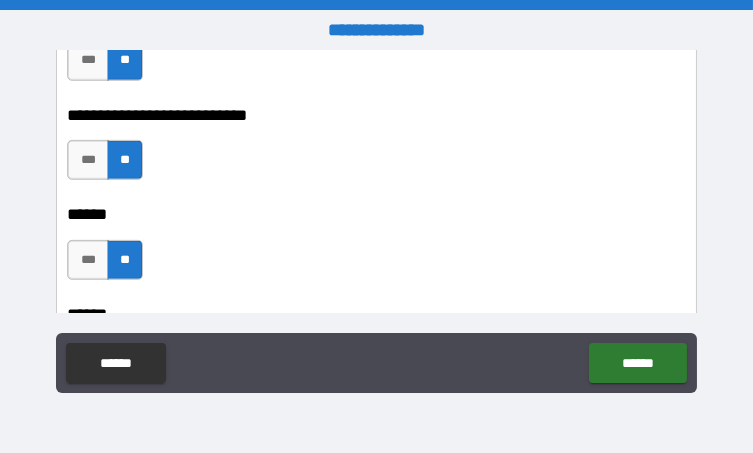 scroll, scrollTop: 12800, scrollLeft: 0, axis: vertical 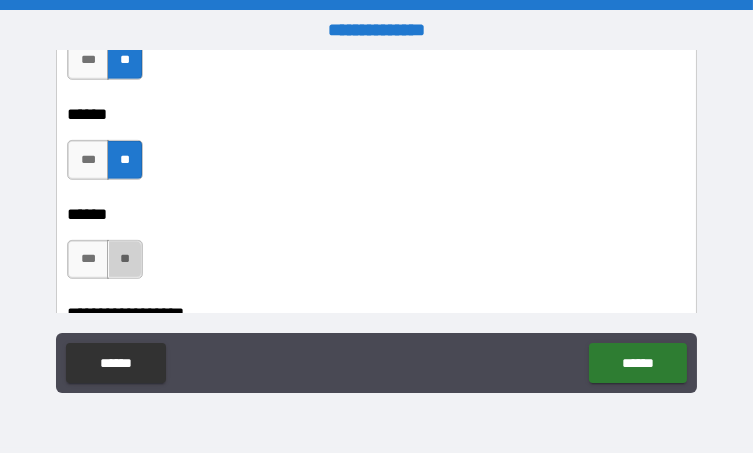 click on "**" at bounding box center (125, 260) 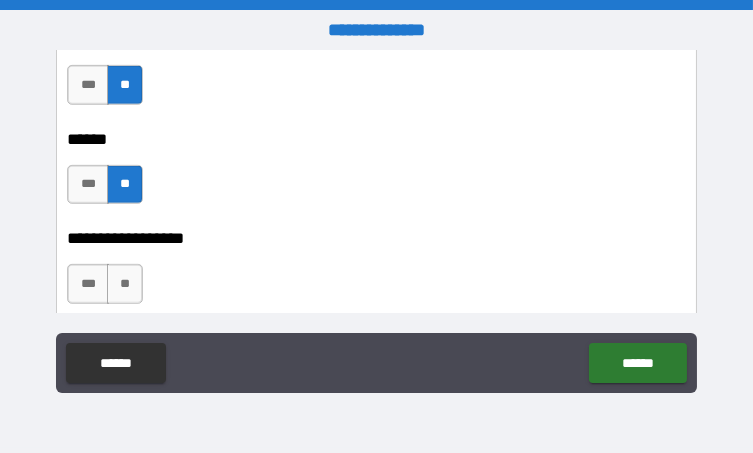 scroll, scrollTop: 12900, scrollLeft: 0, axis: vertical 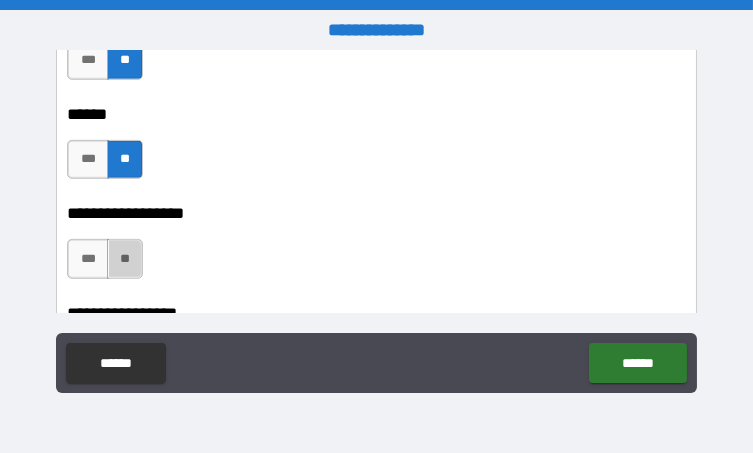 click on "**" at bounding box center [125, 259] 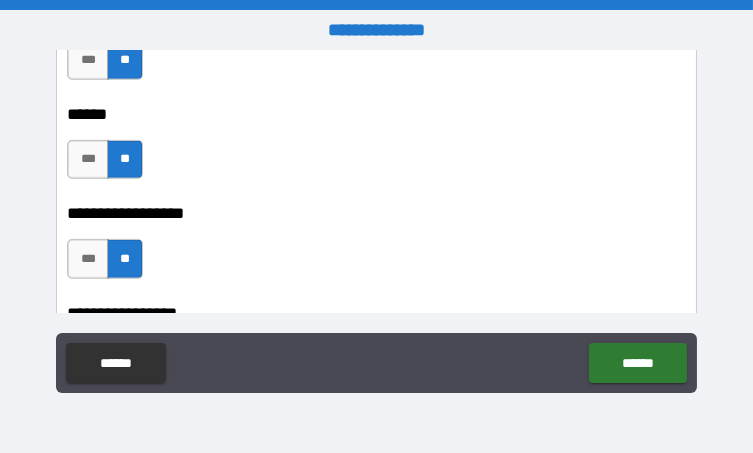 scroll, scrollTop: 13000, scrollLeft: 0, axis: vertical 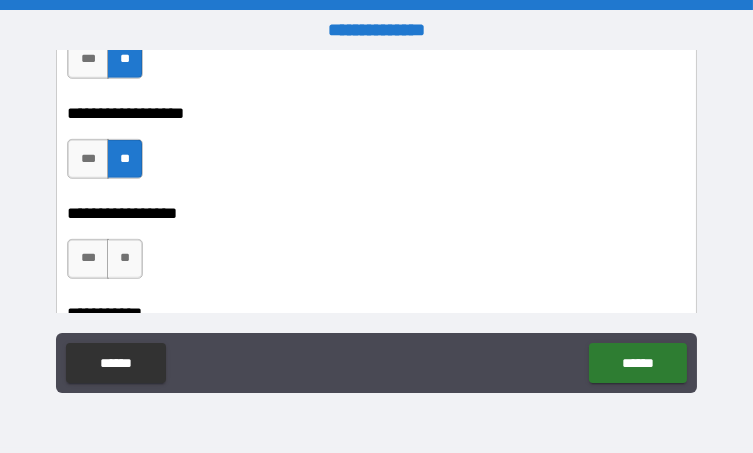 click on "**" at bounding box center (125, 259) 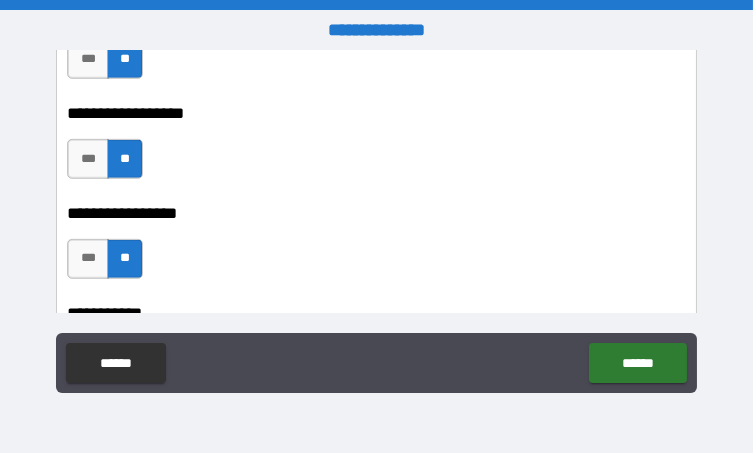 scroll, scrollTop: 13100, scrollLeft: 0, axis: vertical 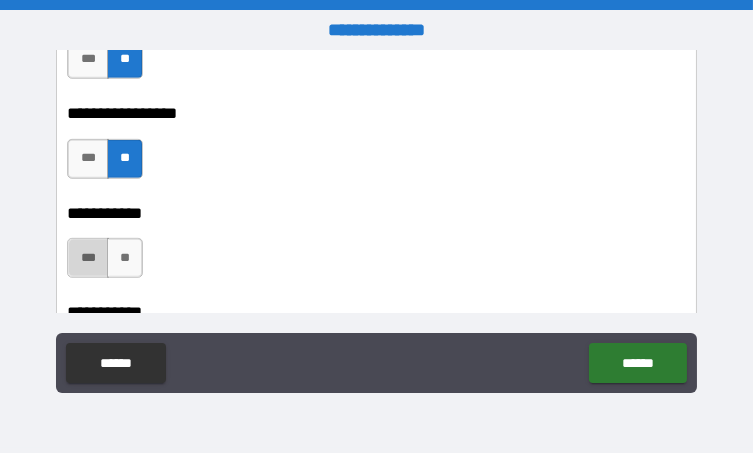 click on "***" at bounding box center [87, 258] 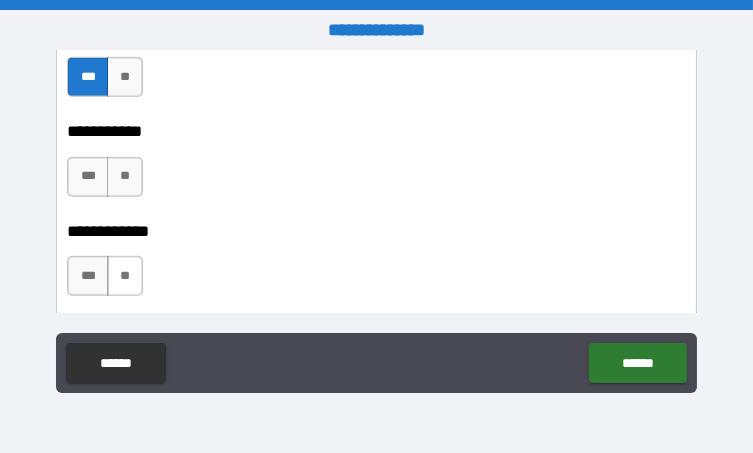 scroll, scrollTop: 13300, scrollLeft: 0, axis: vertical 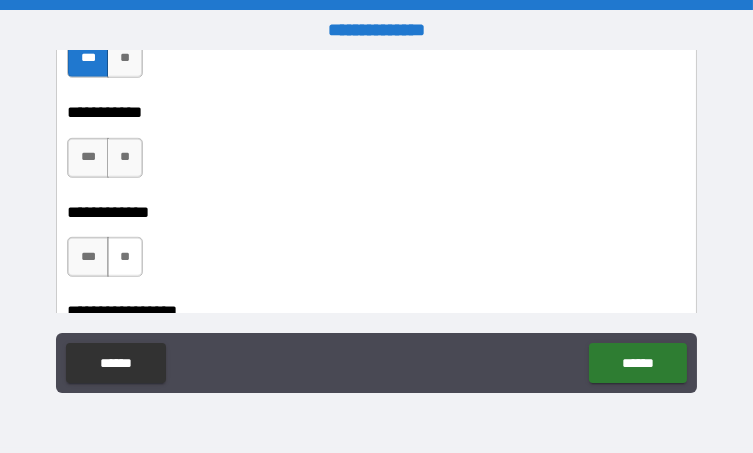 click on "**" at bounding box center (125, 158) 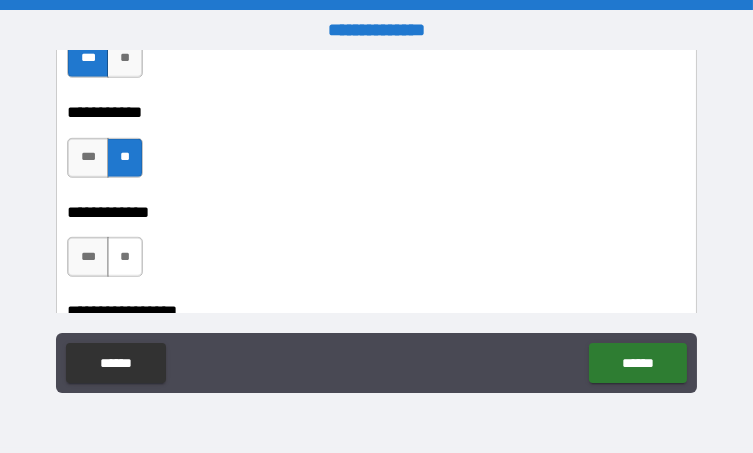 click on "**" at bounding box center (125, 257) 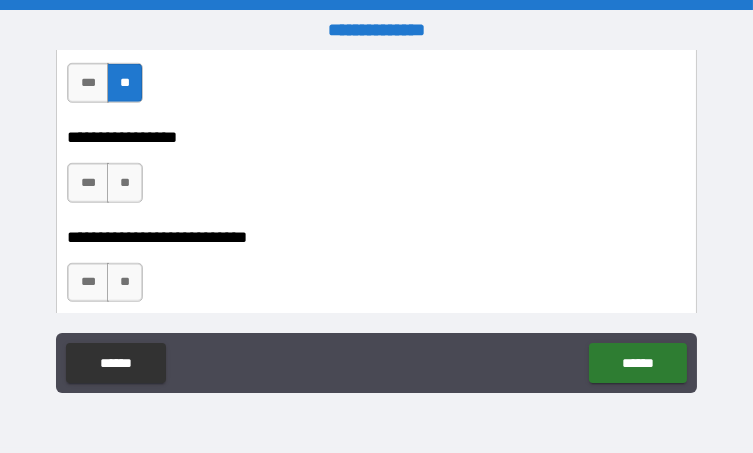 scroll, scrollTop: 13500, scrollLeft: 0, axis: vertical 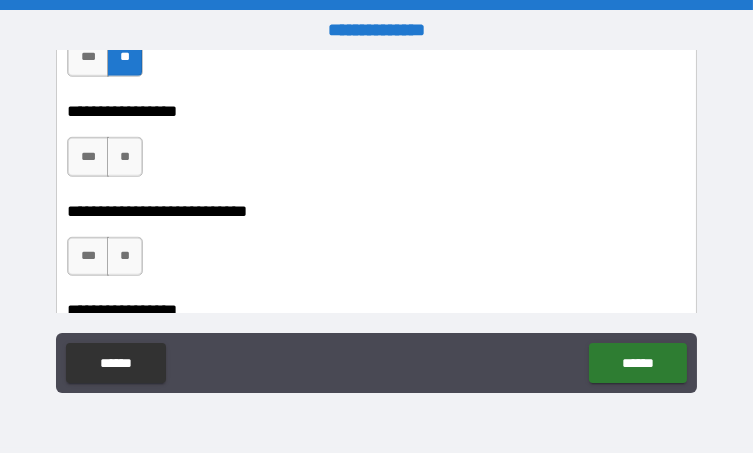 click on "**" at bounding box center (125, 157) 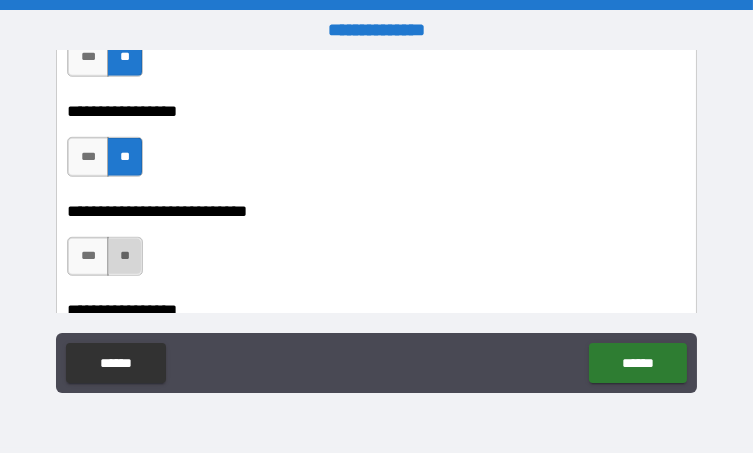 click on "**" at bounding box center (125, 257) 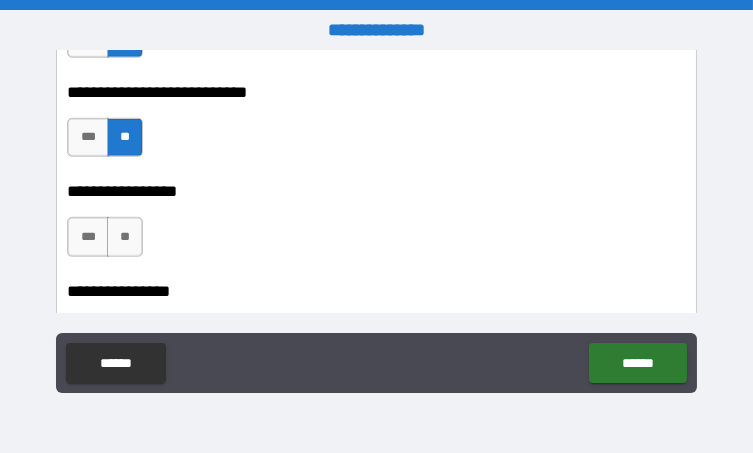 scroll, scrollTop: 13700, scrollLeft: 0, axis: vertical 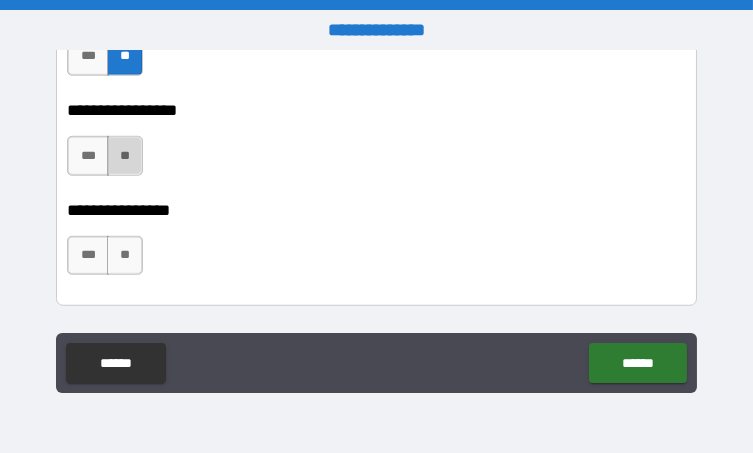 click on "**" at bounding box center [125, 156] 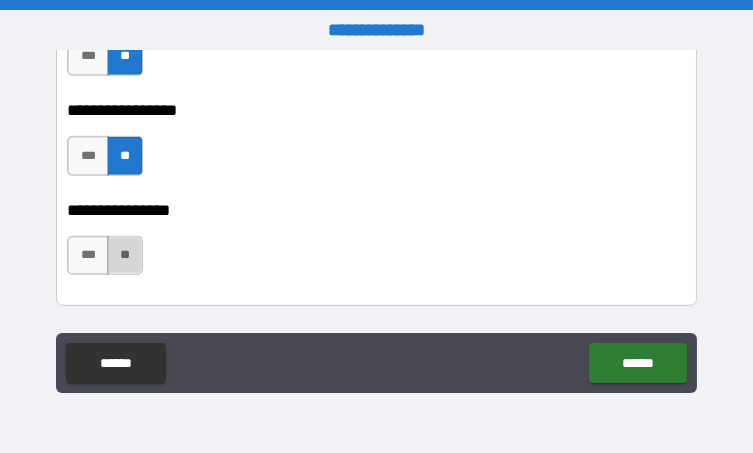 click on "**" at bounding box center [125, 256] 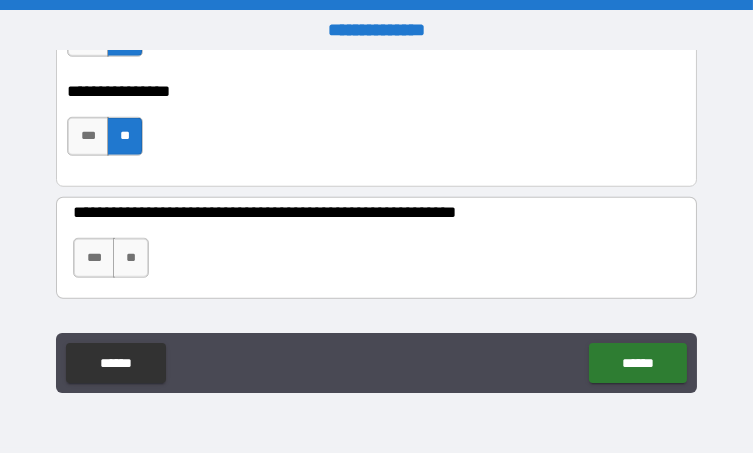 scroll 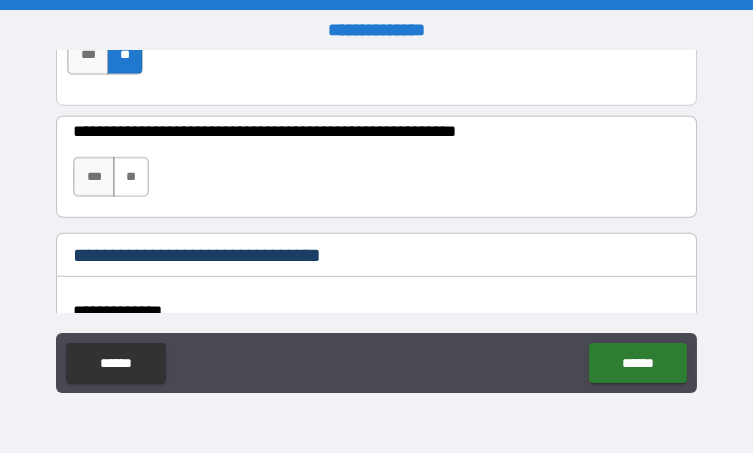 click on "**" at bounding box center [131, 177] 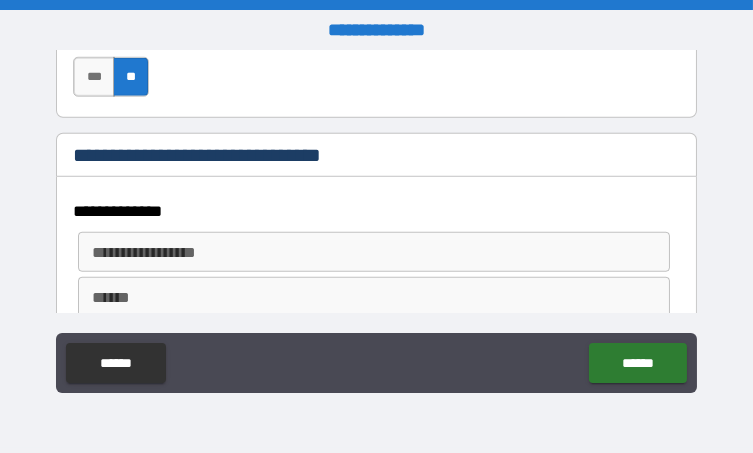click on "**********" at bounding box center (373, 252) 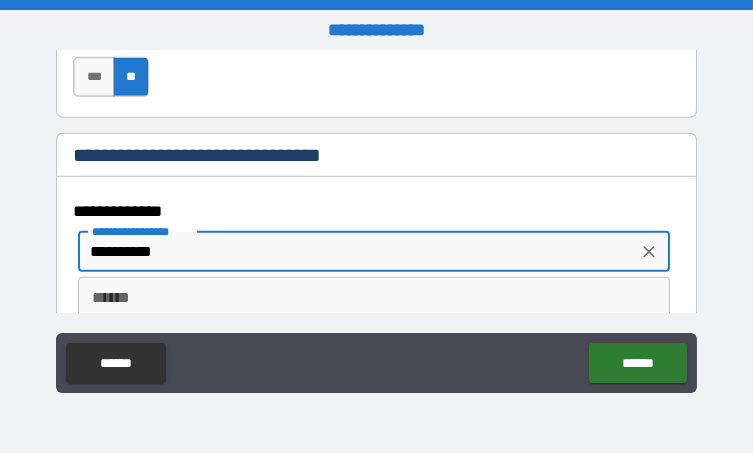 type on "**********" 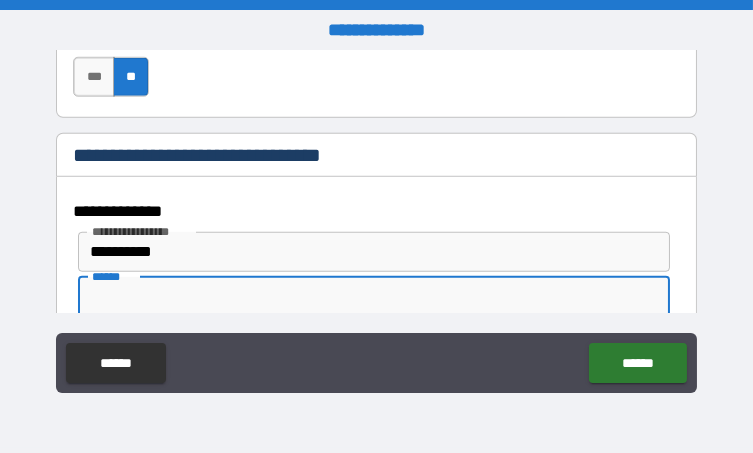 click on "******" at bounding box center (373, 297) 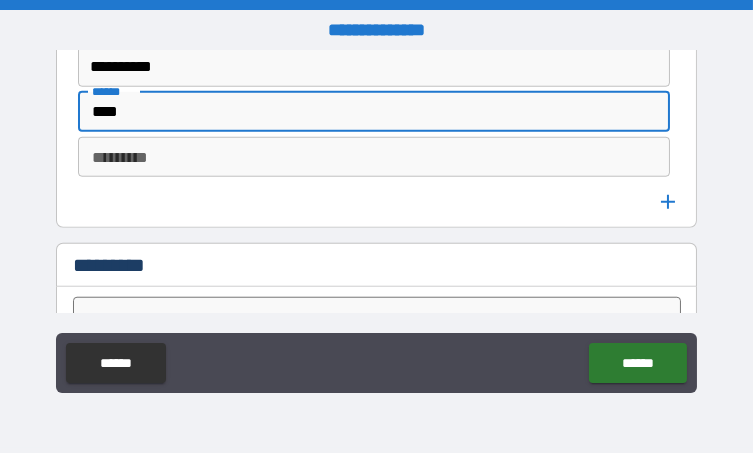 scroll, scrollTop: 14211, scrollLeft: 0, axis: vertical 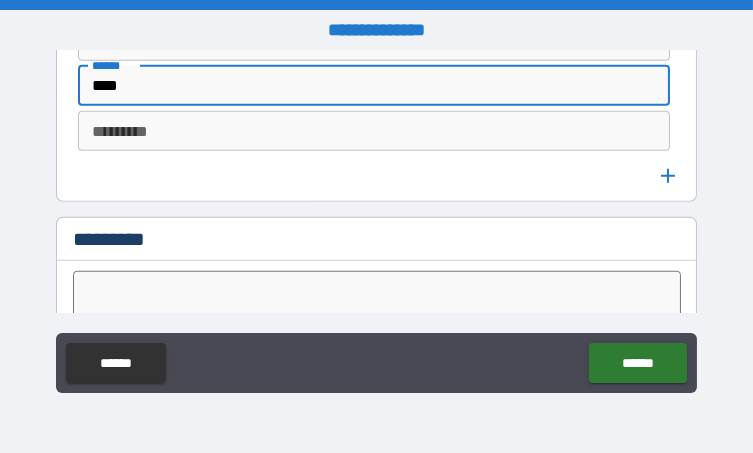 type on "****" 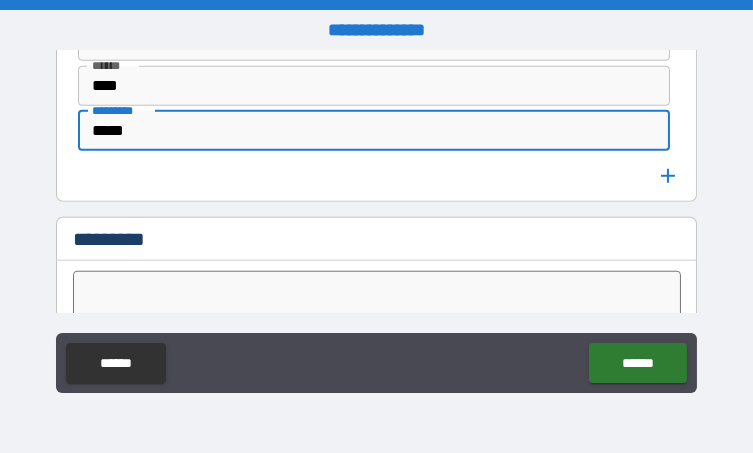 type on "*****" 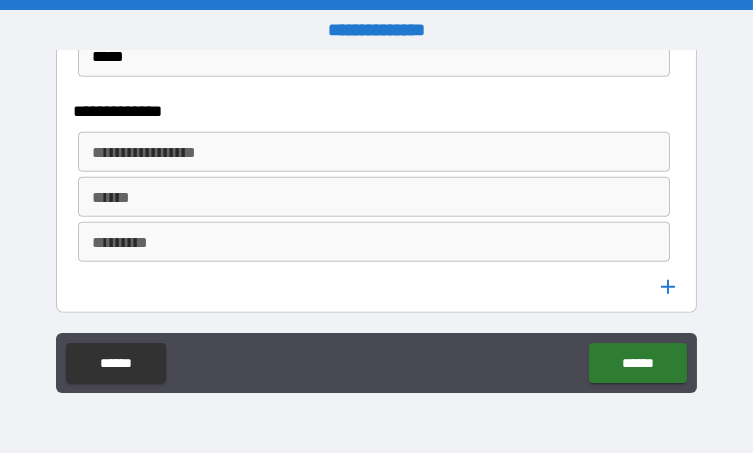 scroll, scrollTop: 14310, scrollLeft: 0, axis: vertical 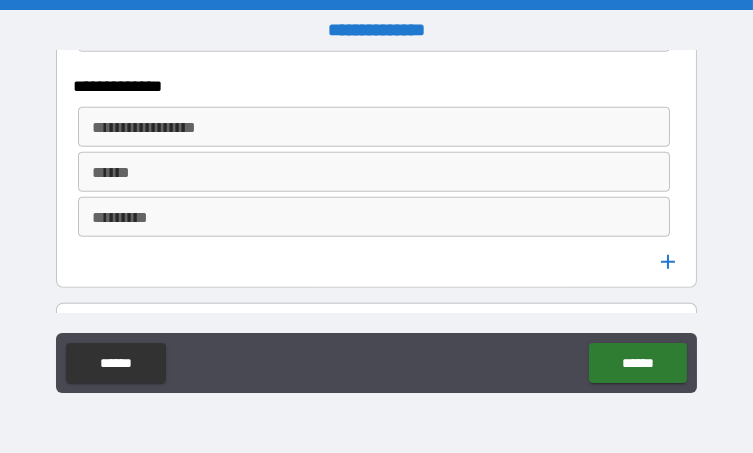 click on "**********" at bounding box center [372, 127] 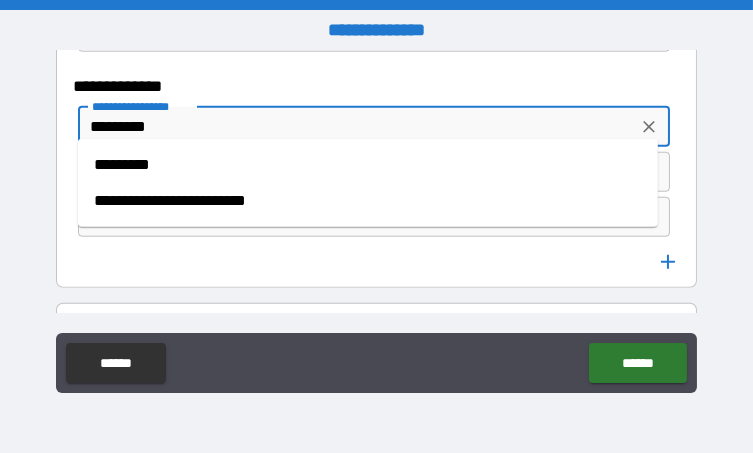 click on "*********" at bounding box center (368, 165) 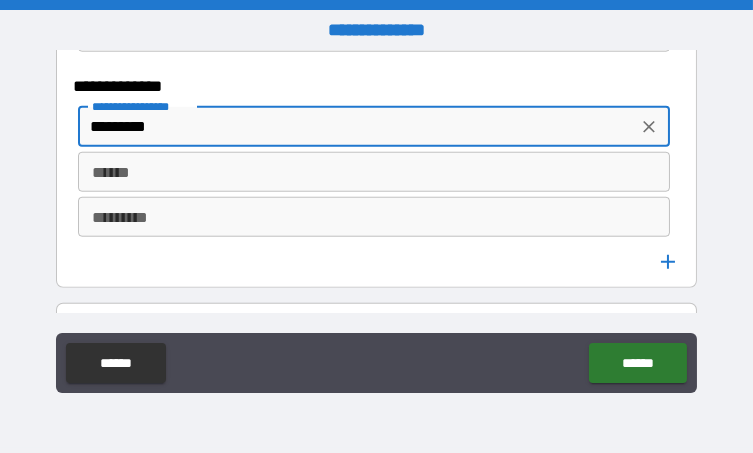 type on "*********" 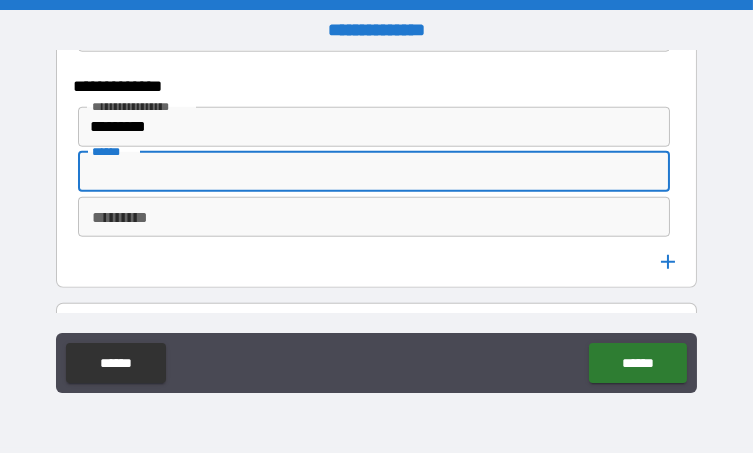 click on "******" at bounding box center [373, 172] 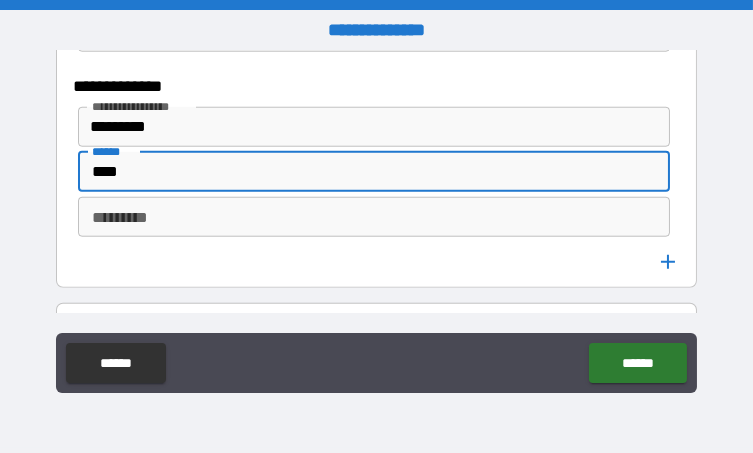 type on "****" 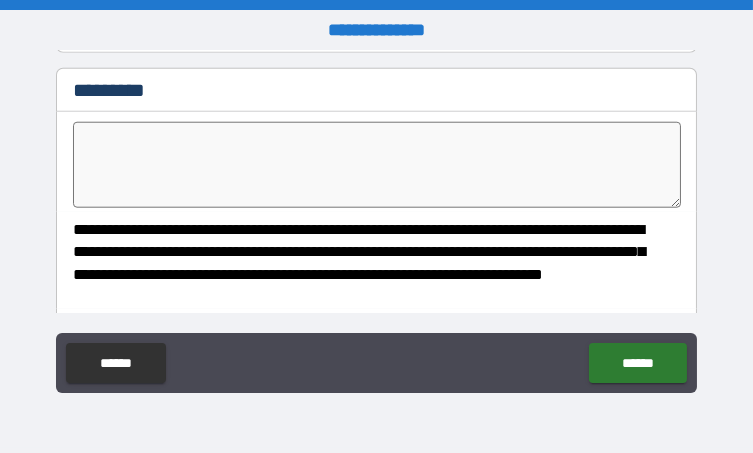 scroll, scrollTop: 14611, scrollLeft: 0, axis: vertical 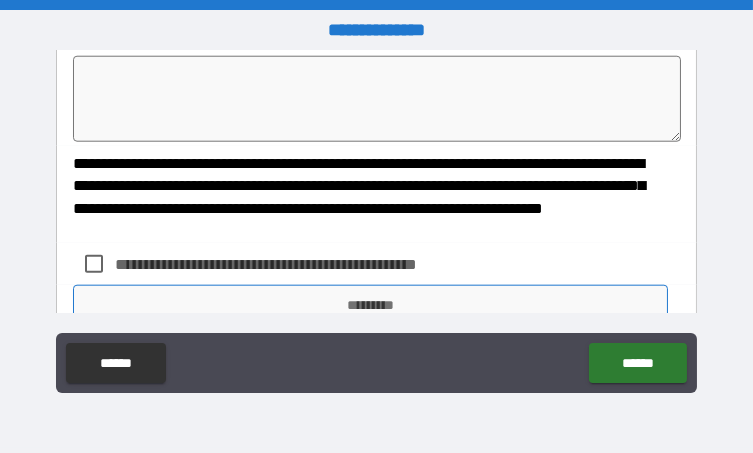 type on "*****" 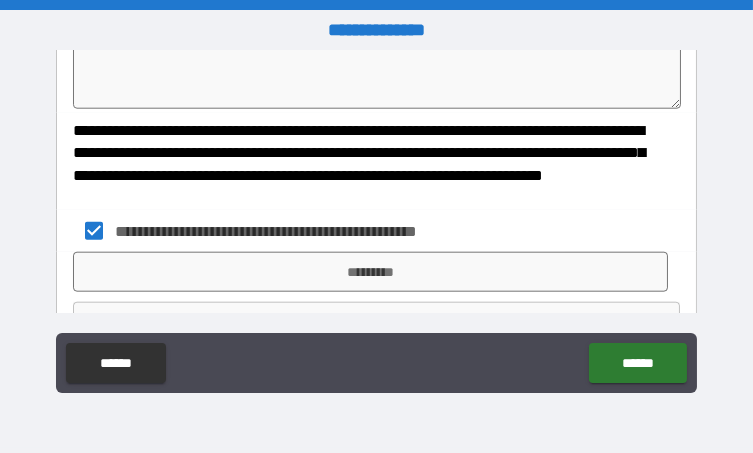 scroll, scrollTop: 14695, scrollLeft: 0, axis: vertical 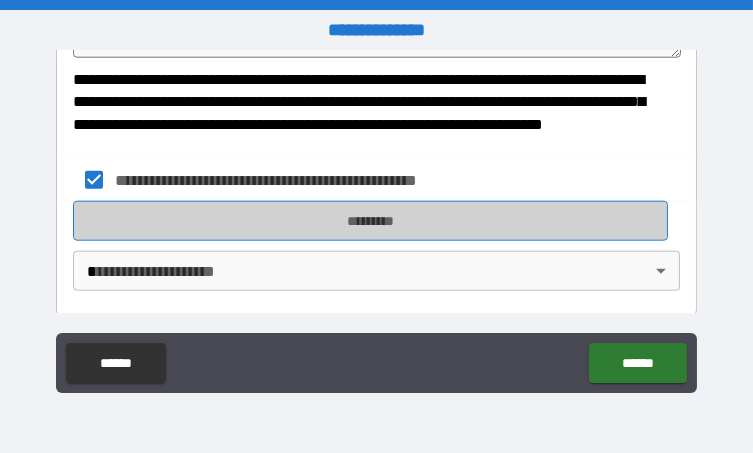 click on "*********" at bounding box center (370, 221) 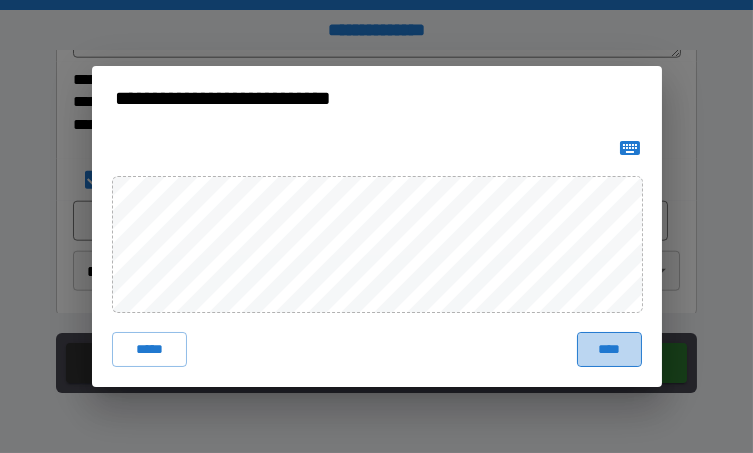 click on "****" at bounding box center (609, 350) 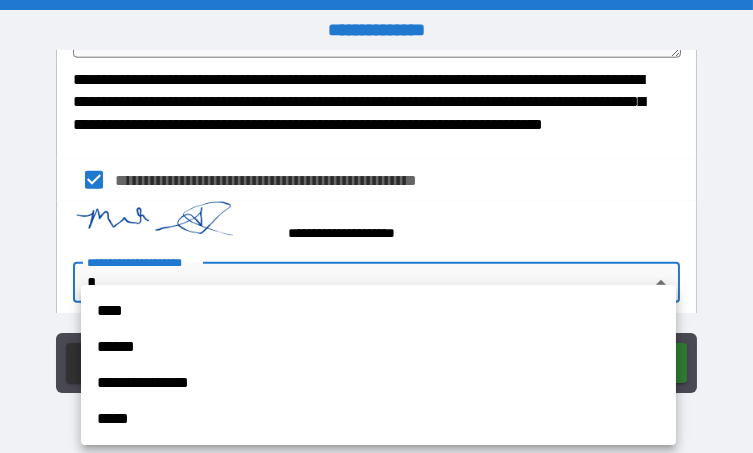 click on "**********" at bounding box center (376, 226) 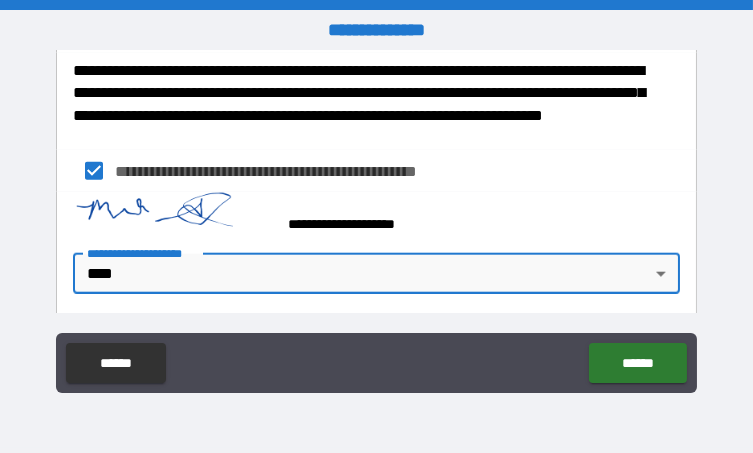 scroll, scrollTop: 14706, scrollLeft: 0, axis: vertical 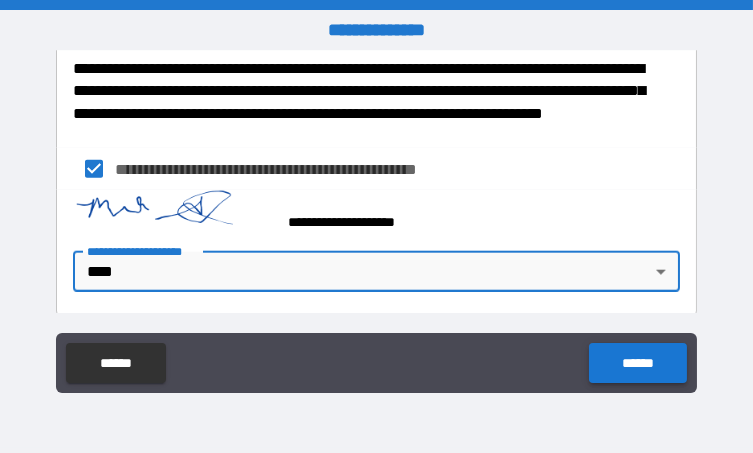 click on "******" at bounding box center [637, 363] 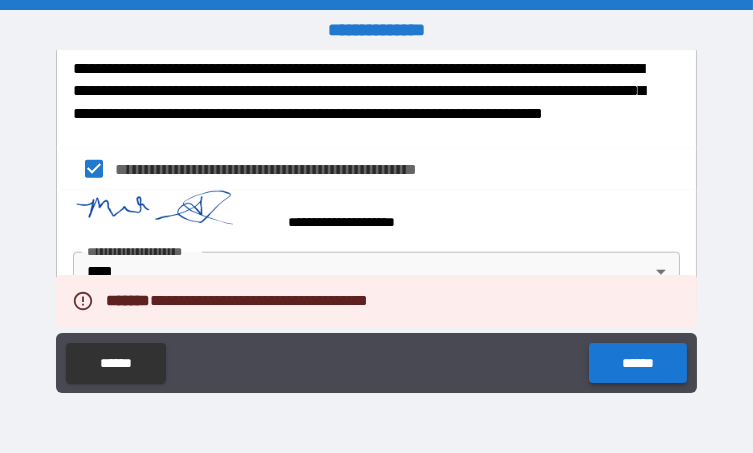 click on "******" at bounding box center (637, 363) 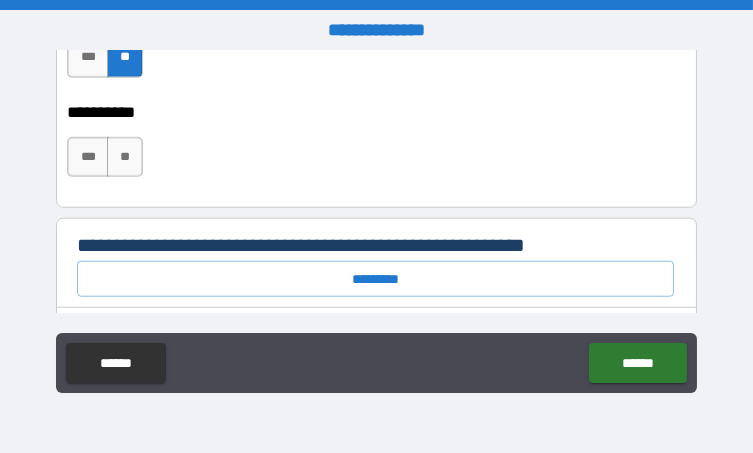 scroll, scrollTop: 2906, scrollLeft: 0, axis: vertical 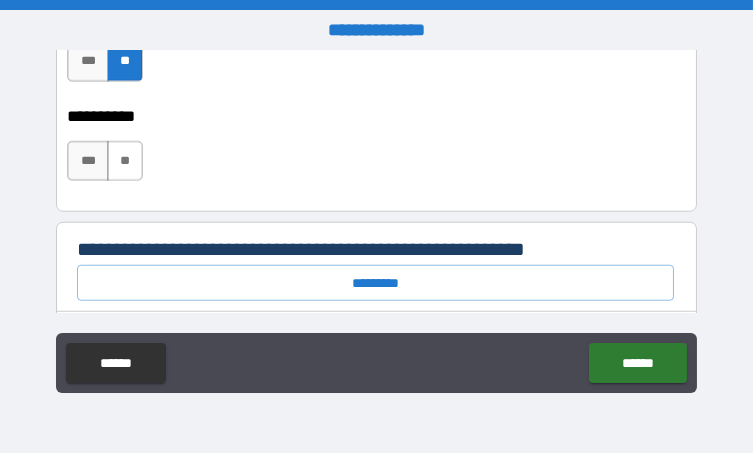click on "**" at bounding box center [125, 161] 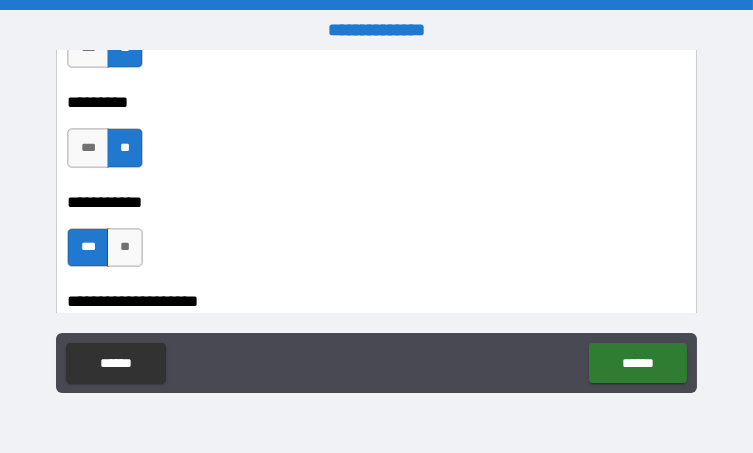 scroll, scrollTop: 14706, scrollLeft: 0, axis: vertical 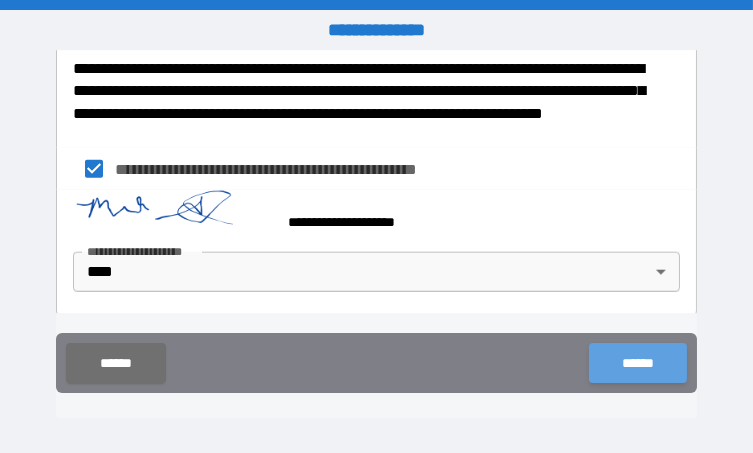 click on "******" at bounding box center [637, 363] 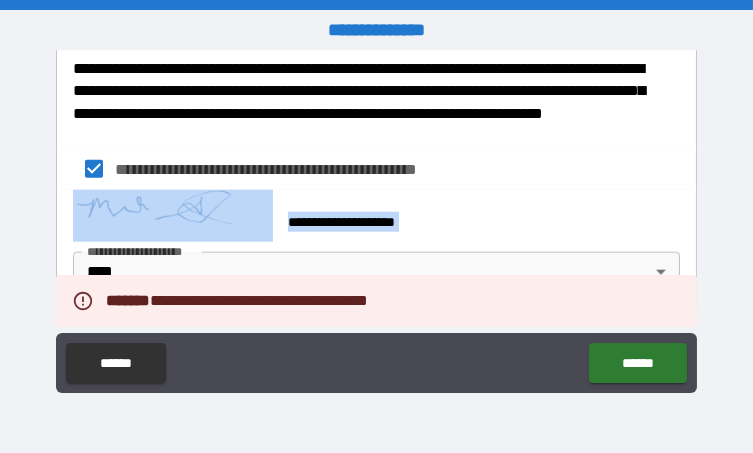 drag, startPoint x: 681, startPoint y: 255, endPoint x: 683, endPoint y: 169, distance: 86.023254 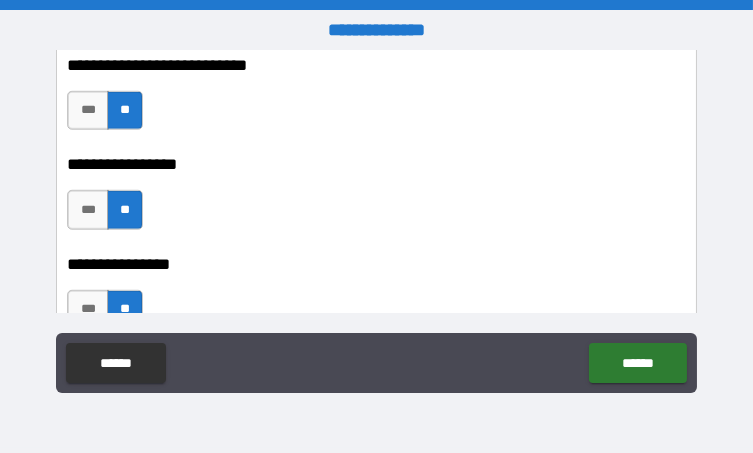 scroll, scrollTop: 13606, scrollLeft: 0, axis: vertical 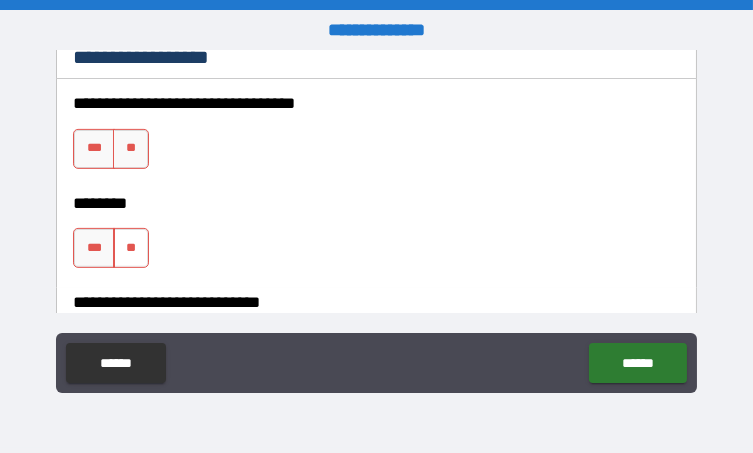 click on "**" at bounding box center [131, 149] 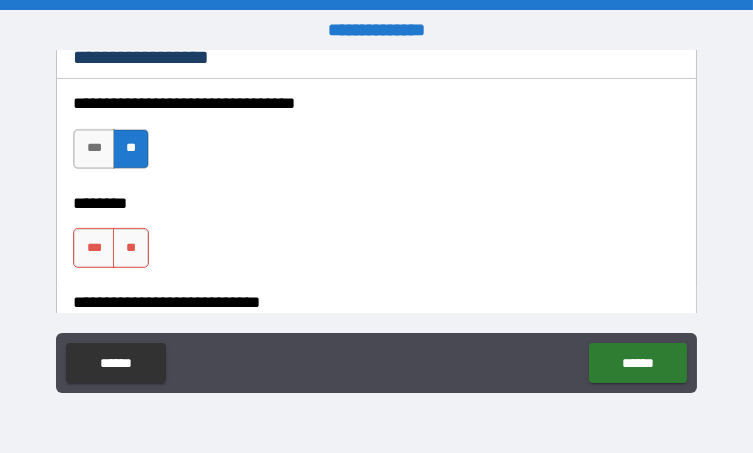drag, startPoint x: 130, startPoint y: 244, endPoint x: 309, endPoint y: 174, distance: 192.20041 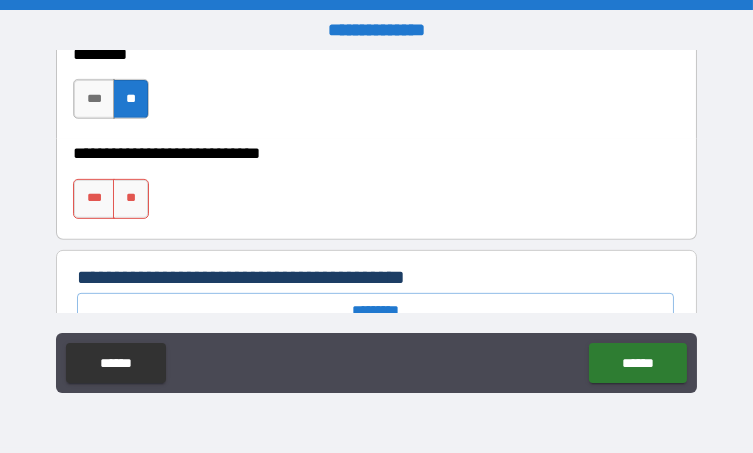 scroll, scrollTop: 1400, scrollLeft: 0, axis: vertical 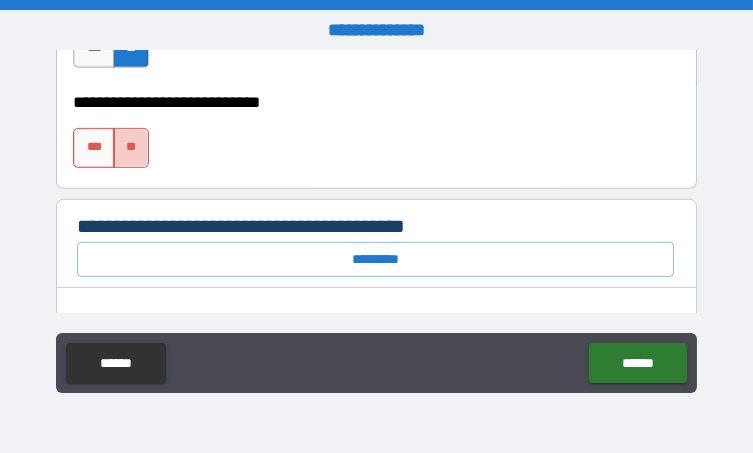 click on "**" at bounding box center [131, 148] 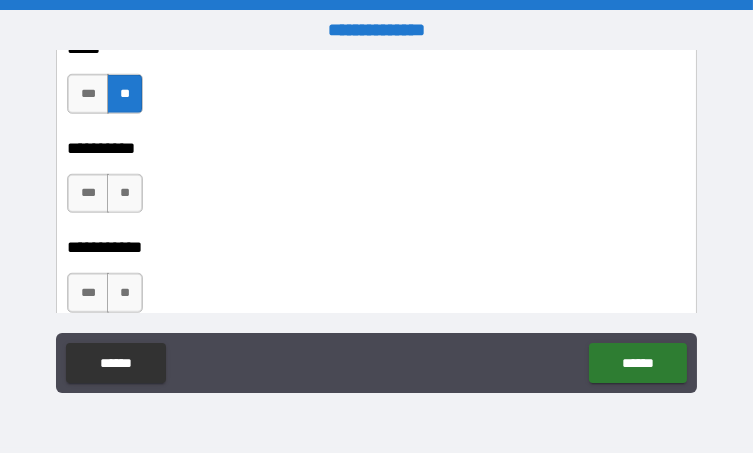 scroll, scrollTop: 2600, scrollLeft: 0, axis: vertical 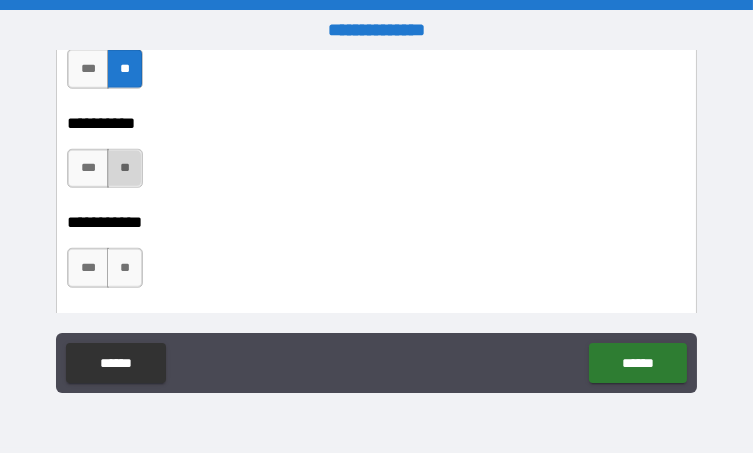 click on "**" at bounding box center (125, 169) 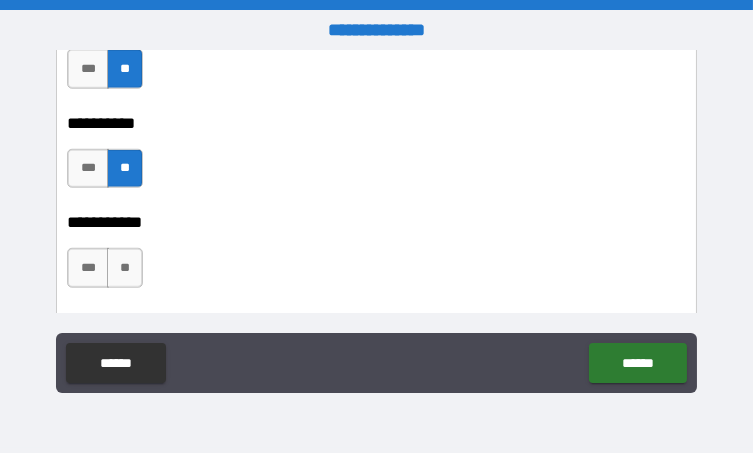 scroll, scrollTop: 2700, scrollLeft: 0, axis: vertical 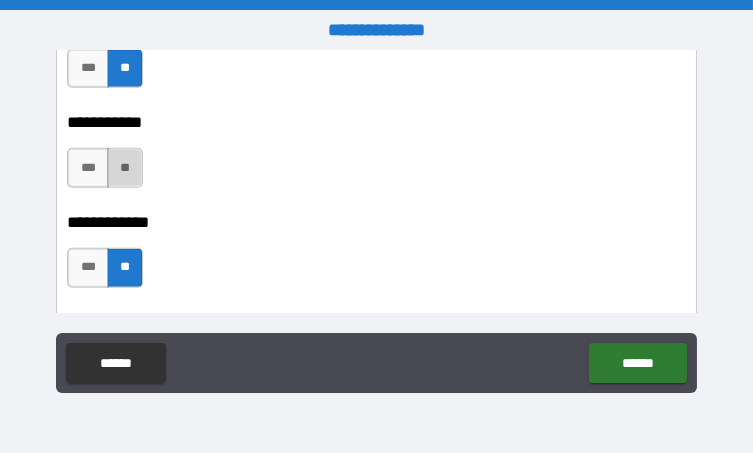 click on "**" at bounding box center (125, 168) 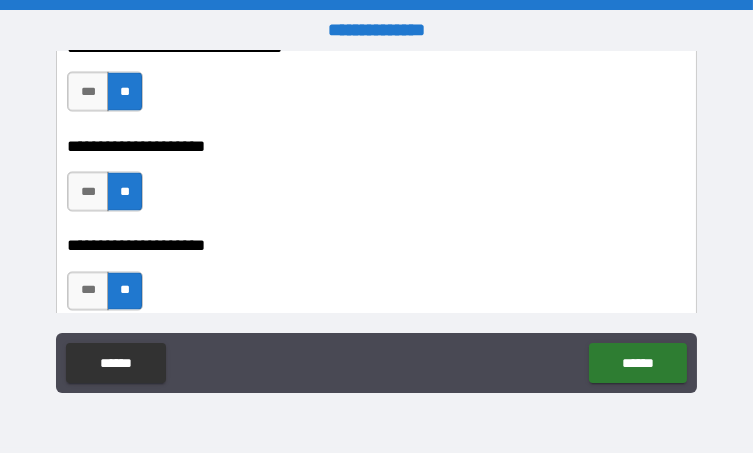 scroll, scrollTop: 6000, scrollLeft: 0, axis: vertical 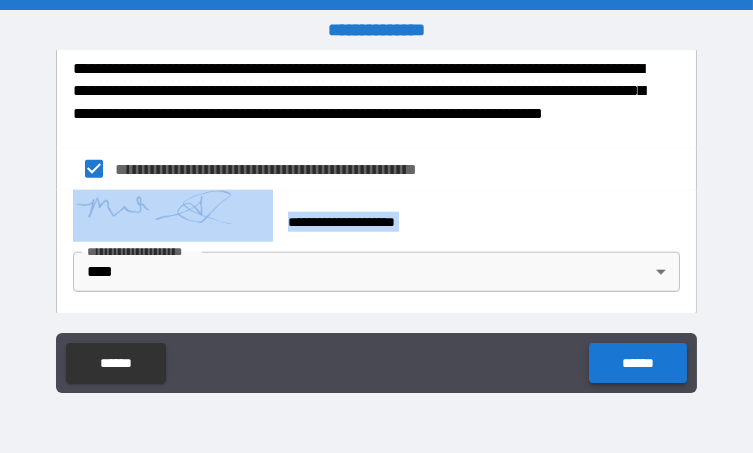 click on "******" at bounding box center (637, 363) 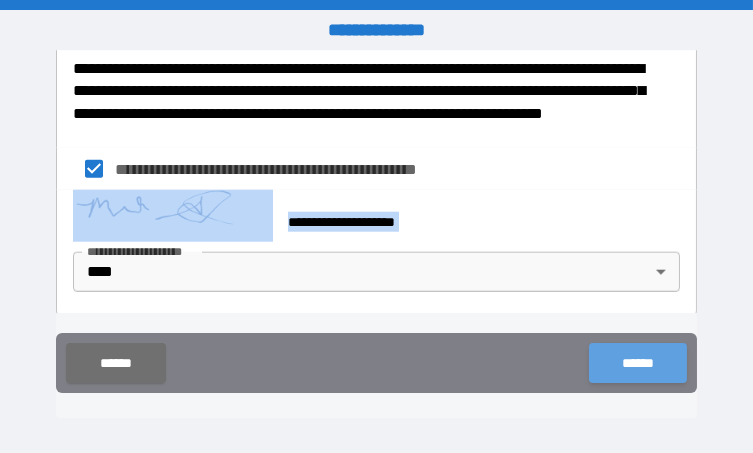 click on "******" at bounding box center (637, 363) 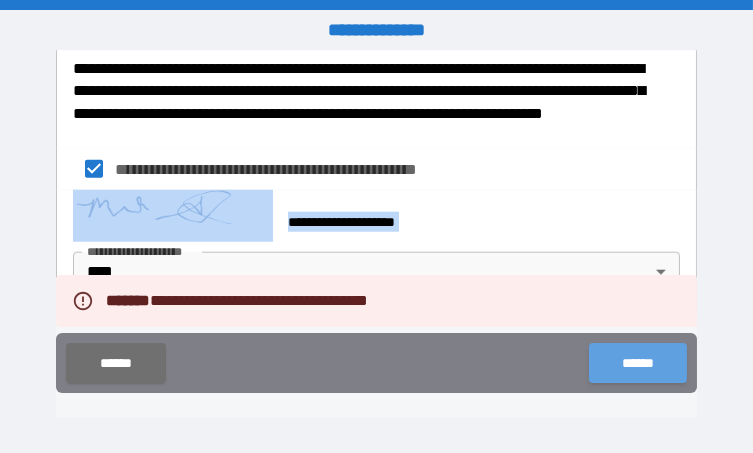click on "******" at bounding box center [637, 363] 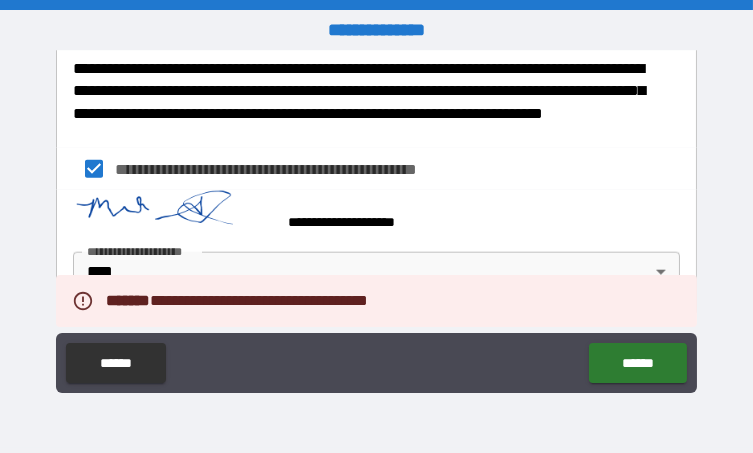 drag, startPoint x: 667, startPoint y: 117, endPoint x: 661, endPoint y: 106, distance: 12.529964 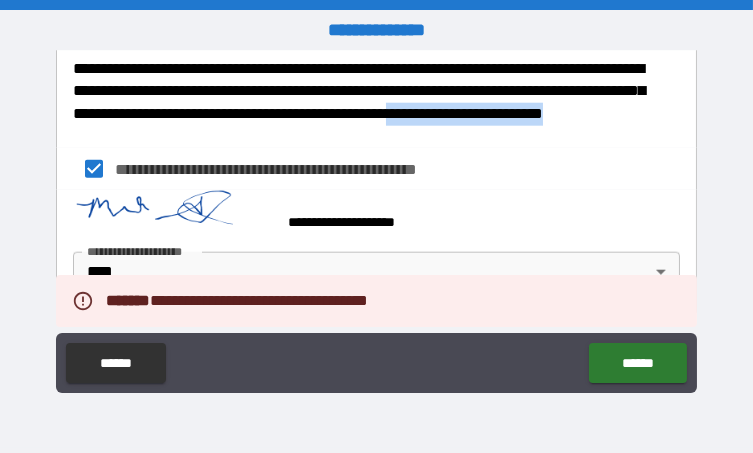 click on "**********" at bounding box center [370, 103] 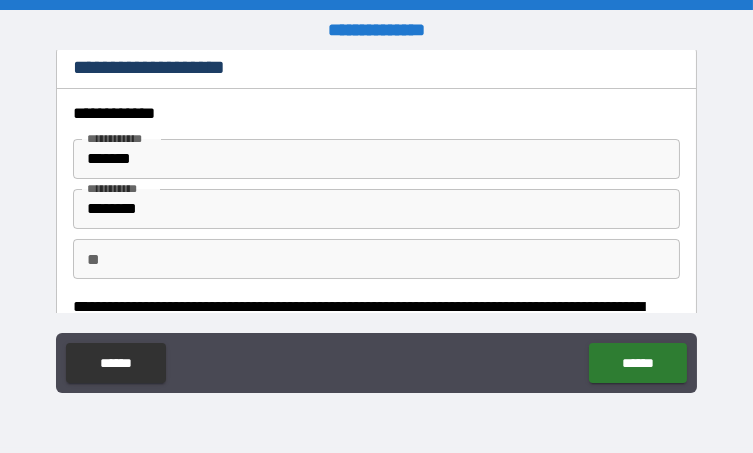 scroll, scrollTop: 0, scrollLeft: 0, axis: both 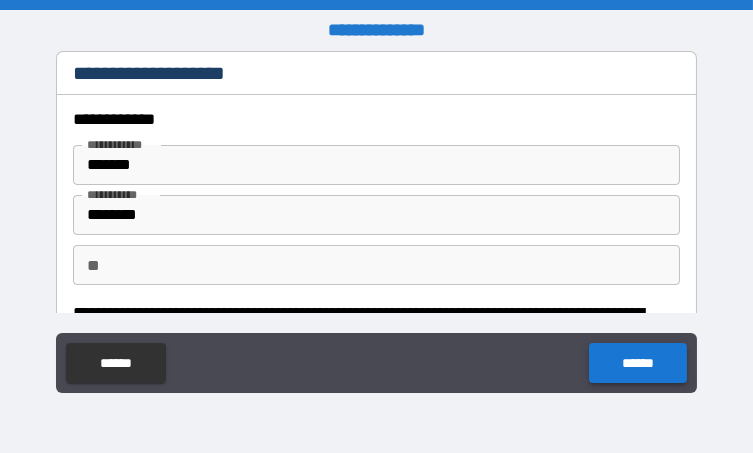click on "******" at bounding box center (637, 363) 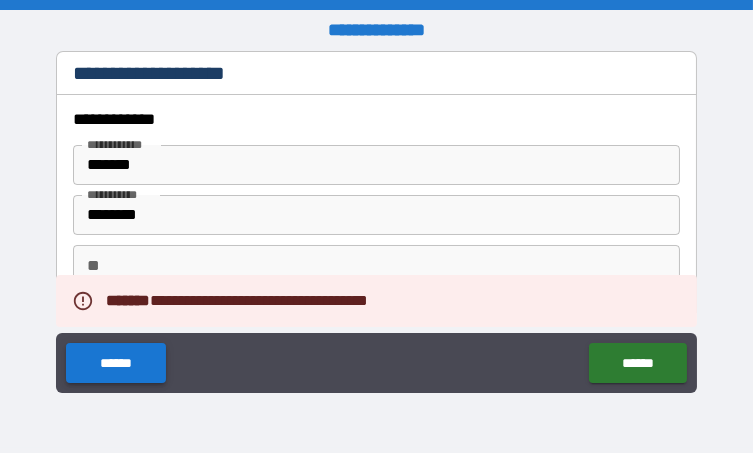 click on "******" at bounding box center [115, 363] 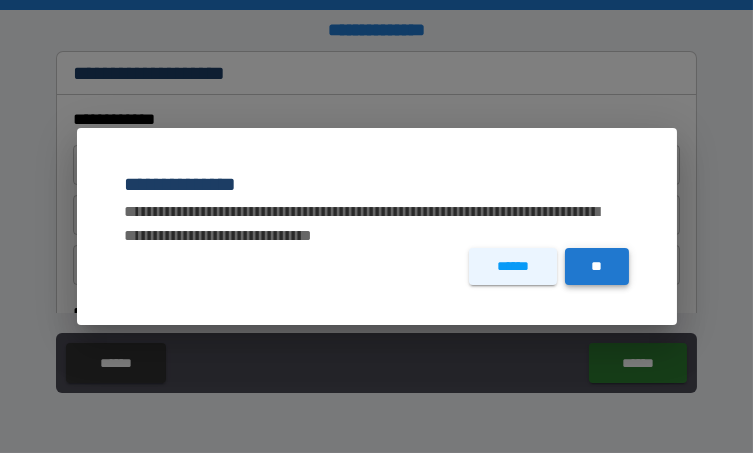 click on "**" at bounding box center (597, 266) 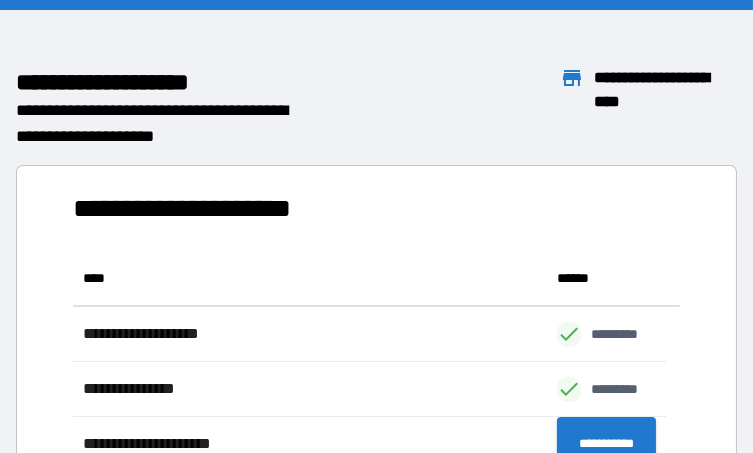 scroll, scrollTop: 16, scrollLeft: 16, axis: both 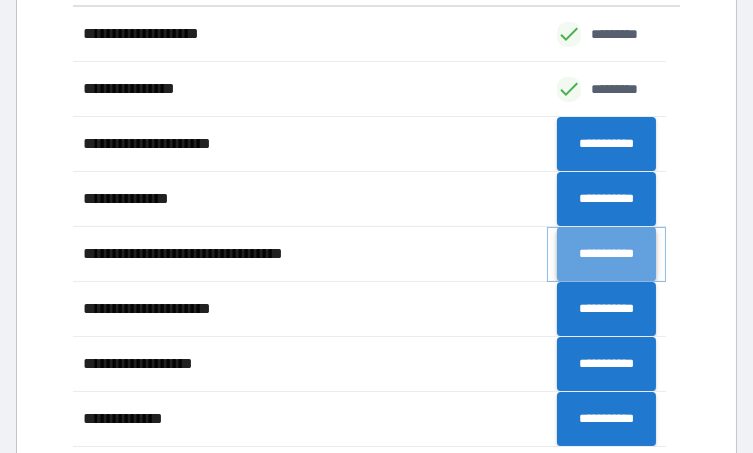click on "**********" at bounding box center [606, 254] 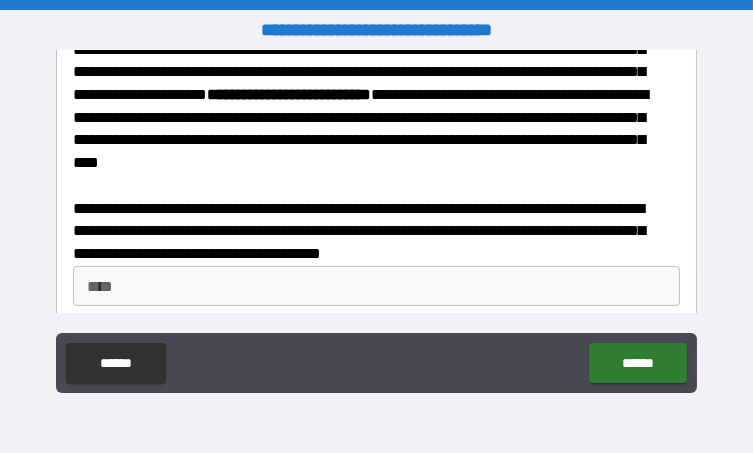 scroll, scrollTop: 500, scrollLeft: 0, axis: vertical 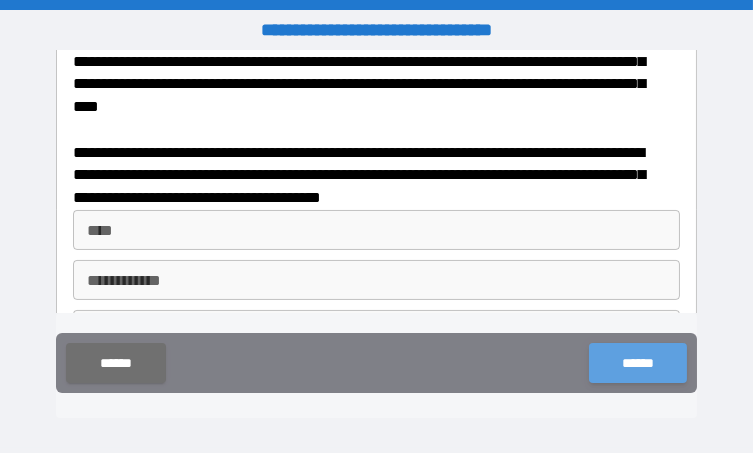 click on "******" at bounding box center [637, 363] 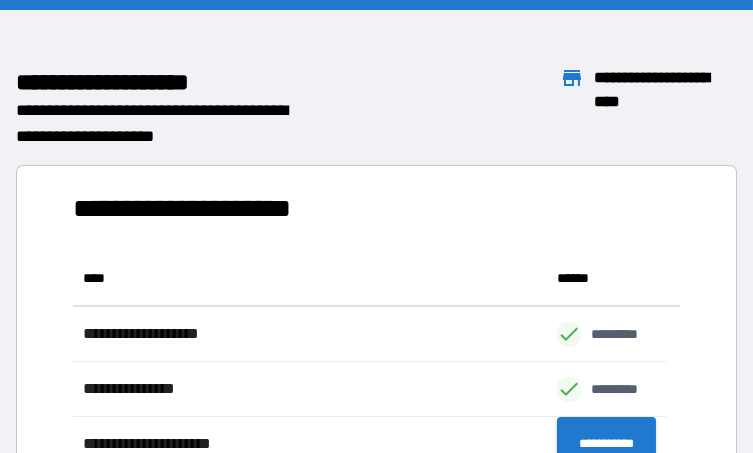 scroll, scrollTop: 16, scrollLeft: 16, axis: both 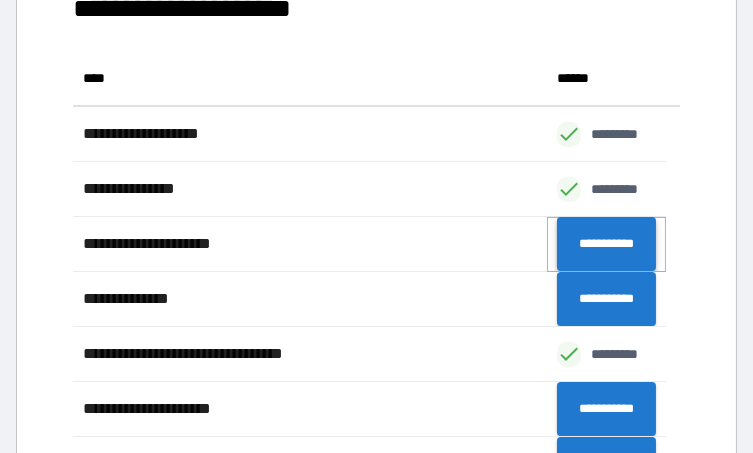 click on "**********" at bounding box center (606, 244) 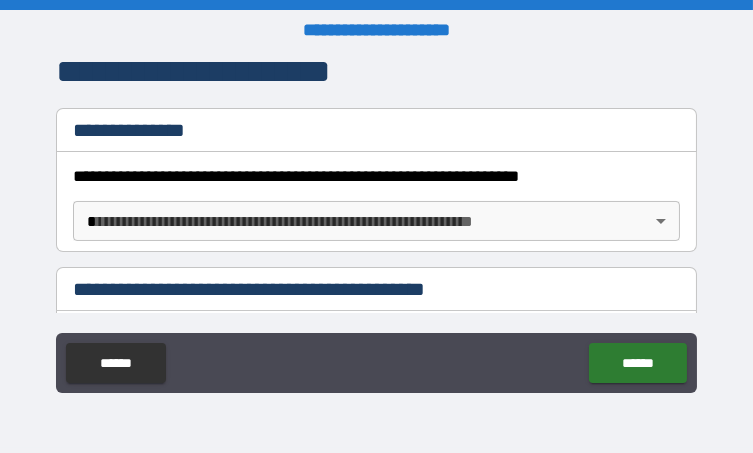 scroll, scrollTop: 300, scrollLeft: 0, axis: vertical 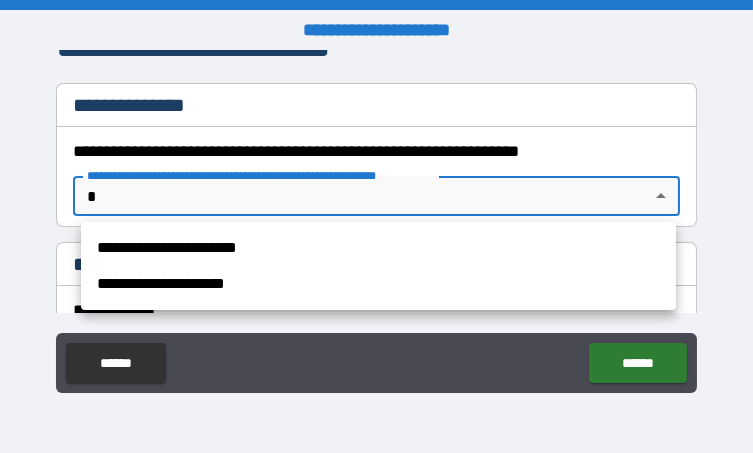 click on "**********" at bounding box center [376, 226] 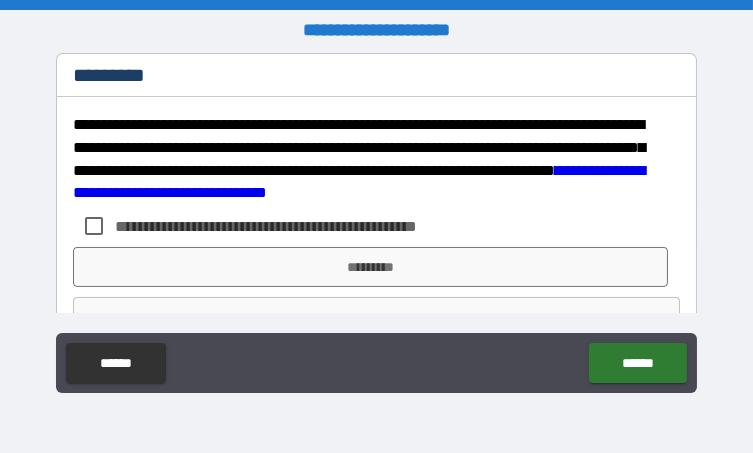 scroll, scrollTop: 500, scrollLeft: 0, axis: vertical 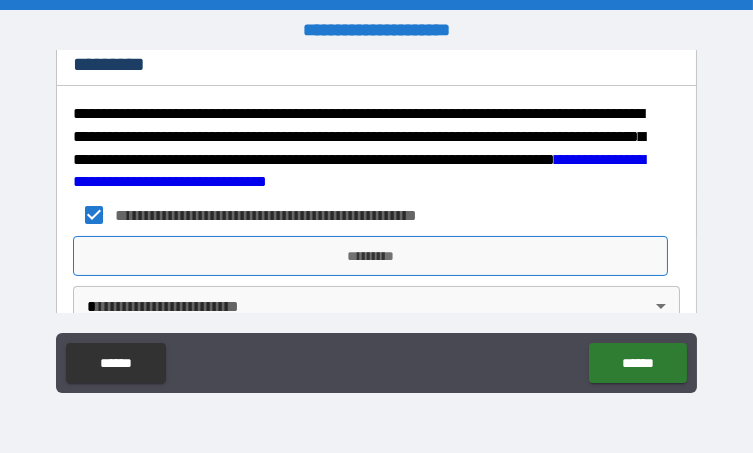 click on "*********" at bounding box center [370, 256] 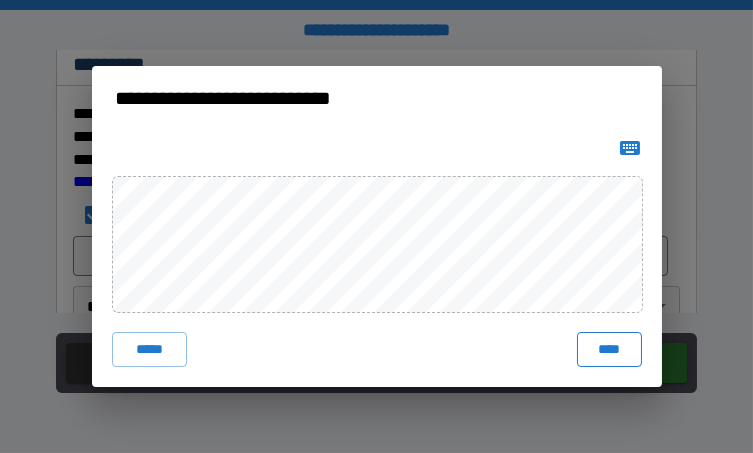 click on "****" at bounding box center (609, 350) 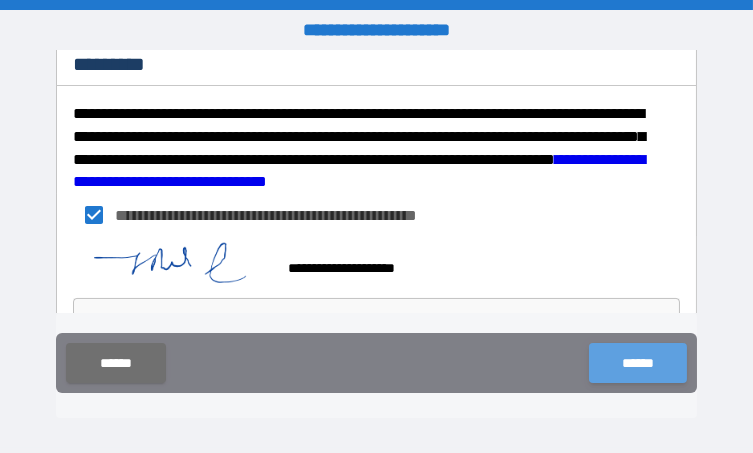 click on "******" at bounding box center [637, 363] 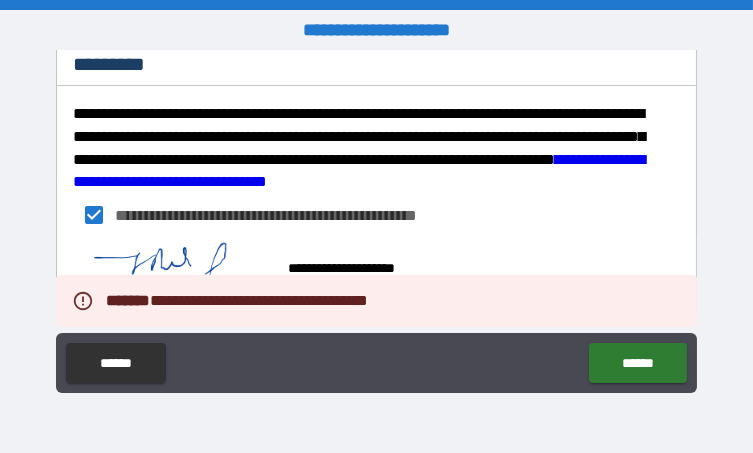 scroll, scrollTop: 552, scrollLeft: 0, axis: vertical 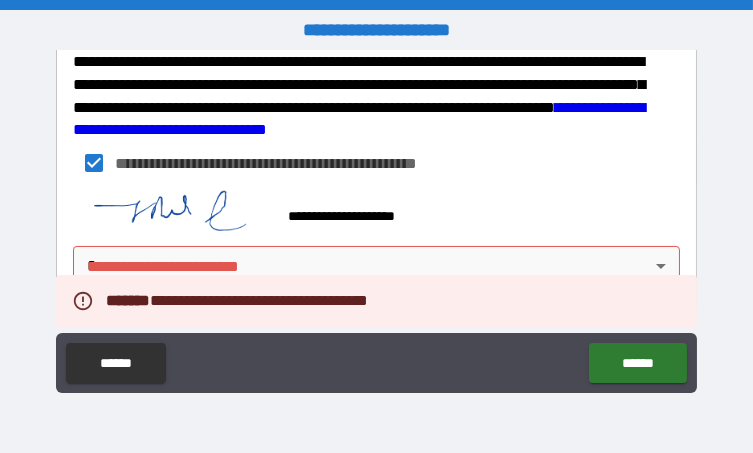 click on "**********" at bounding box center [376, 226] 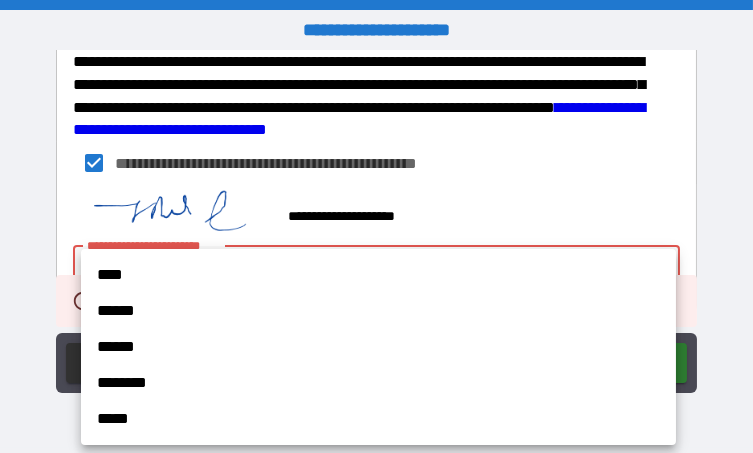 click on "****" at bounding box center (378, 275) 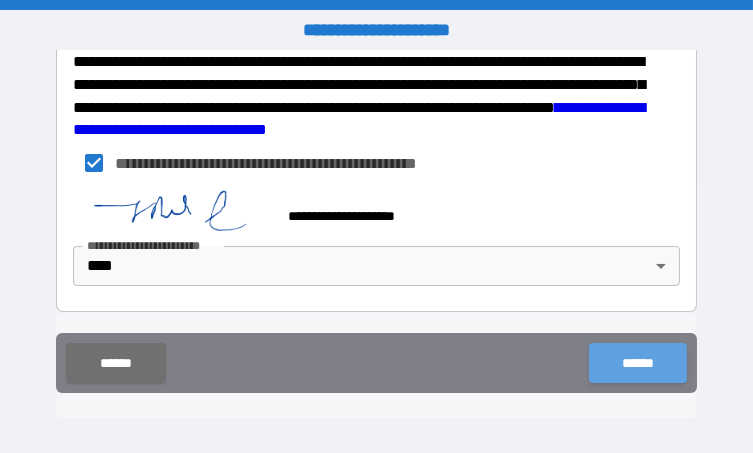 click on "******" at bounding box center [637, 363] 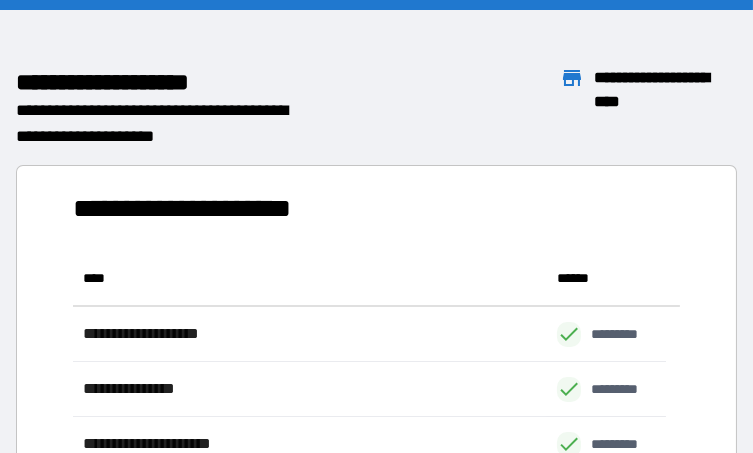scroll, scrollTop: 16, scrollLeft: 16, axis: both 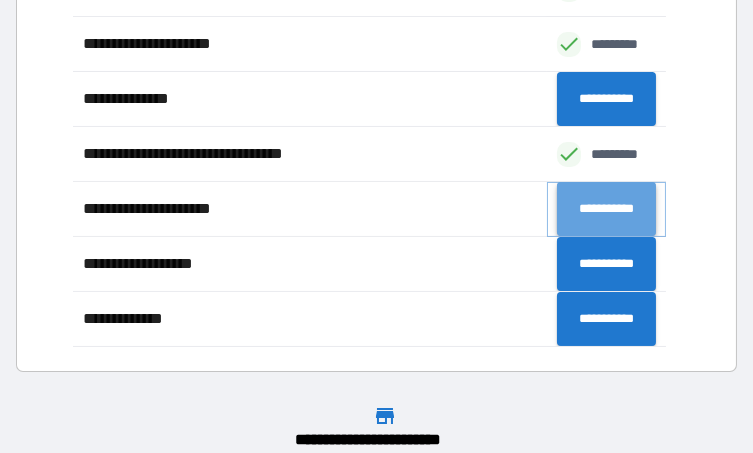 click on "**********" at bounding box center [606, 209] 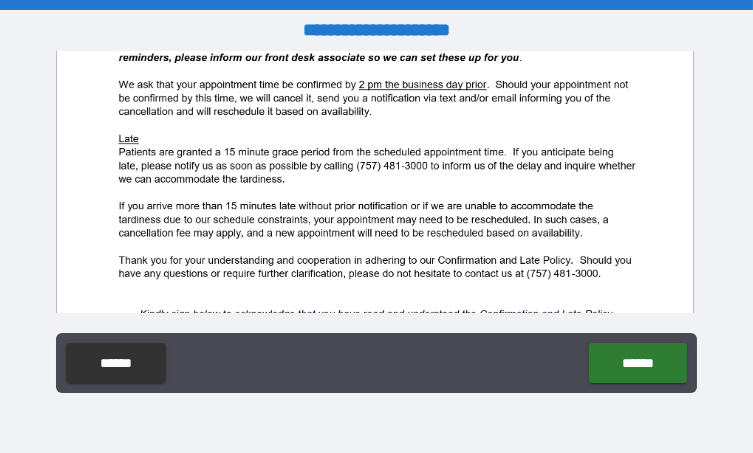 scroll, scrollTop: 400, scrollLeft: 0, axis: vertical 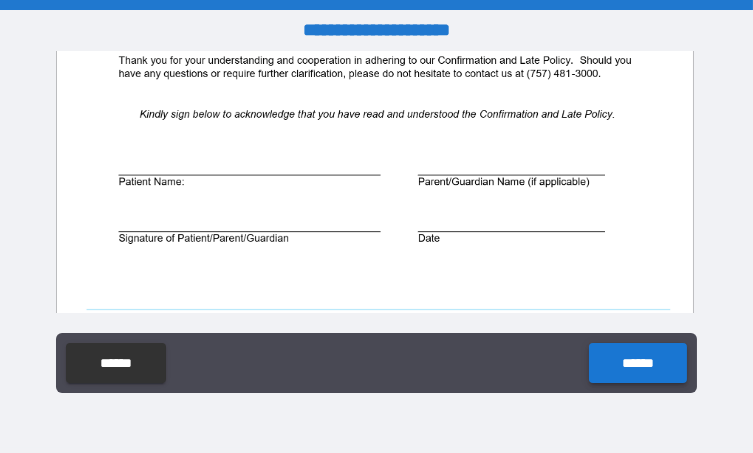 click on "******" at bounding box center [637, 363] 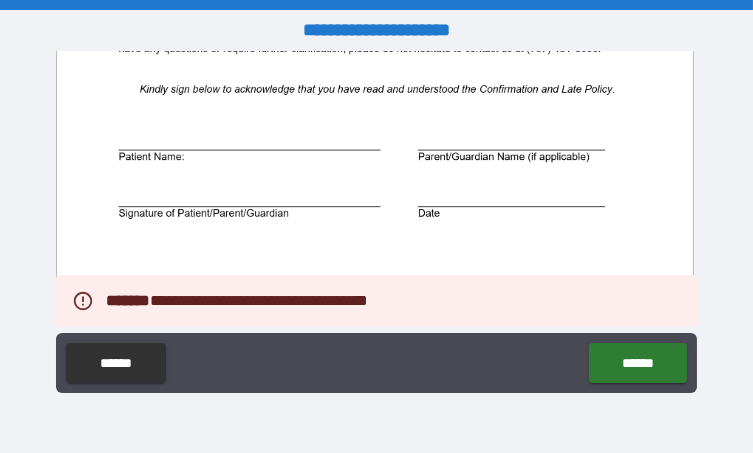 scroll, scrollTop: 500, scrollLeft: 0, axis: vertical 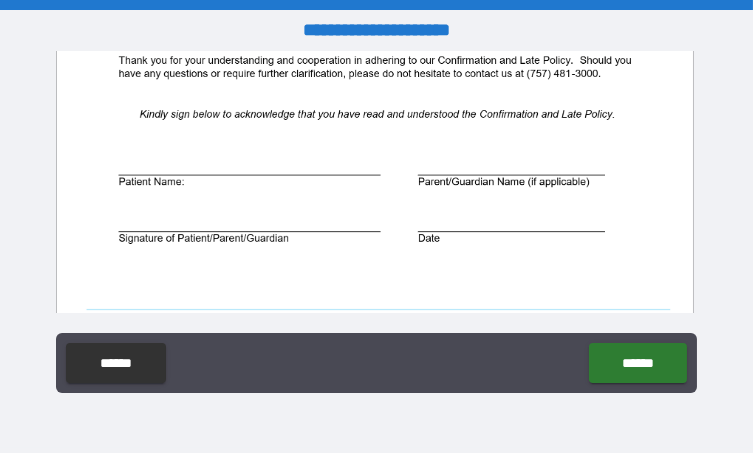 click at bounding box center [374, -7] 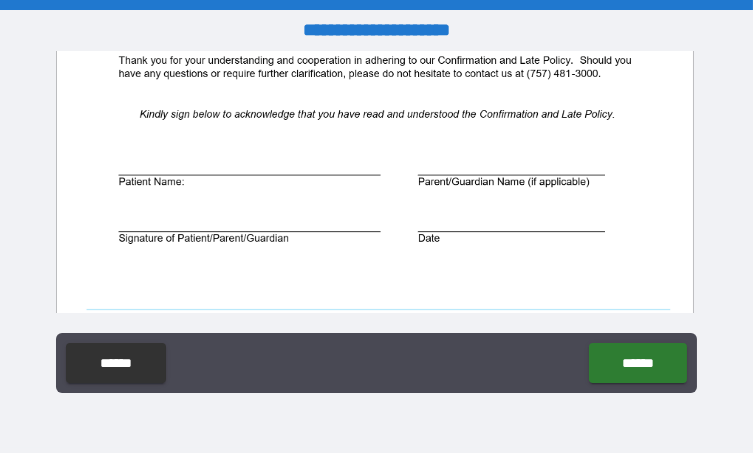 click at bounding box center (374, -7) 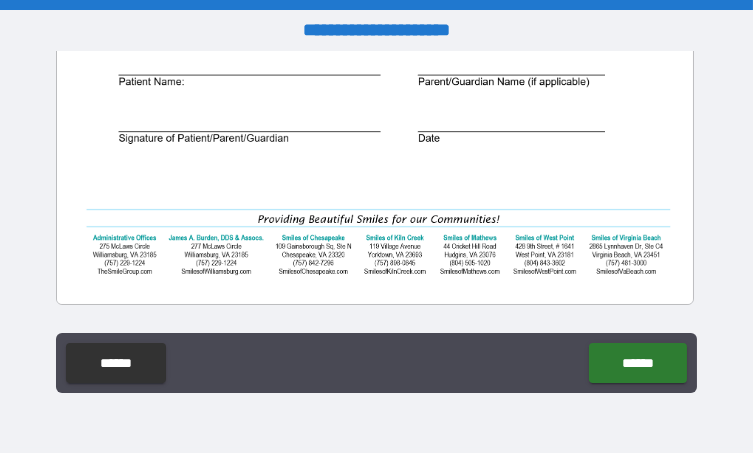 click at bounding box center [374, -107] 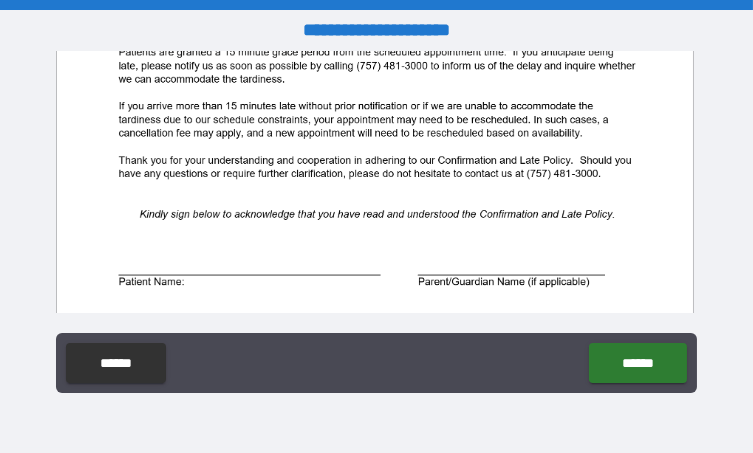 scroll, scrollTop: 500, scrollLeft: 0, axis: vertical 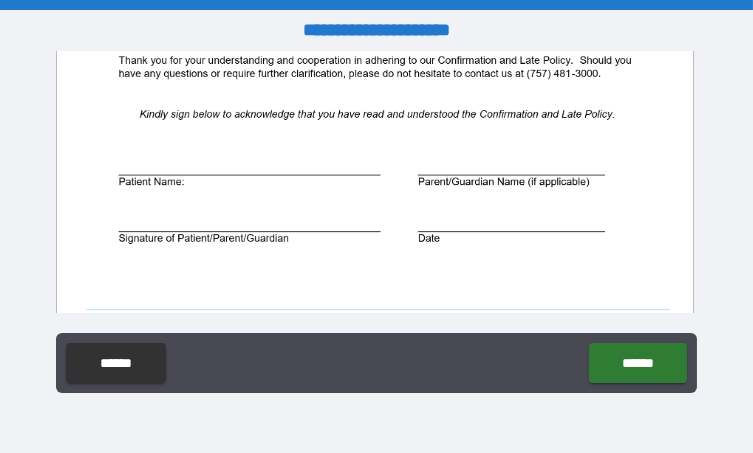click at bounding box center [374, -7] 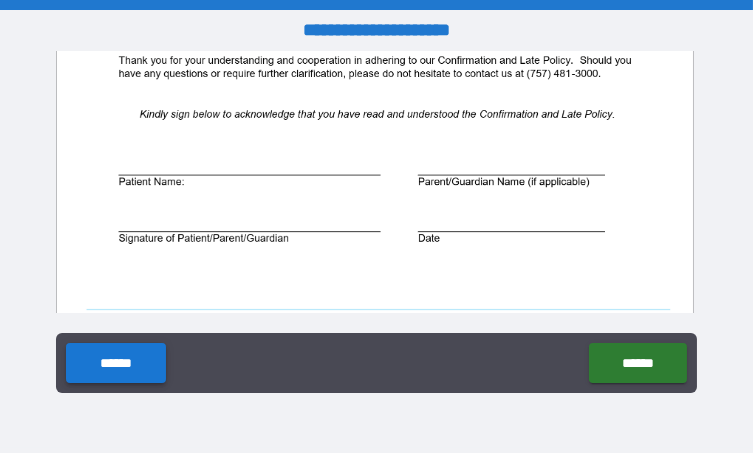 click on "******" at bounding box center (115, 363) 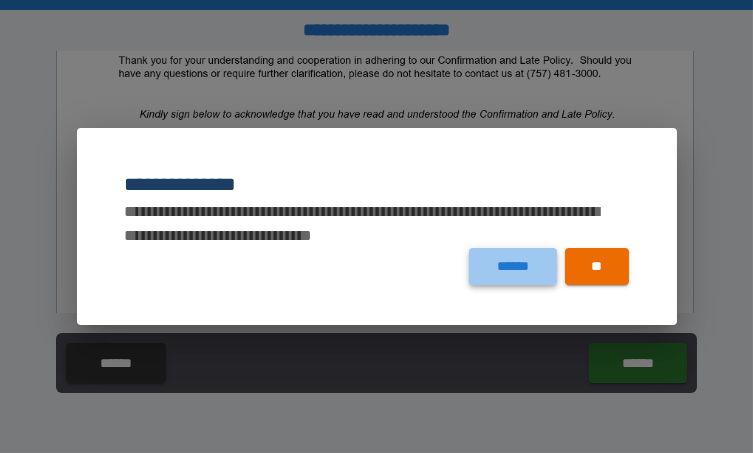 click on "******" at bounding box center (512, 266) 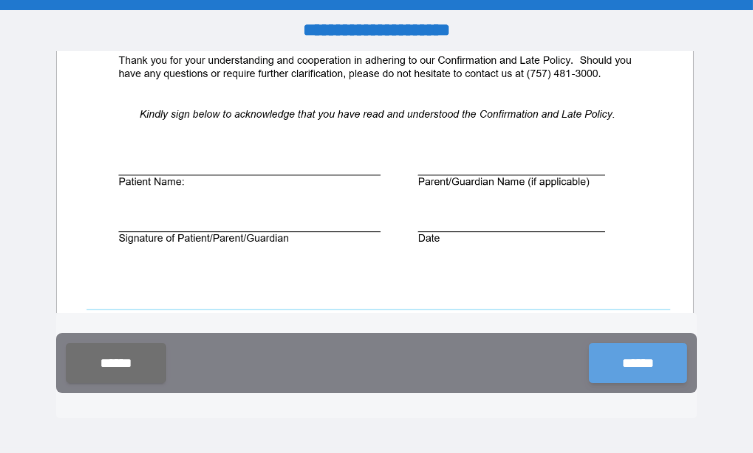 click on "******" at bounding box center [637, 363] 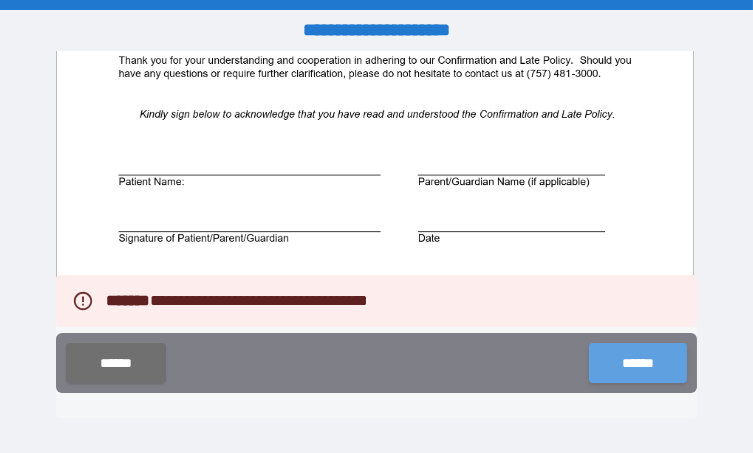 click on "******" at bounding box center (637, 363) 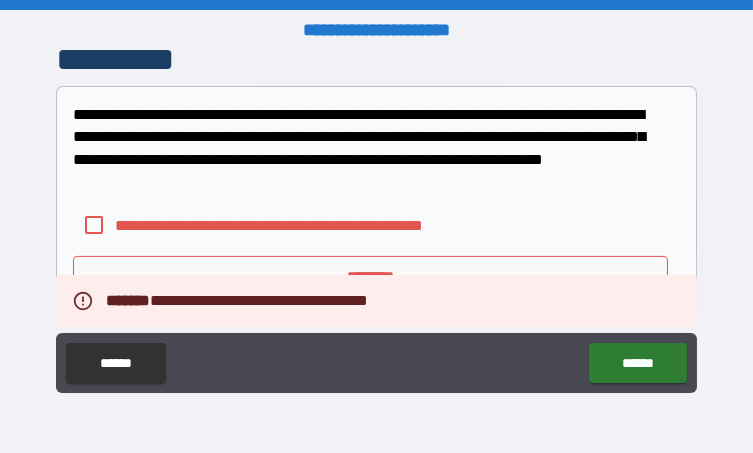 scroll, scrollTop: 900, scrollLeft: 0, axis: vertical 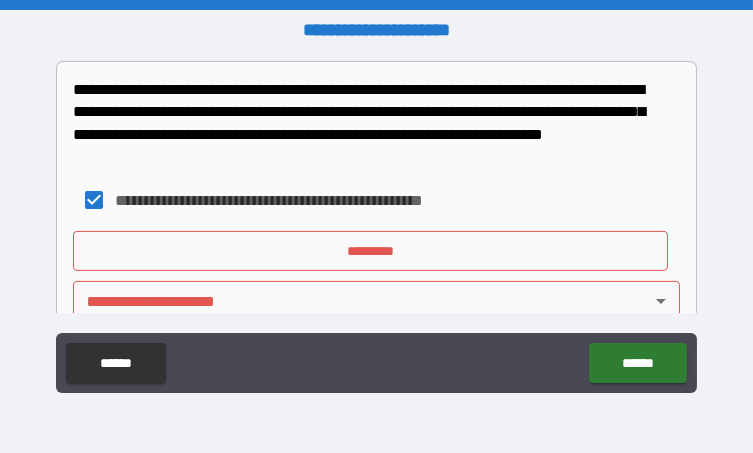 click on "*********" at bounding box center (370, 251) 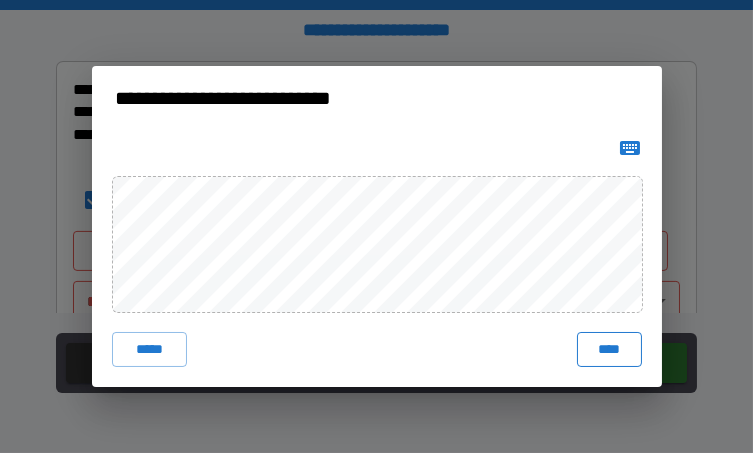 click on "****" at bounding box center [609, 350] 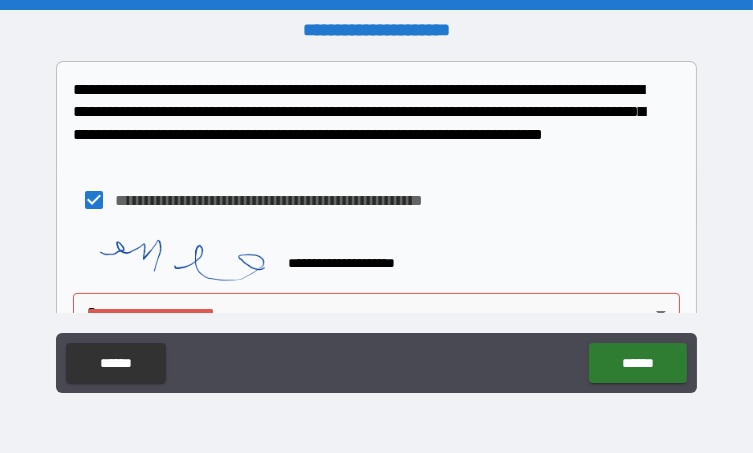 scroll, scrollTop: 938, scrollLeft: 0, axis: vertical 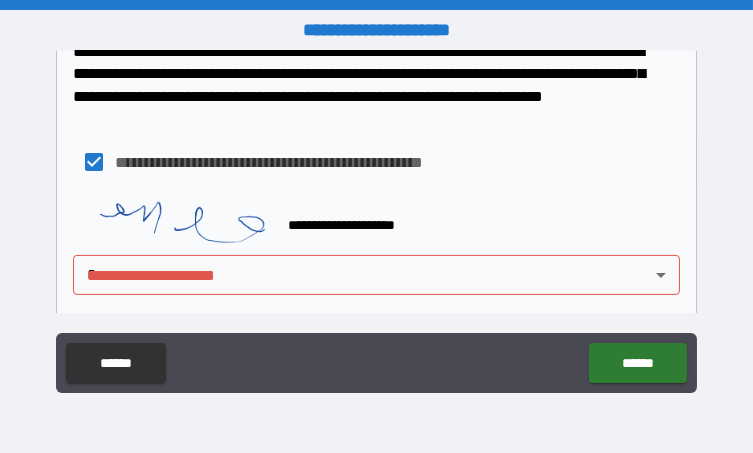 click on "**********" at bounding box center [376, 248] 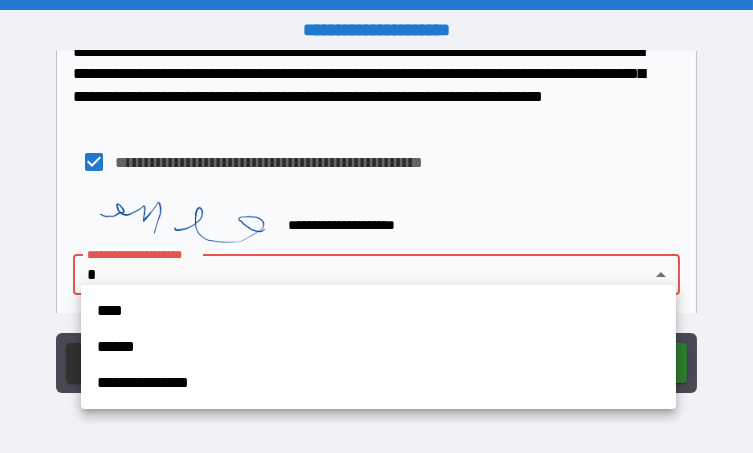 click on "**********" at bounding box center [376, 226] 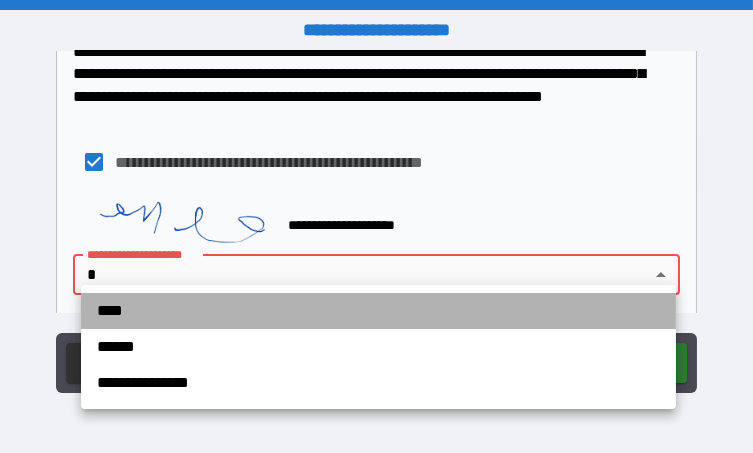 click on "****" at bounding box center (378, 311) 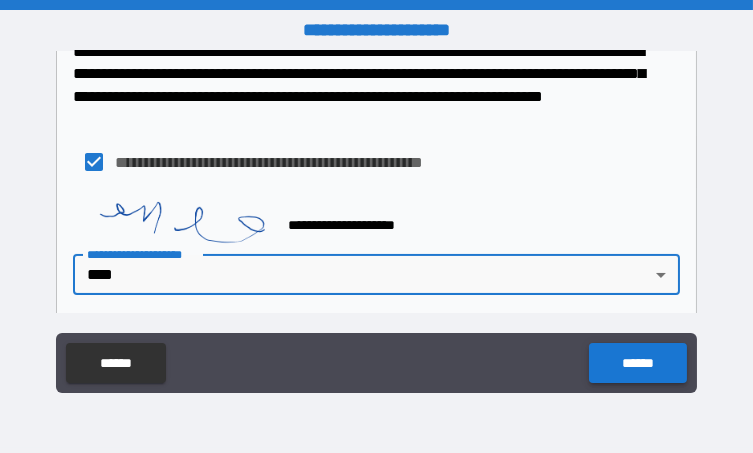 click on "******" at bounding box center [637, 363] 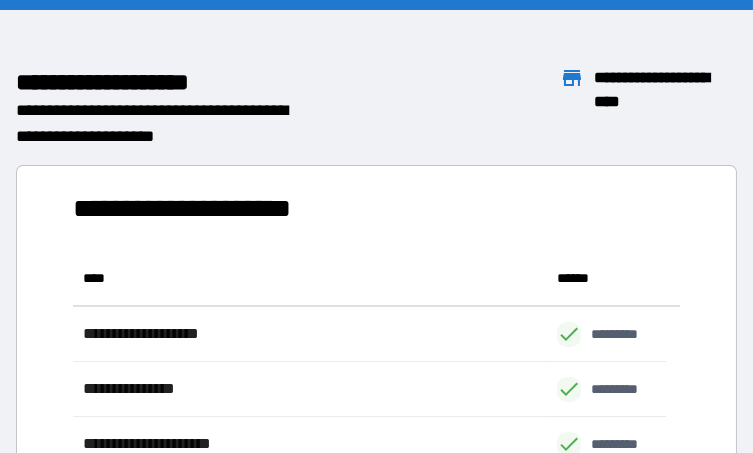 scroll, scrollTop: 16, scrollLeft: 16, axis: both 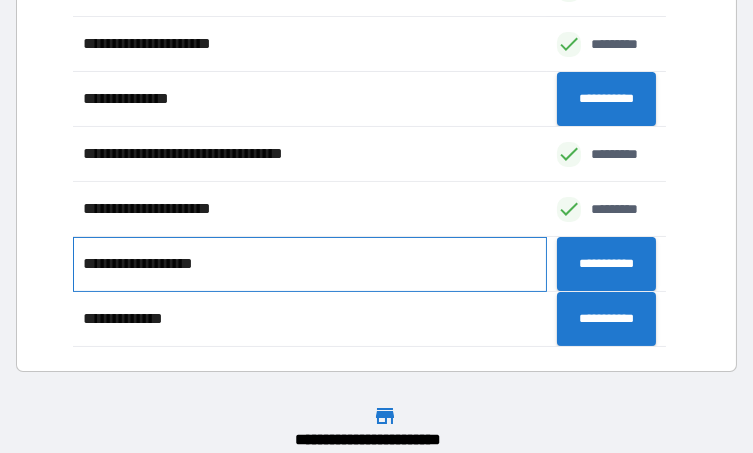 click on "**********" at bounding box center [310, 264] 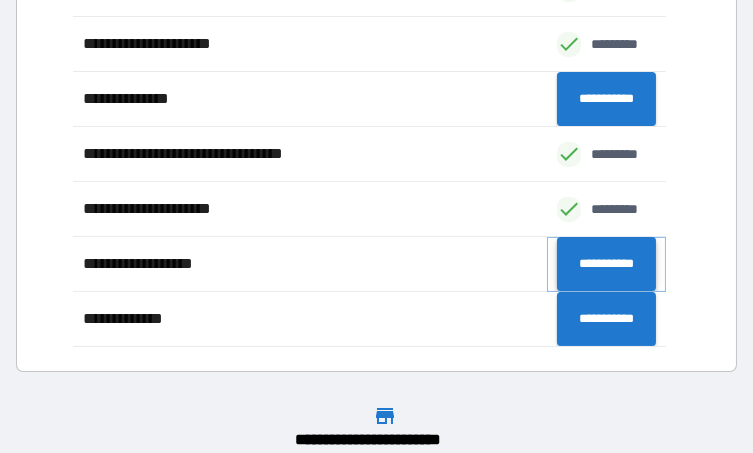 click on "**********" at bounding box center (606, 264) 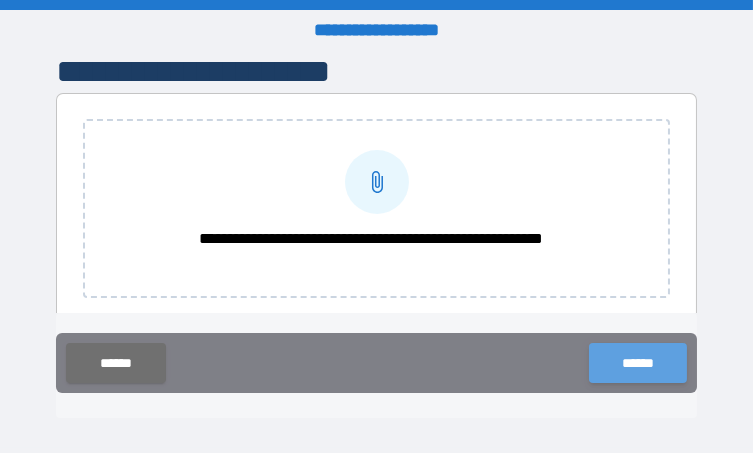 click on "******" at bounding box center [637, 363] 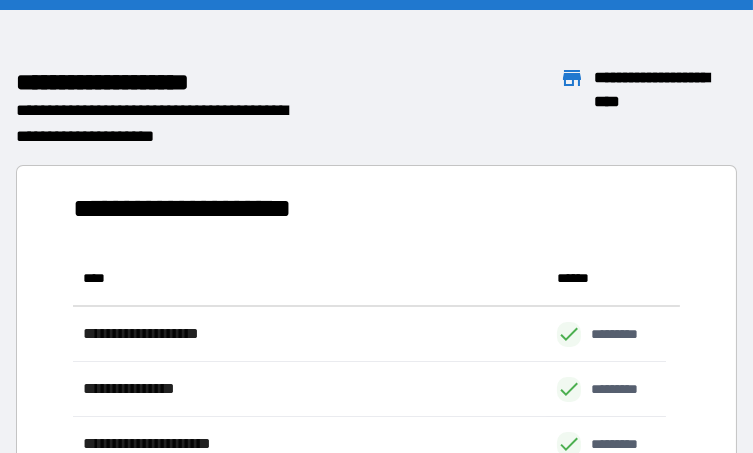 scroll, scrollTop: 16, scrollLeft: 16, axis: both 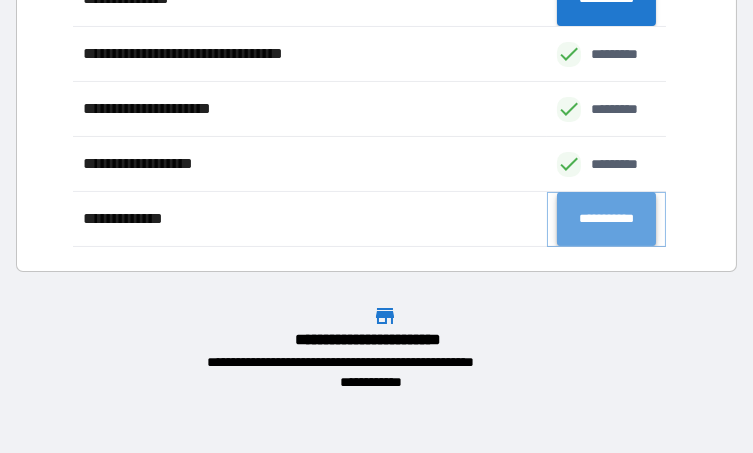 click on "**********" at bounding box center [606, 219] 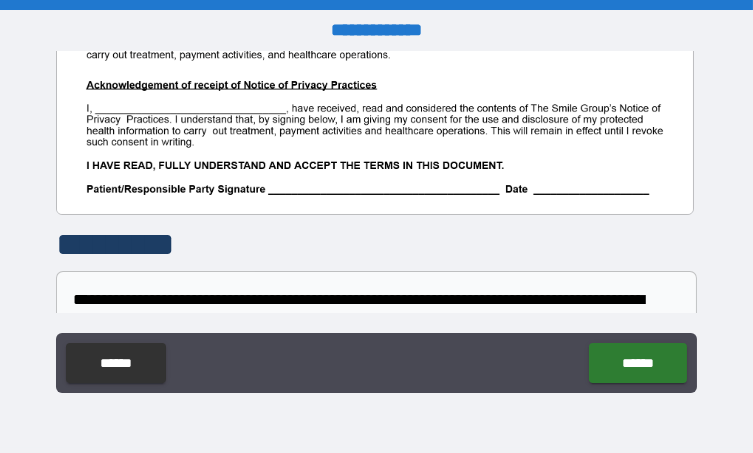 scroll, scrollTop: 800, scrollLeft: 0, axis: vertical 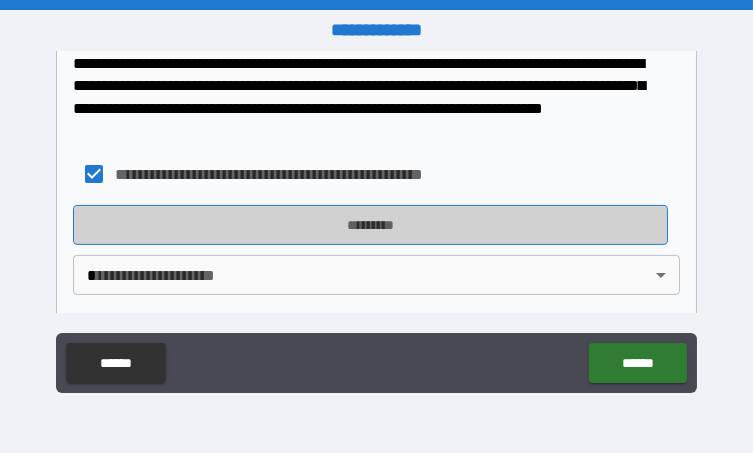 click on "*********" at bounding box center (370, 225) 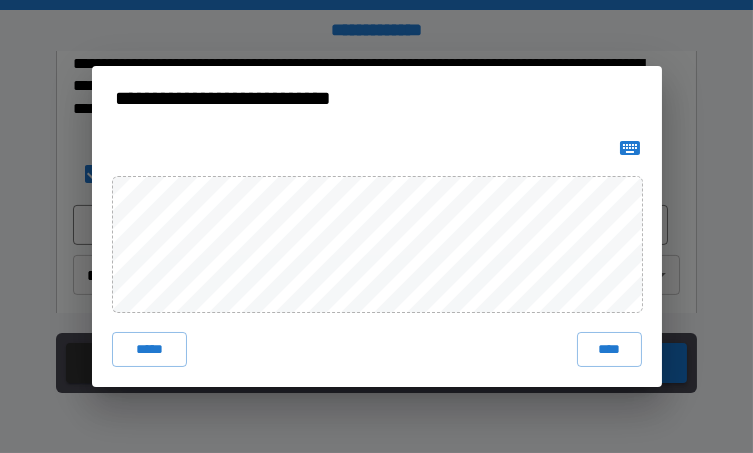 click on "****" at bounding box center [609, 350] 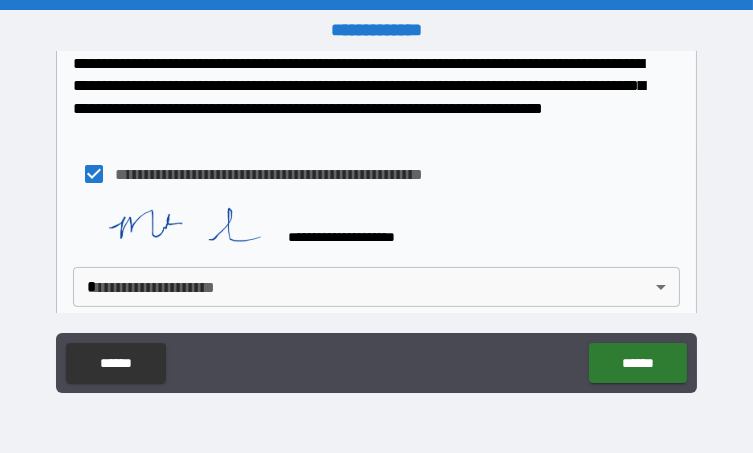 click on "**********" at bounding box center (376, 226) 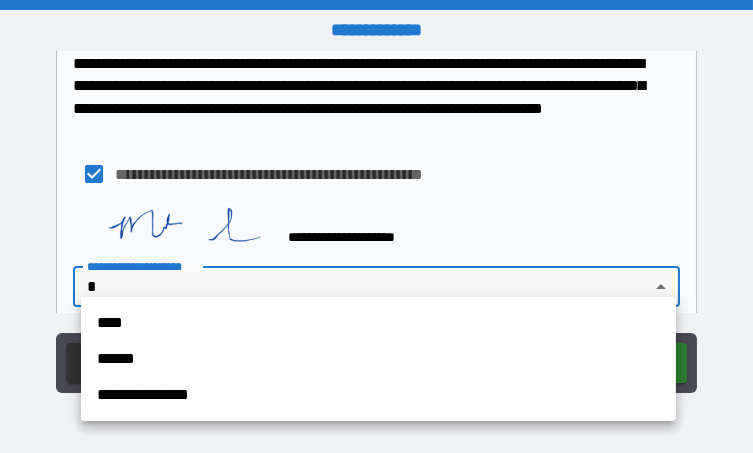 click on "****" at bounding box center [378, 323] 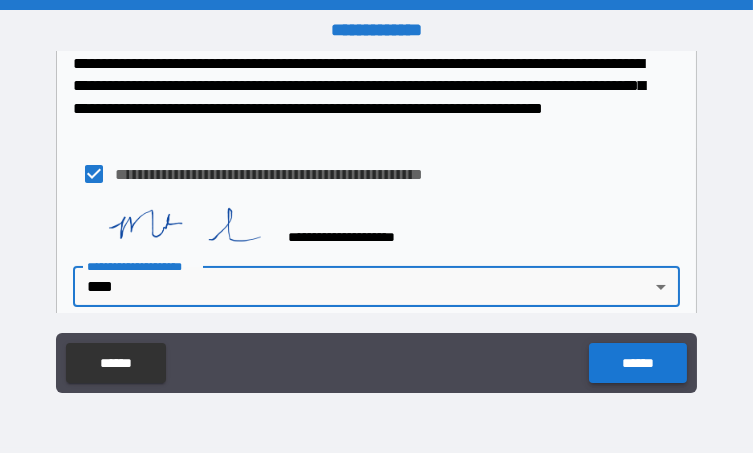 click on "******" at bounding box center [637, 363] 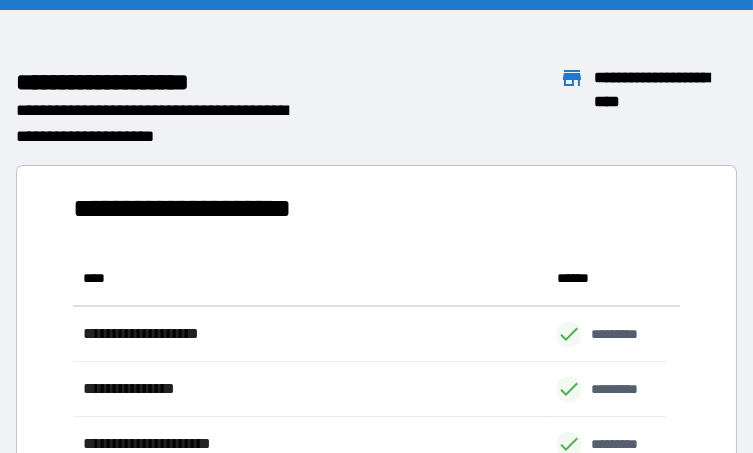 scroll, scrollTop: 16, scrollLeft: 16, axis: both 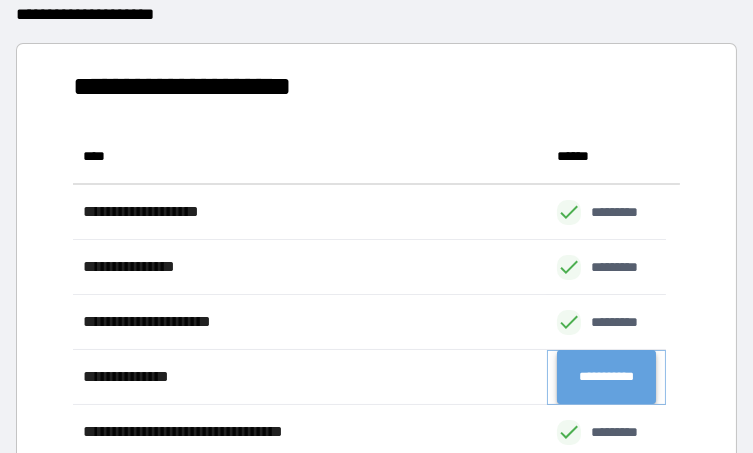 click on "**********" at bounding box center (606, 377) 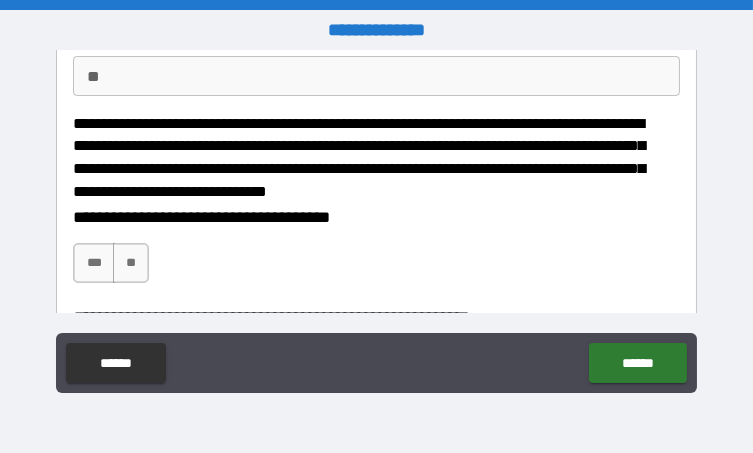scroll, scrollTop: 300, scrollLeft: 0, axis: vertical 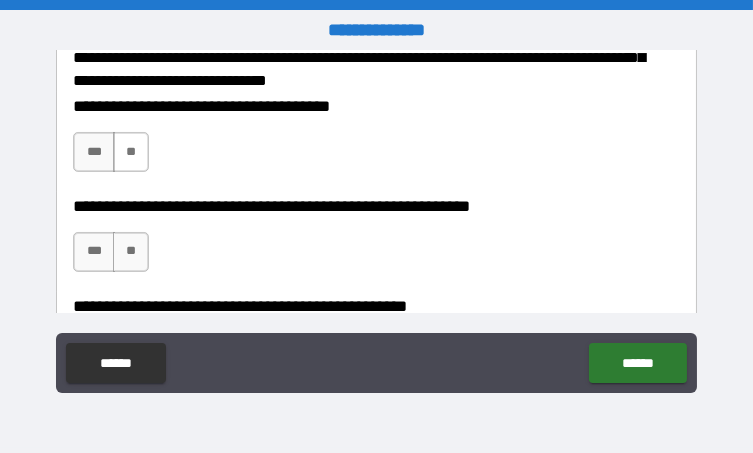 click on "**" at bounding box center [131, 152] 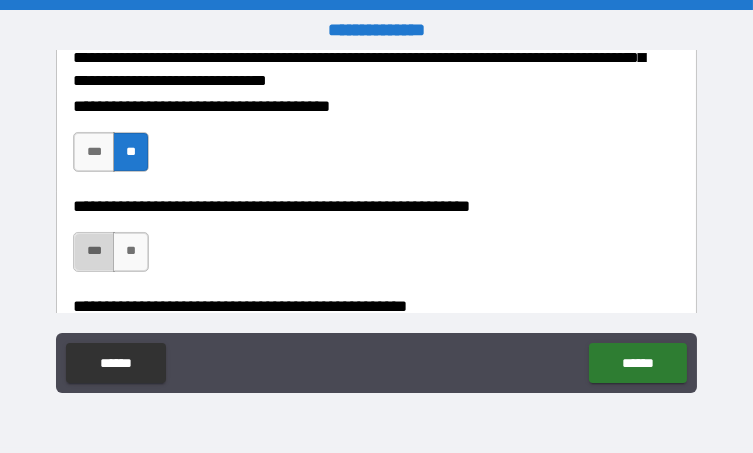 click on "***" at bounding box center (93, 252) 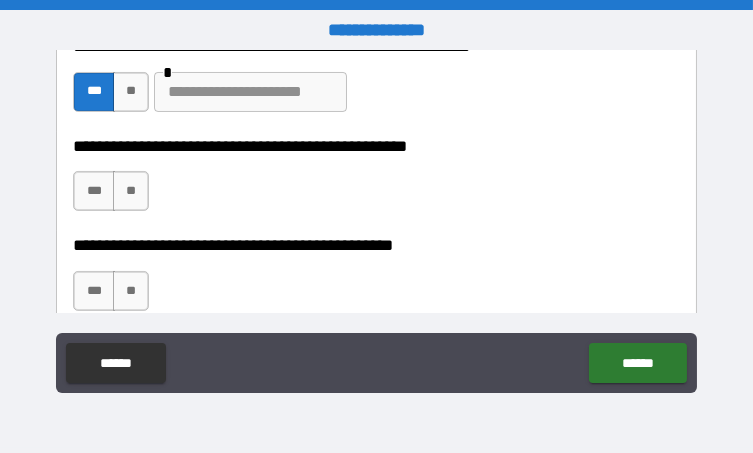 scroll, scrollTop: 500, scrollLeft: 0, axis: vertical 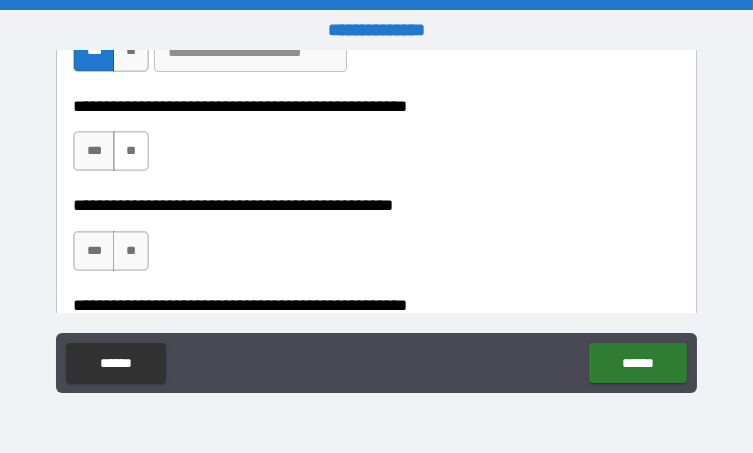 click on "**" at bounding box center (131, 151) 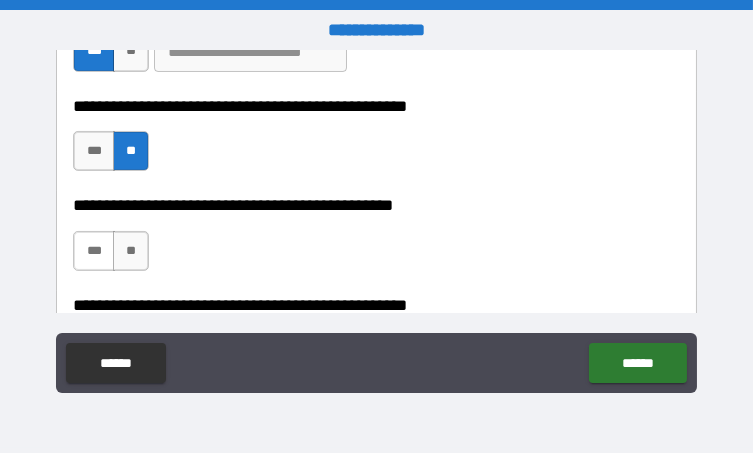 click on "***" at bounding box center (93, 251) 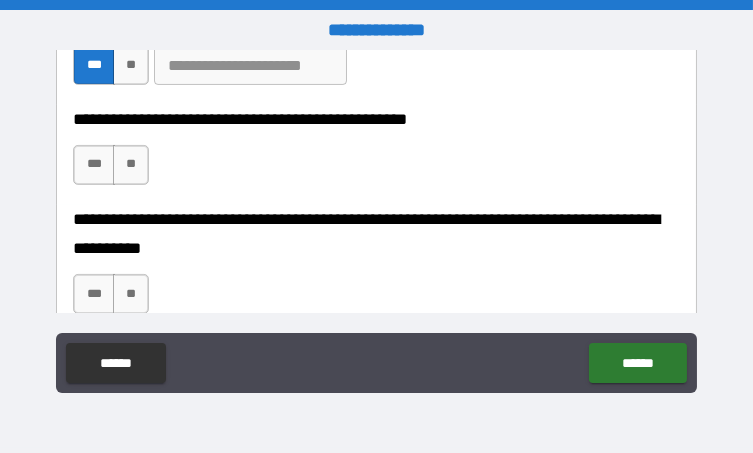 scroll, scrollTop: 700, scrollLeft: 0, axis: vertical 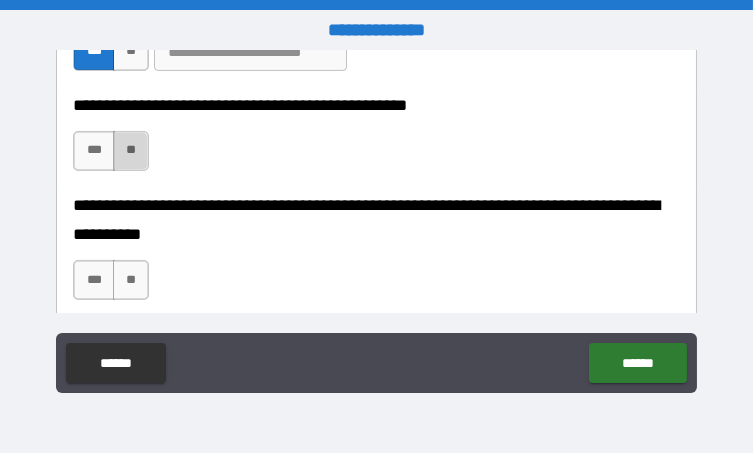 click on "**" at bounding box center [131, 151] 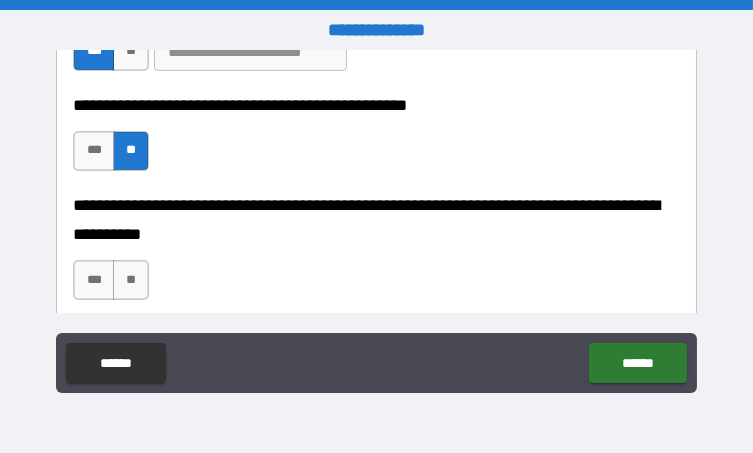 click on "**" at bounding box center (131, 280) 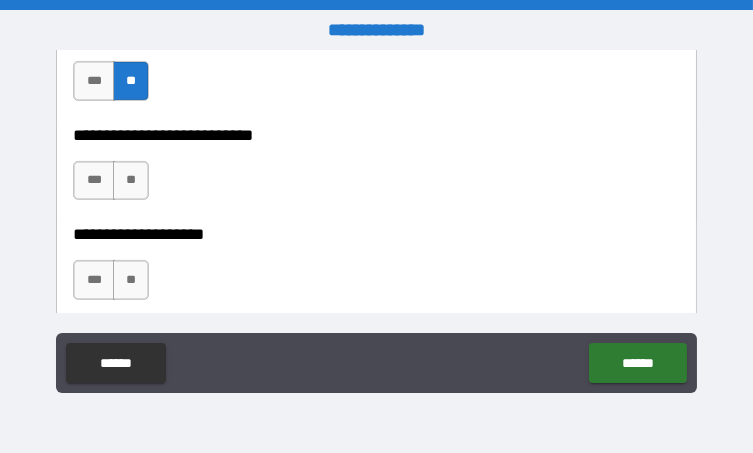 scroll, scrollTop: 900, scrollLeft: 0, axis: vertical 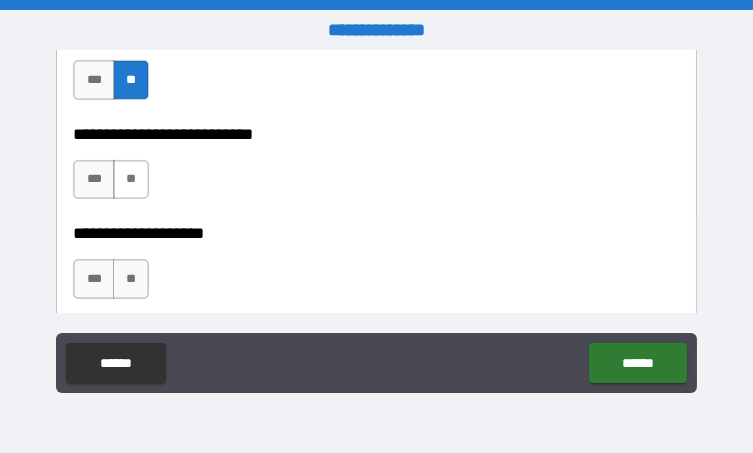 click on "**" at bounding box center (131, 180) 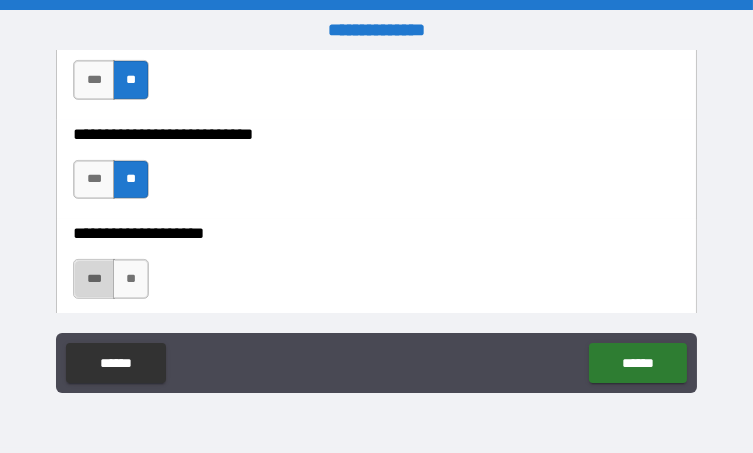 click on "***" at bounding box center (93, 279) 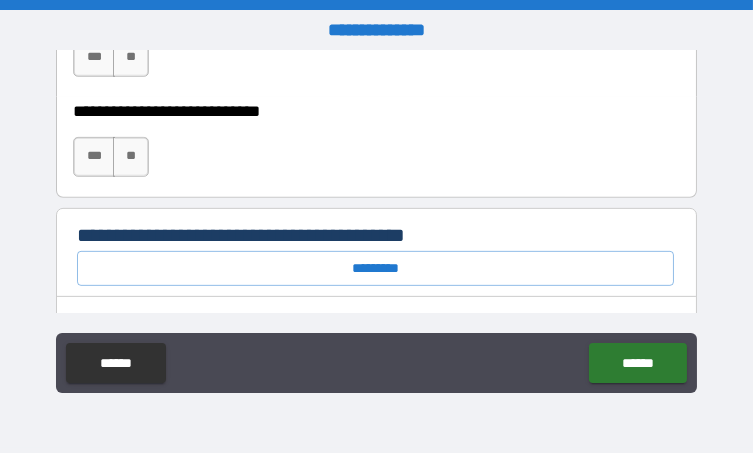 scroll, scrollTop: 1400, scrollLeft: 0, axis: vertical 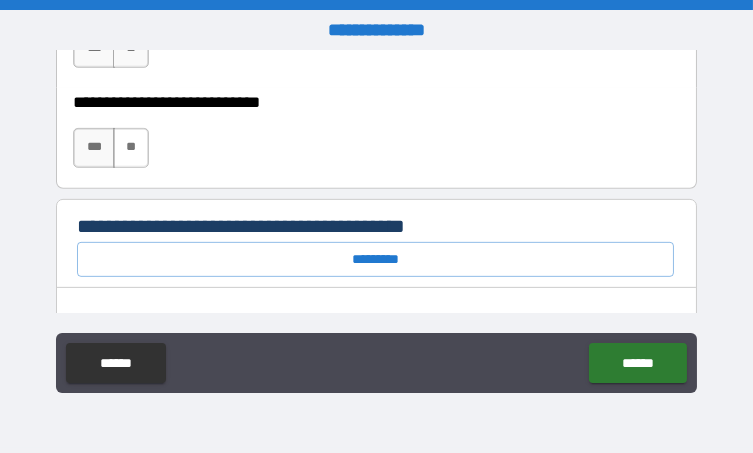 click on "**" at bounding box center (131, 148) 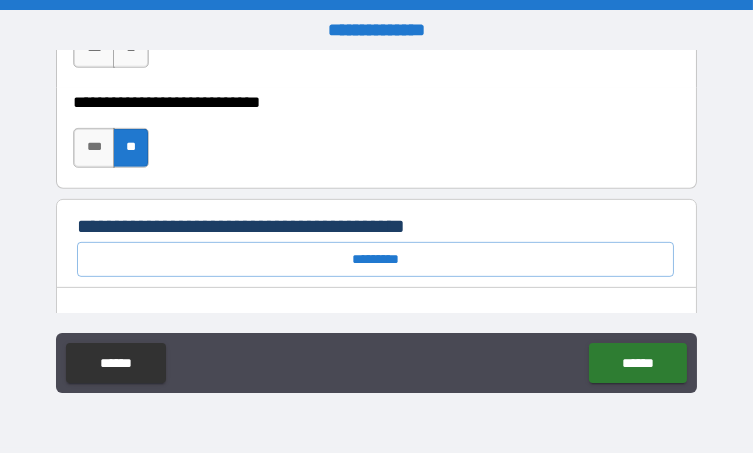 scroll, scrollTop: 1500, scrollLeft: 0, axis: vertical 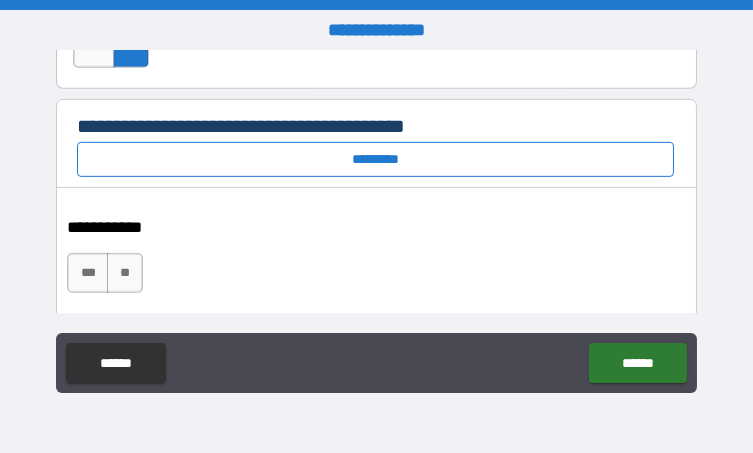 click on "*********" at bounding box center (375, 160) 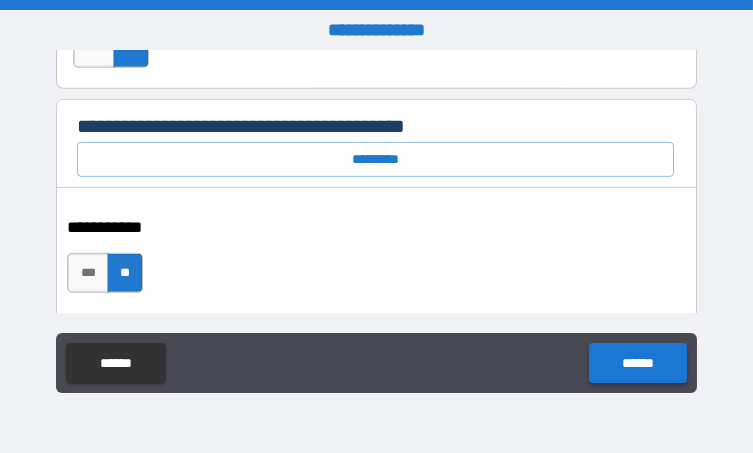 click on "******" at bounding box center [637, 363] 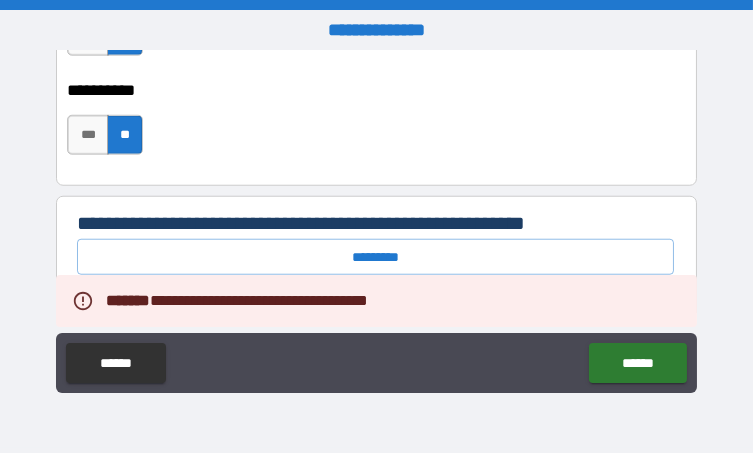 scroll, scrollTop: 3000, scrollLeft: 0, axis: vertical 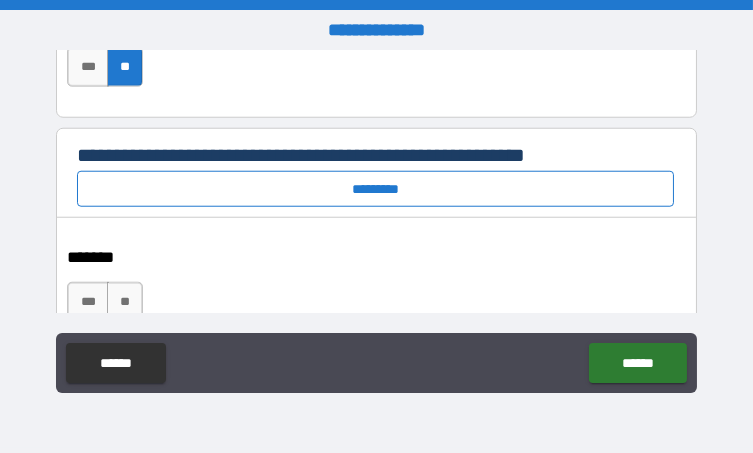 click on "*********" at bounding box center [375, 189] 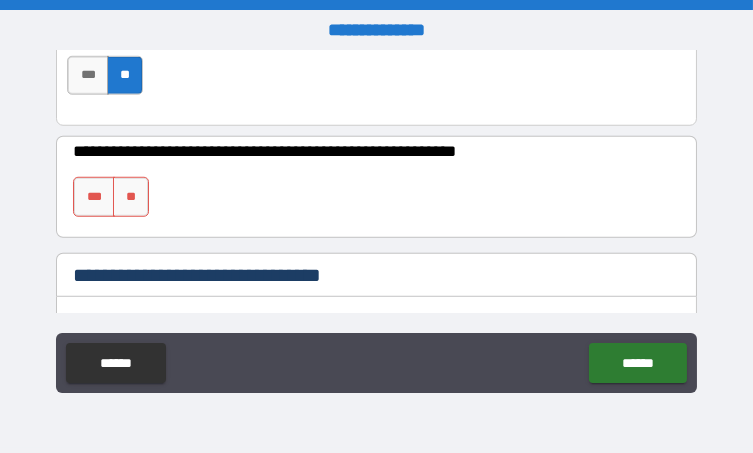 scroll, scrollTop: 13900, scrollLeft: 0, axis: vertical 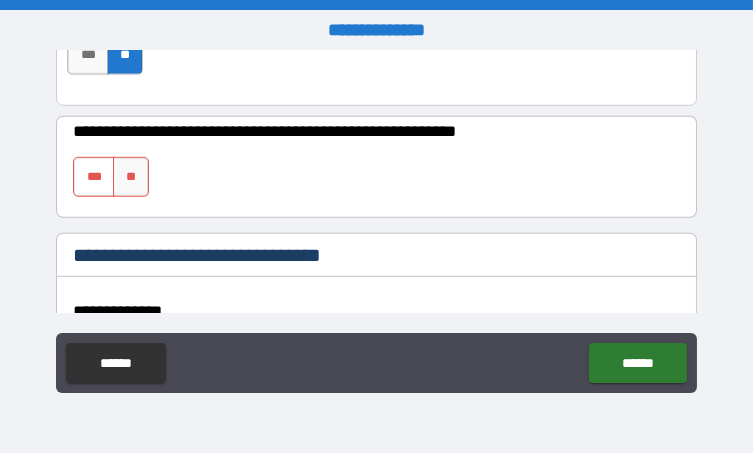 click on "***" at bounding box center [93, 177] 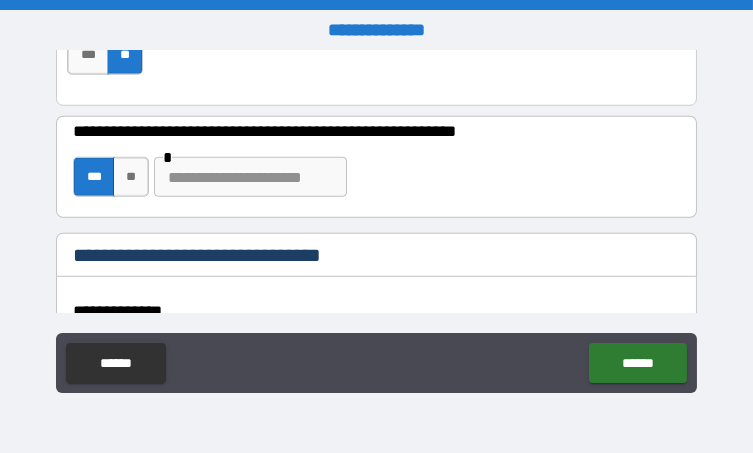 click at bounding box center [250, 177] 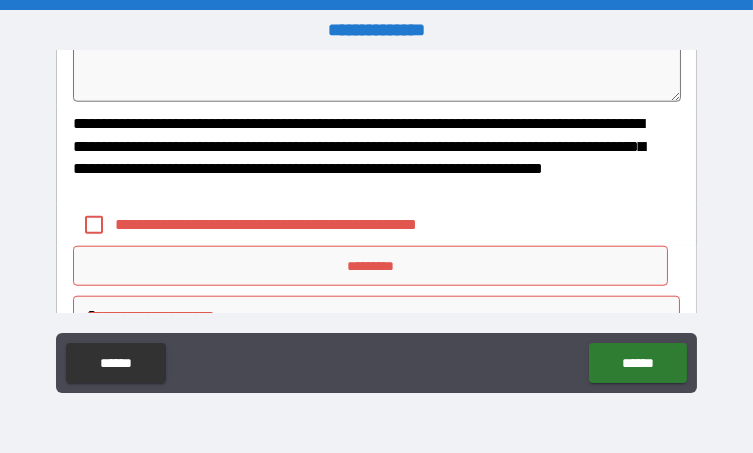 scroll, scrollTop: 14510, scrollLeft: 0, axis: vertical 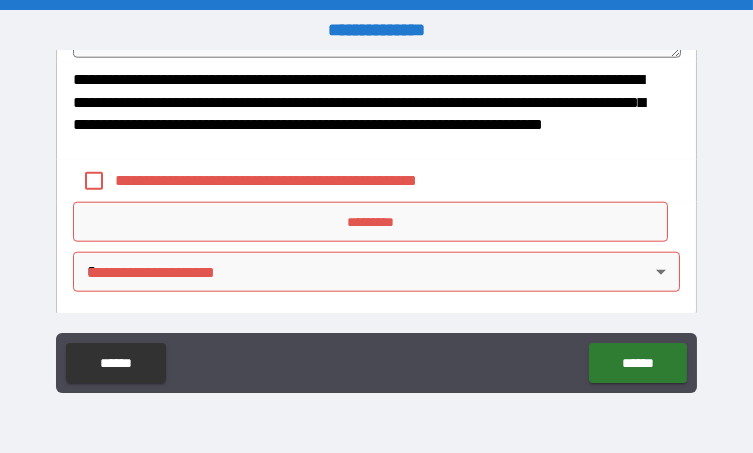 type on "**********" 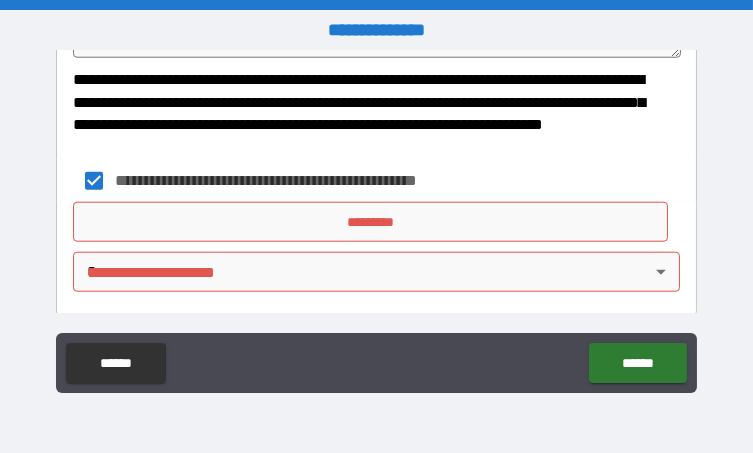 click on "*********" at bounding box center (370, 222) 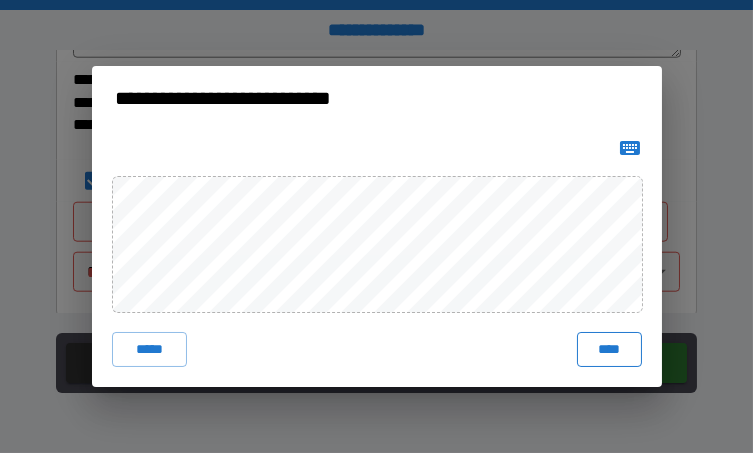 click on "****" at bounding box center (609, 350) 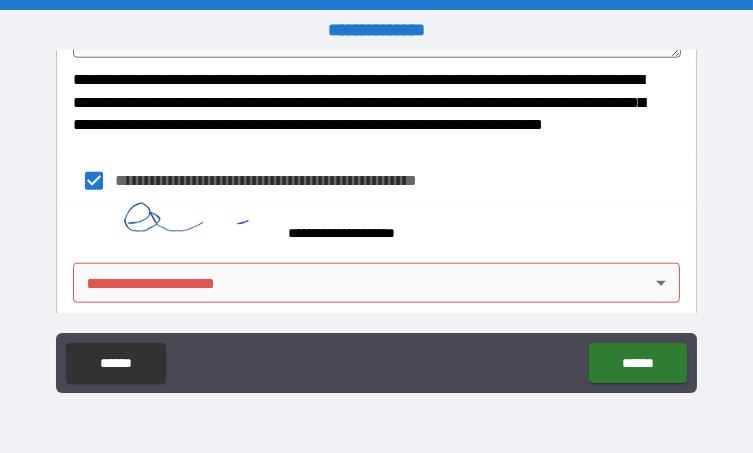 scroll, scrollTop: 14522, scrollLeft: 0, axis: vertical 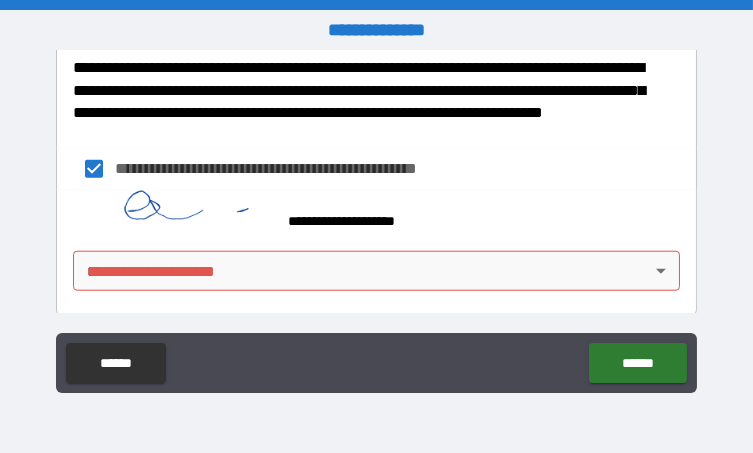 click on "**********" at bounding box center (376, 226) 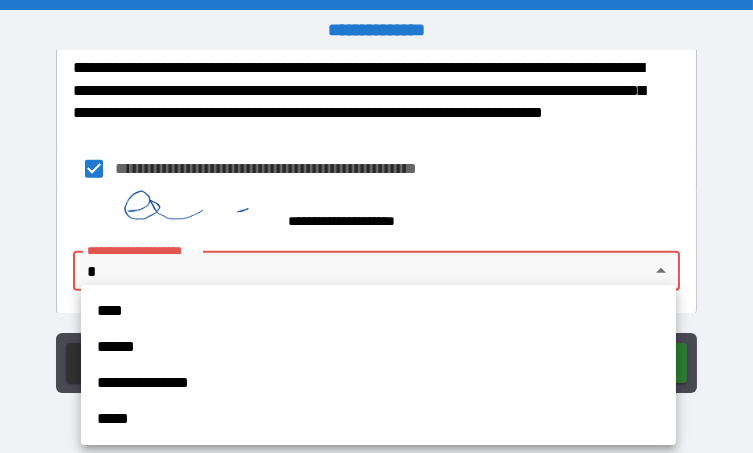 drag, startPoint x: 153, startPoint y: 307, endPoint x: 413, endPoint y: 301, distance: 260.0692 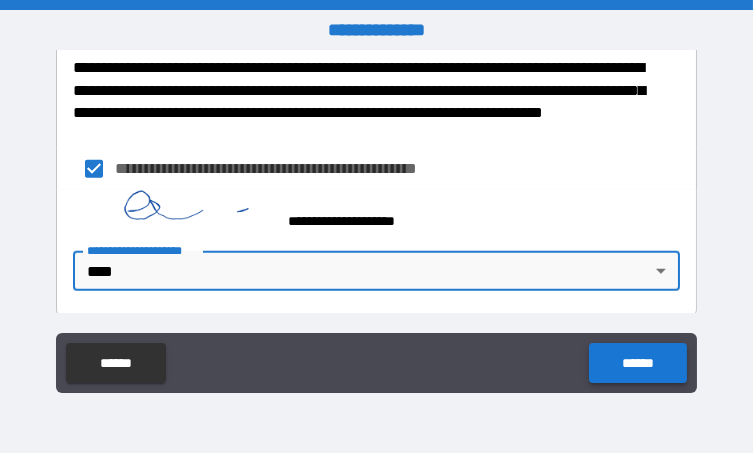 click on "******" at bounding box center [637, 363] 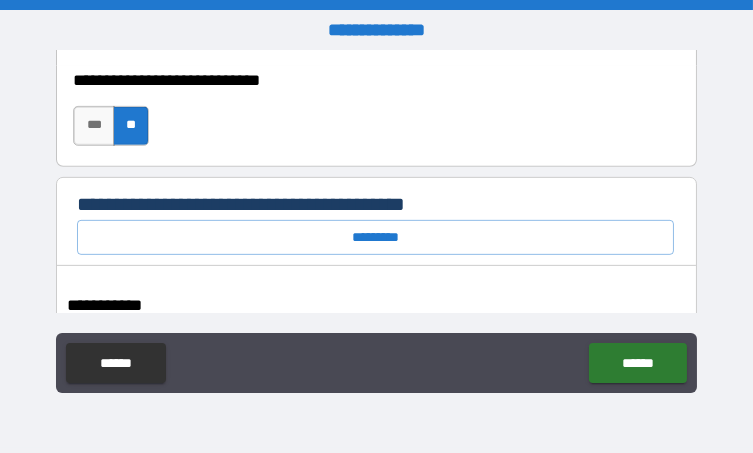 scroll, scrollTop: 1322, scrollLeft: 0, axis: vertical 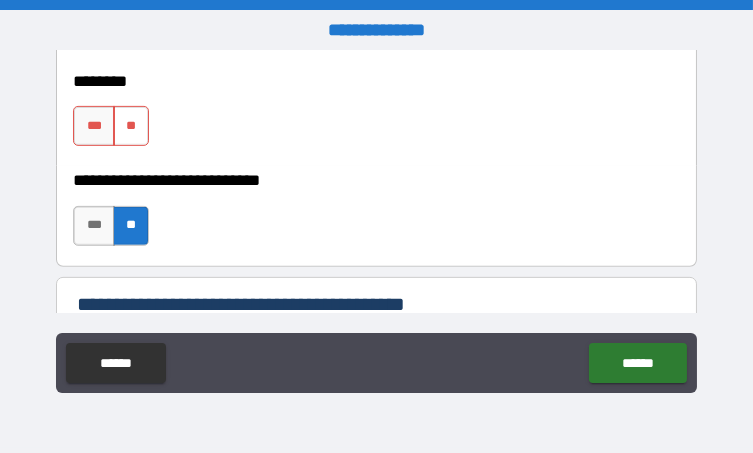 click on "**" at bounding box center [131, 126] 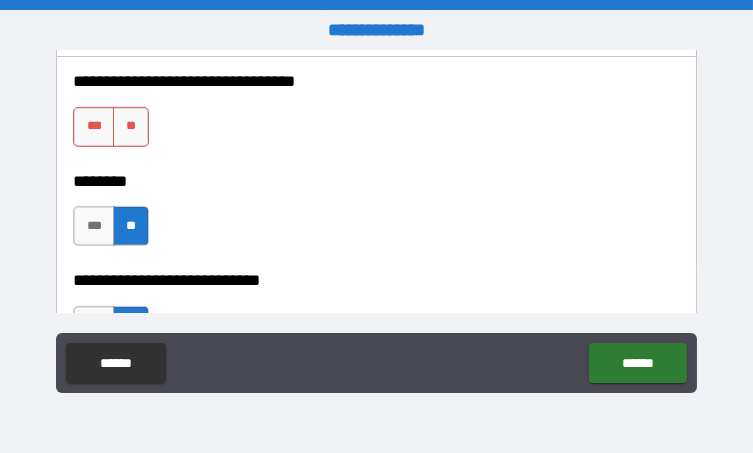 scroll, scrollTop: 1122, scrollLeft: 0, axis: vertical 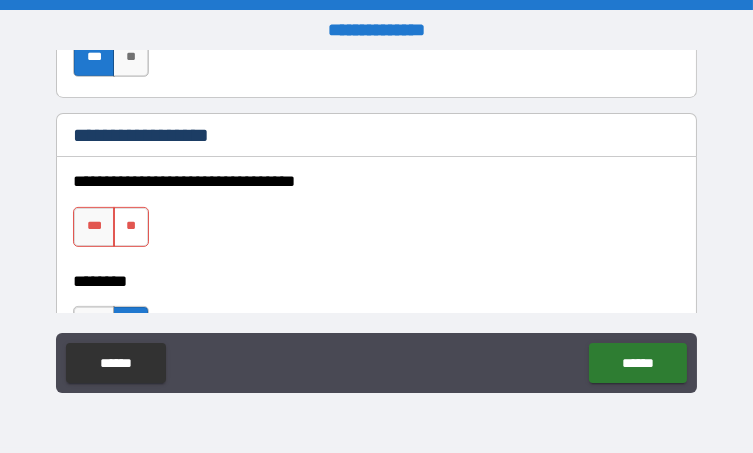 click on "**" at bounding box center (131, 227) 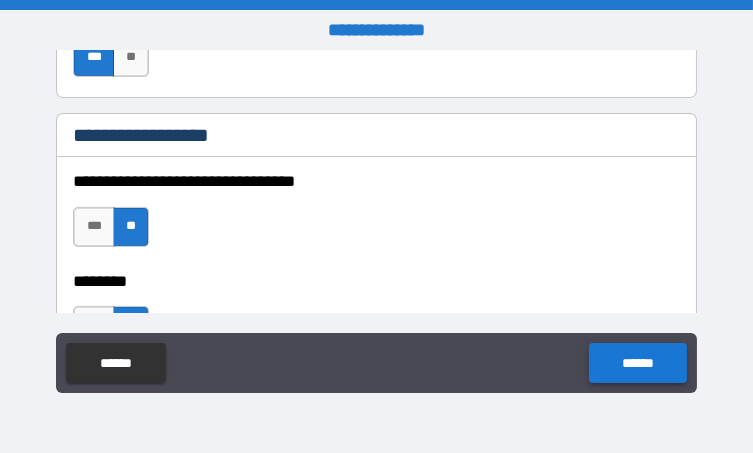 click on "******" at bounding box center [637, 363] 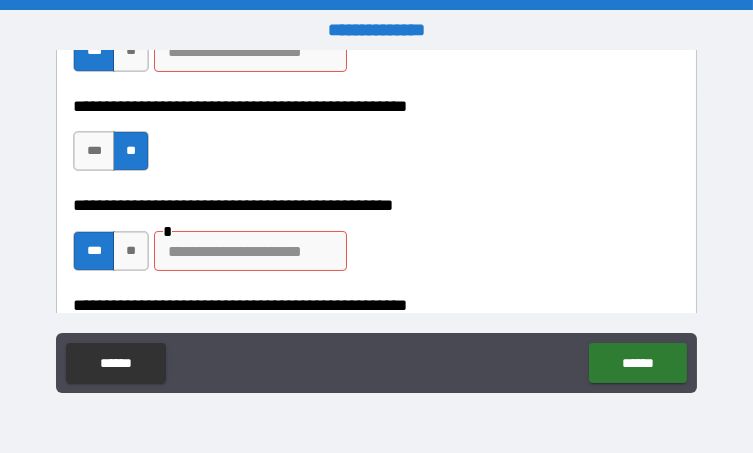scroll, scrollTop: 600, scrollLeft: 0, axis: vertical 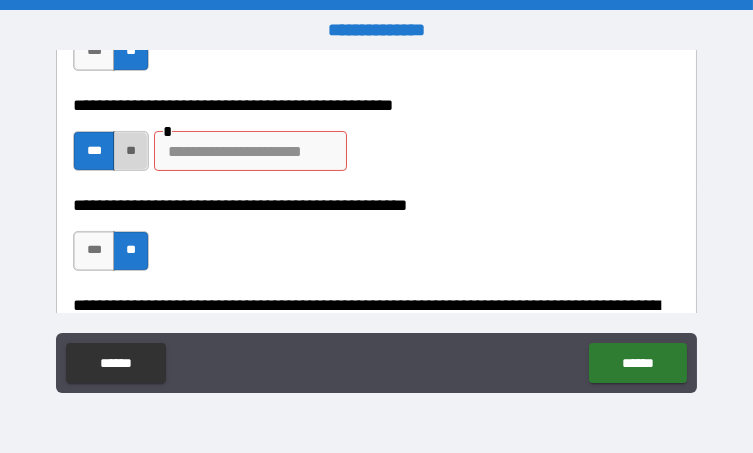 click on "**" at bounding box center [131, 151] 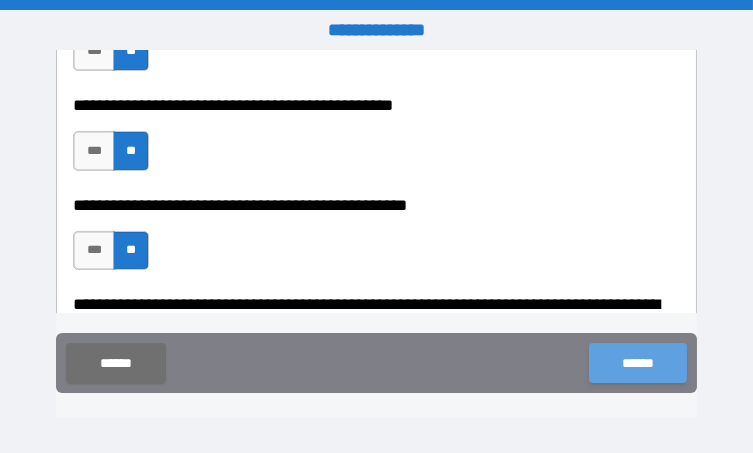click on "******" at bounding box center (637, 363) 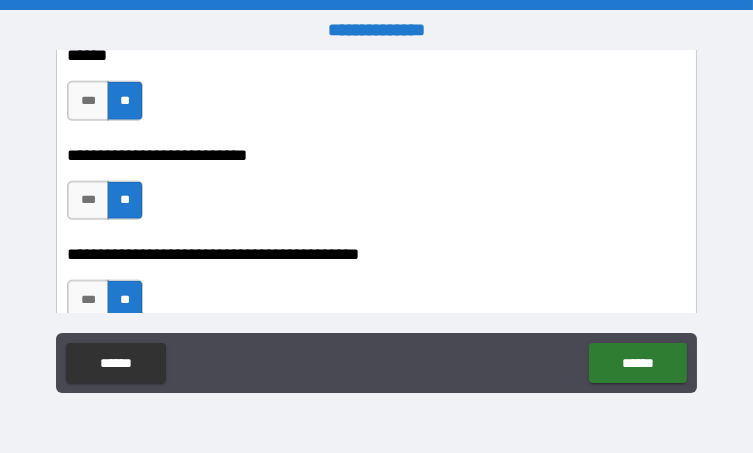 scroll, scrollTop: 4100, scrollLeft: 0, axis: vertical 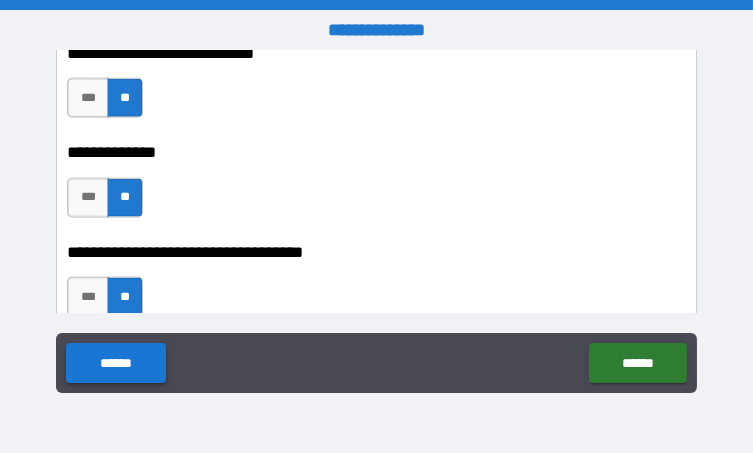 click on "******" at bounding box center [115, 363] 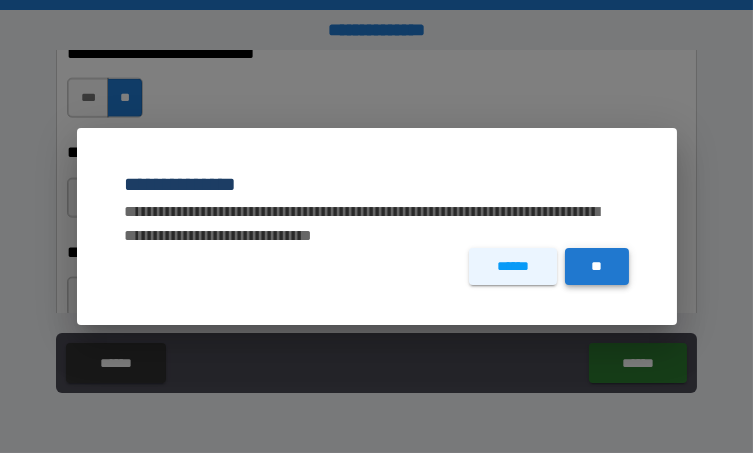 click on "**" at bounding box center [597, 266] 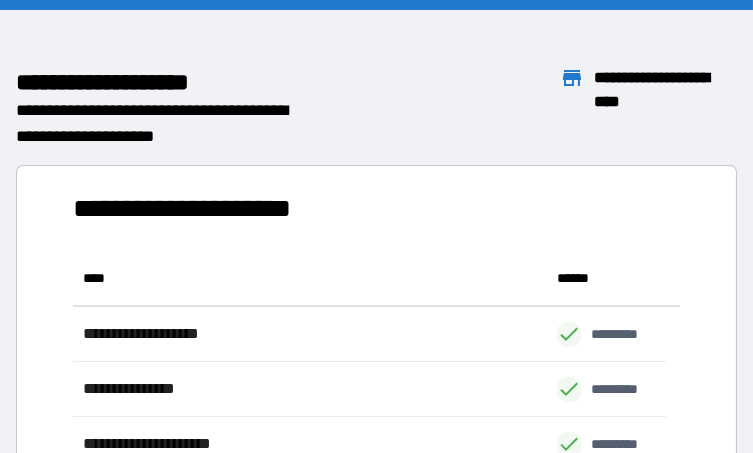 scroll, scrollTop: 16, scrollLeft: 16, axis: both 